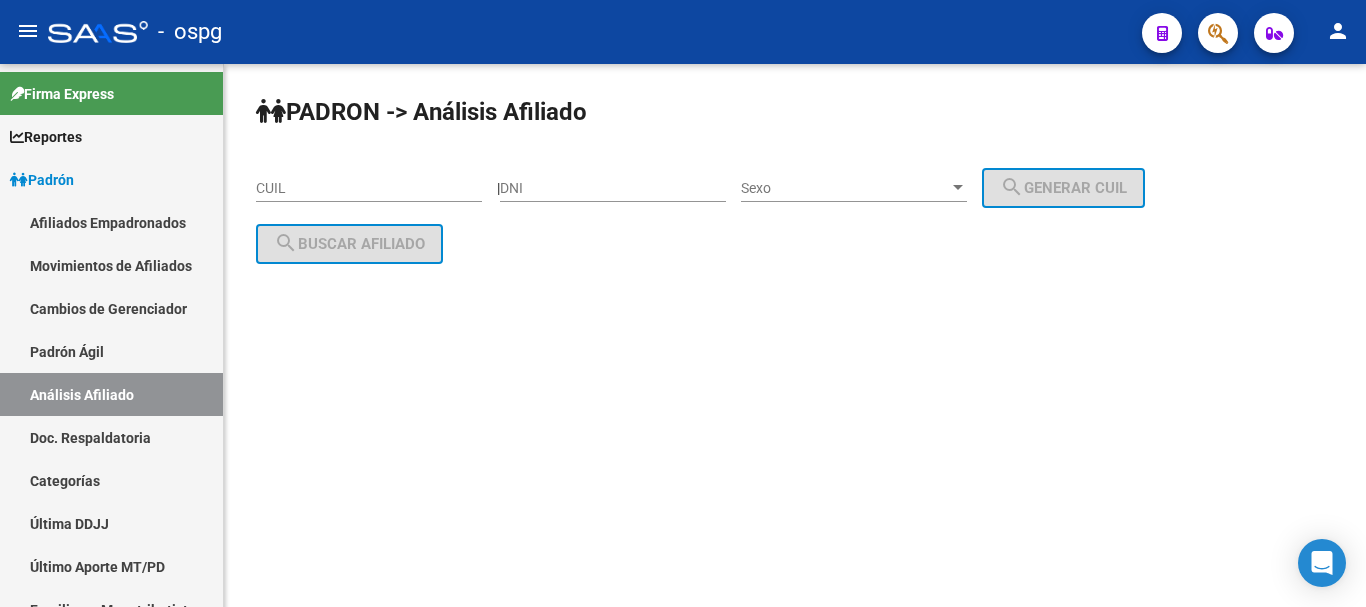 scroll, scrollTop: 0, scrollLeft: 0, axis: both 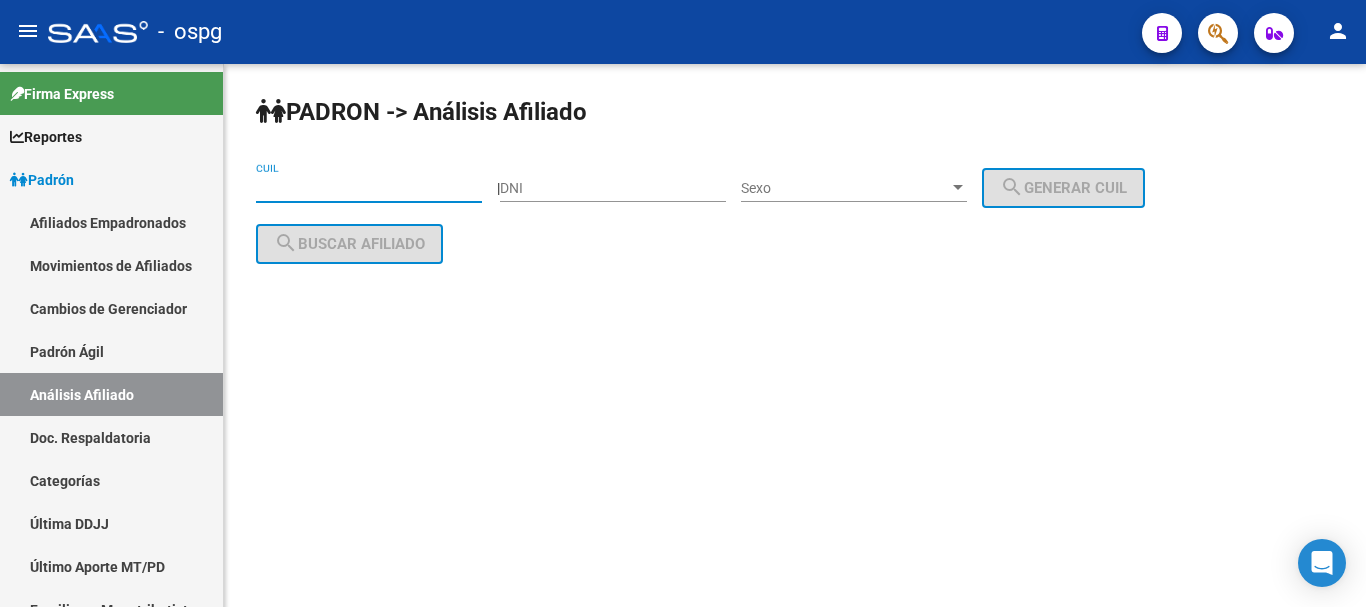 click on "CUIL" at bounding box center [369, 188] 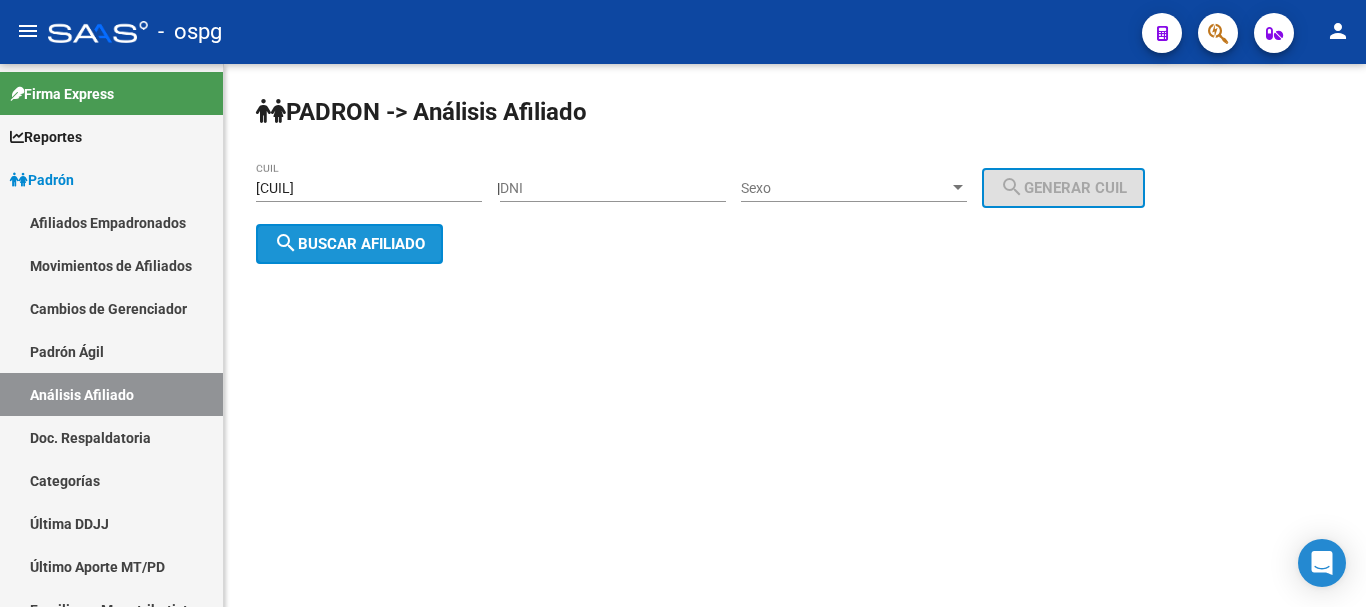 click on "search  Buscar afiliado" 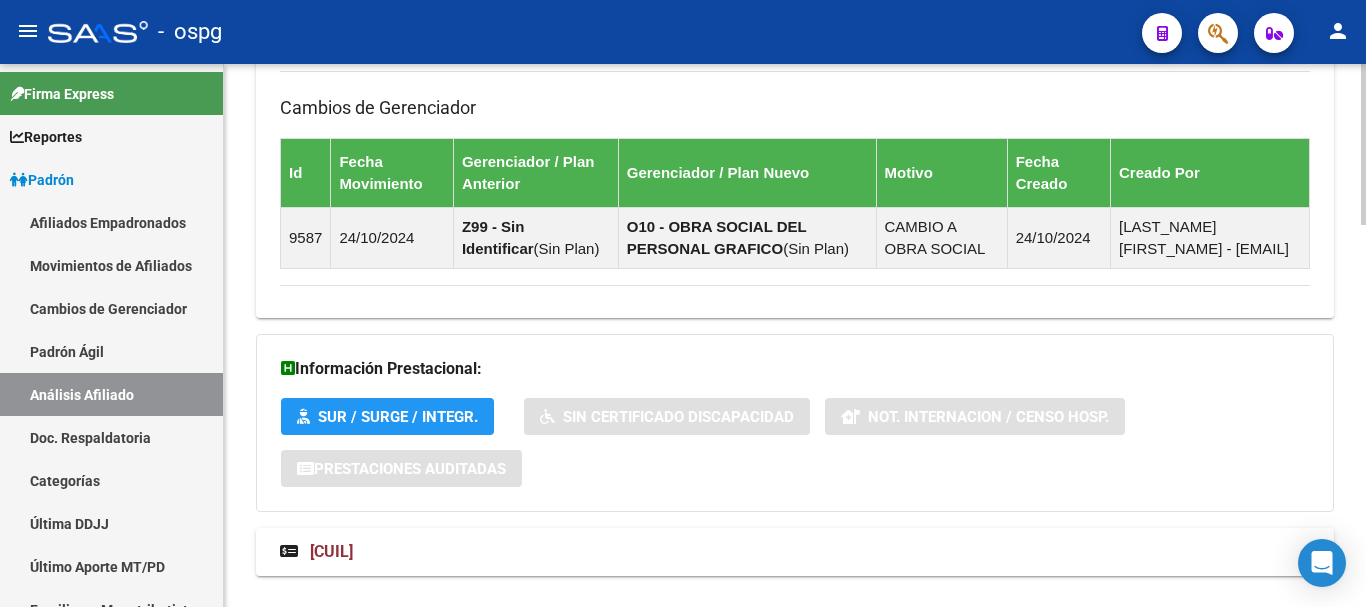 scroll, scrollTop: 1288, scrollLeft: 0, axis: vertical 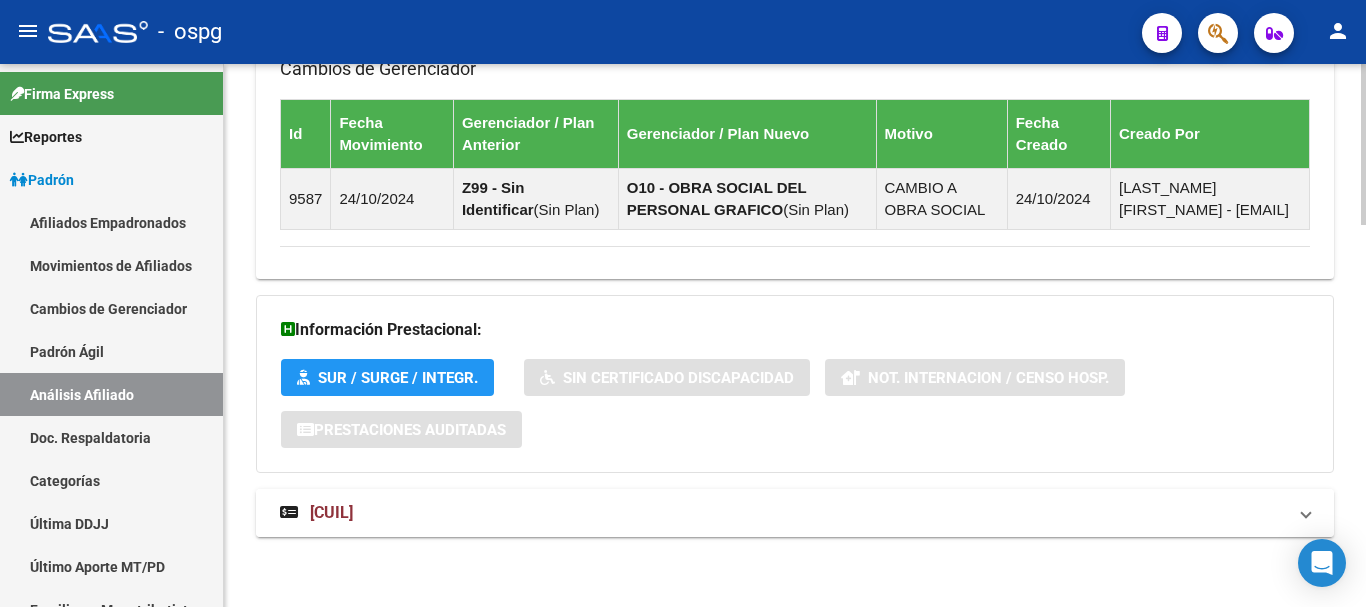 click on "[CUIL]" at bounding box center (331, 512) 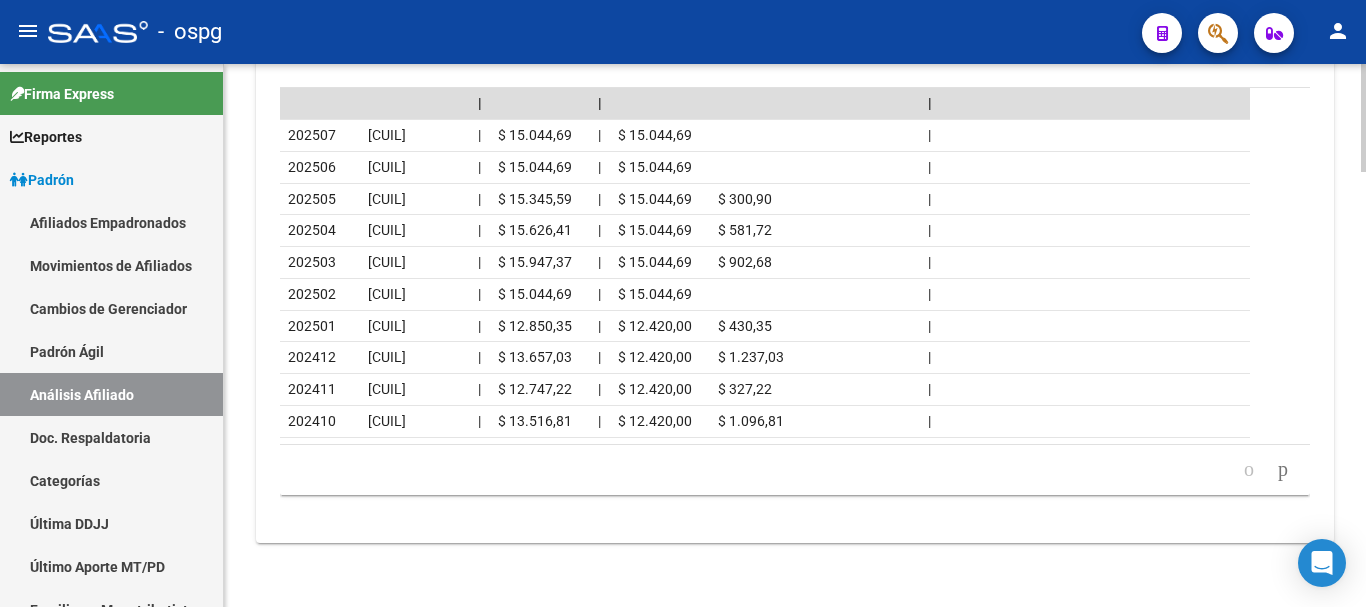 scroll, scrollTop: 2199, scrollLeft: 0, axis: vertical 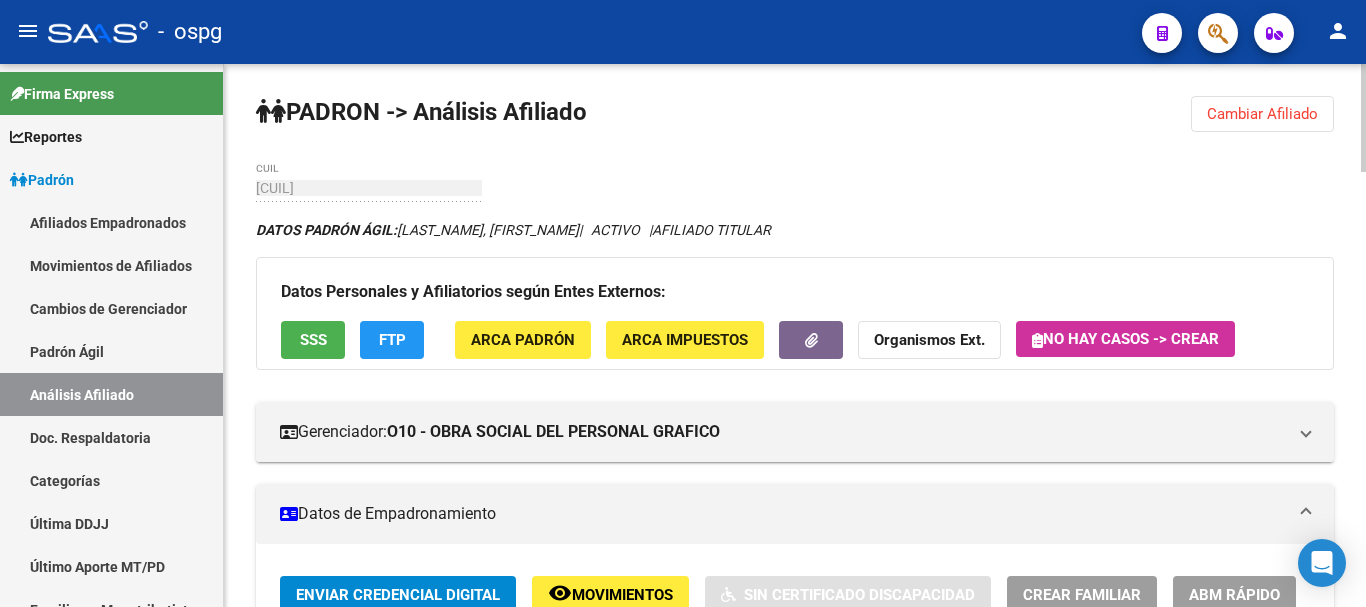click 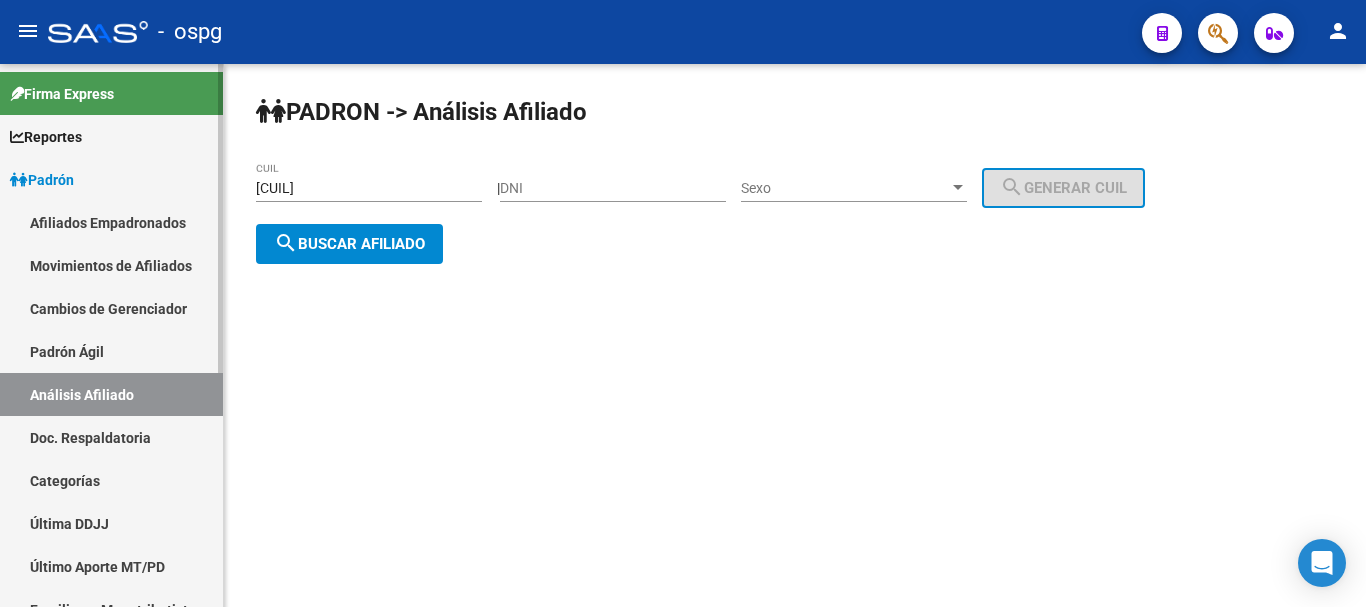 drag, startPoint x: 384, startPoint y: 191, endPoint x: 0, endPoint y: 105, distance: 393.5124 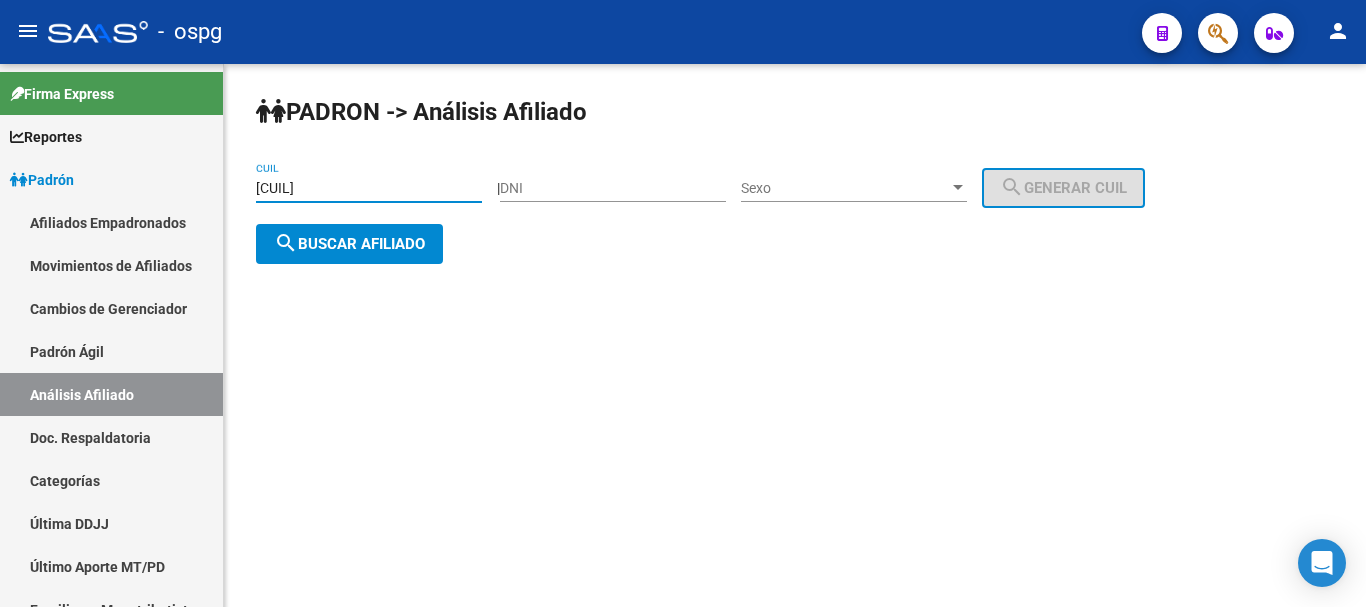 type on "[CUIL]" 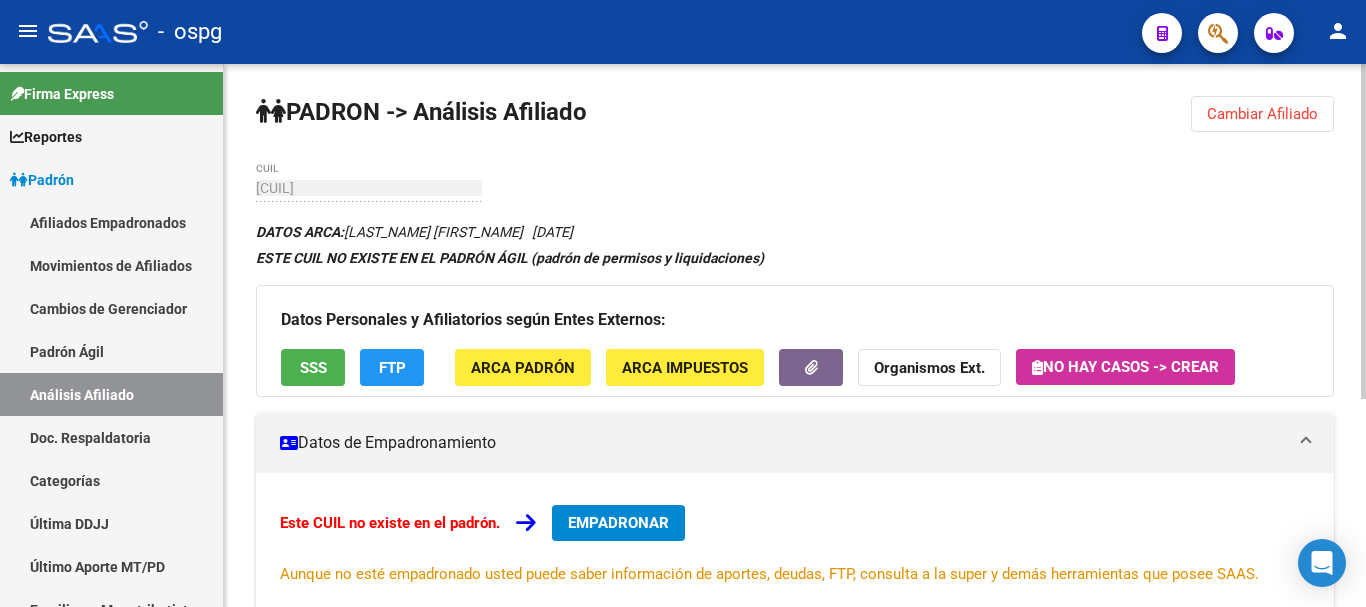 click on "EMPADRONAR" at bounding box center (618, 523) 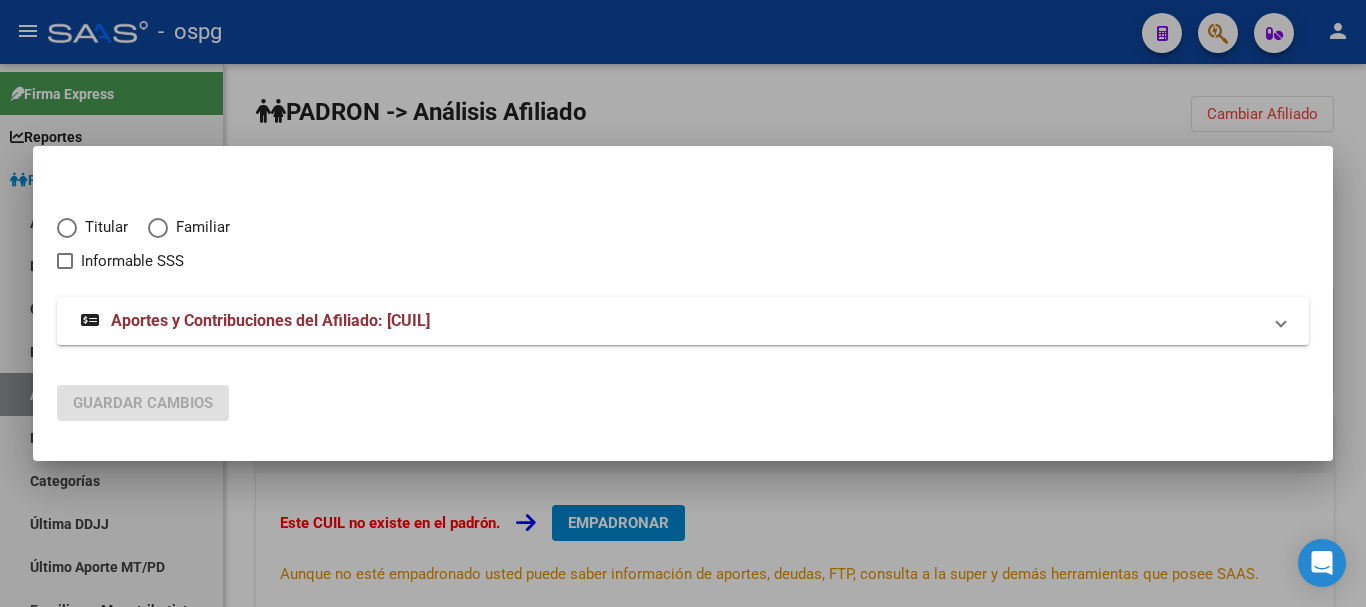 drag, startPoint x: 66, startPoint y: 226, endPoint x: 52, endPoint y: 210, distance: 21.260292 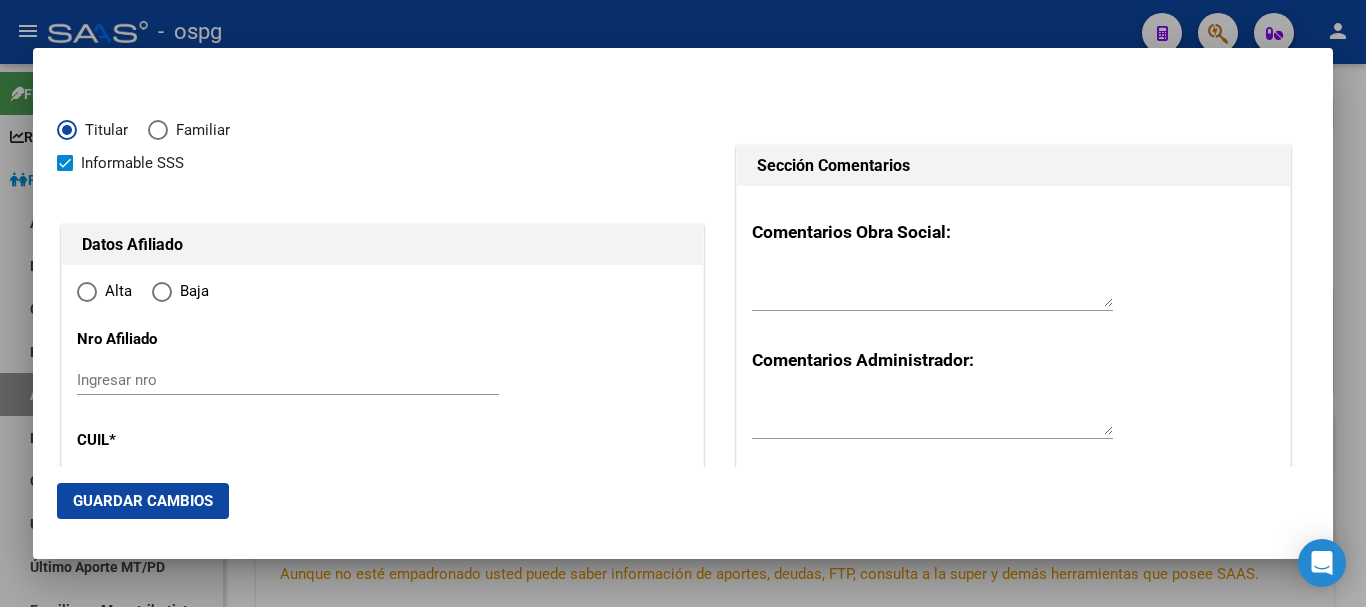 type on "[CUIL]" 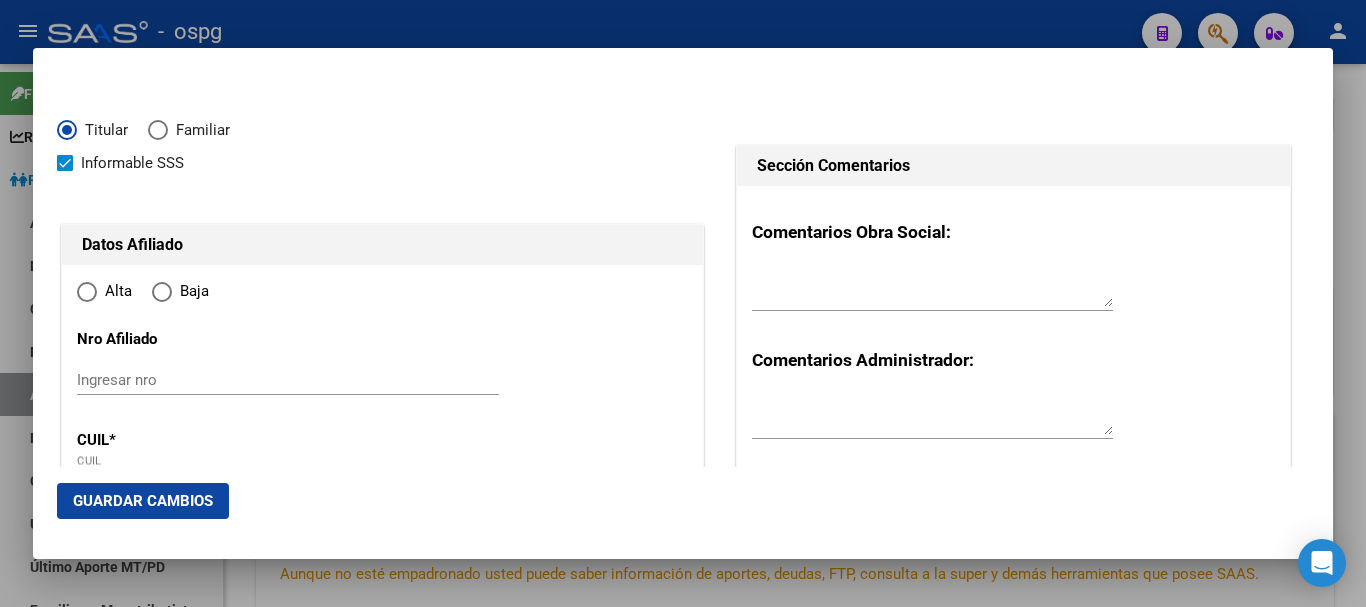 type on "[NUMBER]" 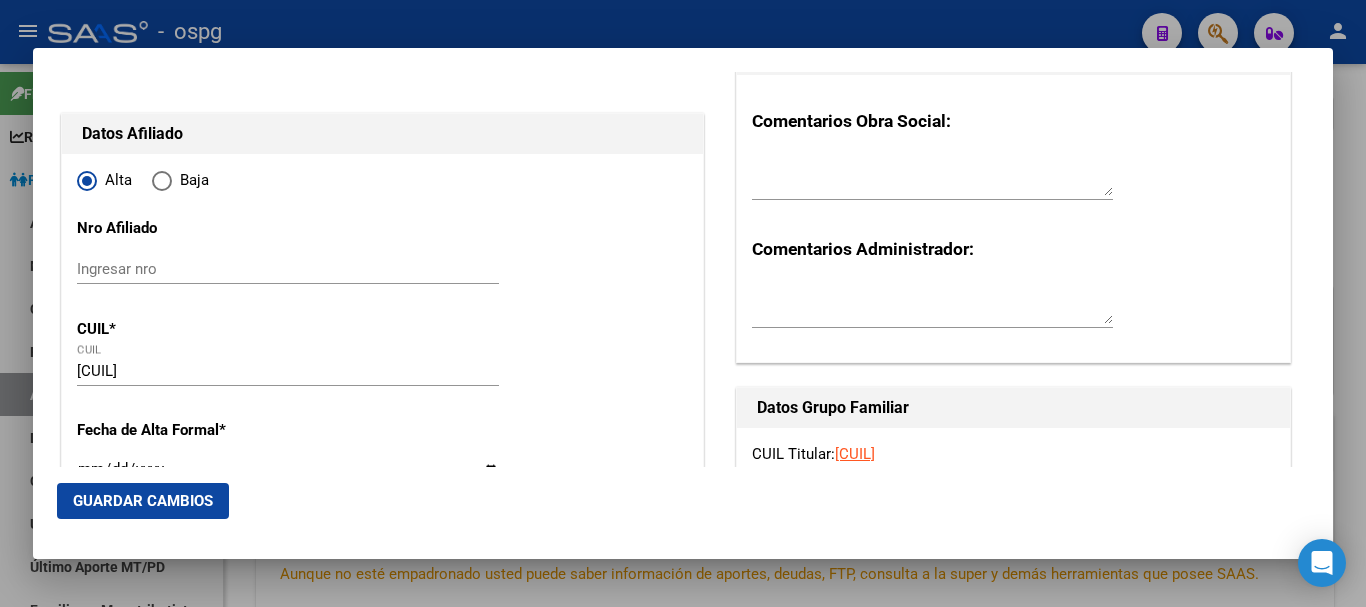 scroll, scrollTop: 200, scrollLeft: 0, axis: vertical 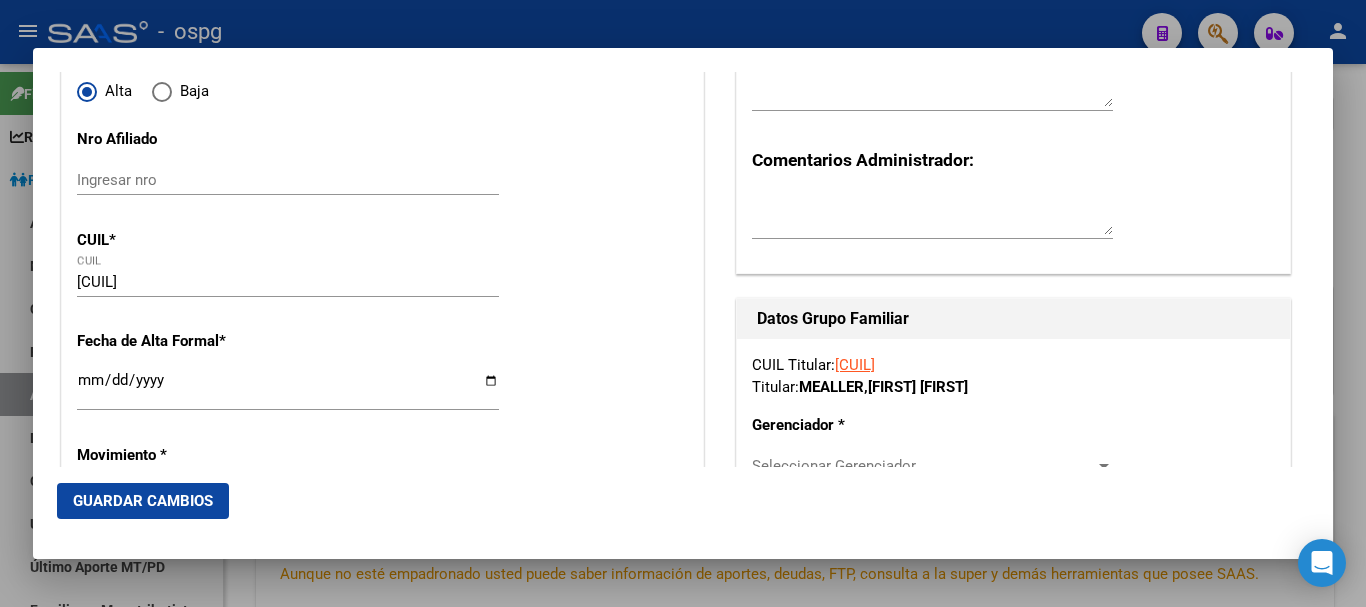 click on "Ingresar fecha" at bounding box center (288, 388) 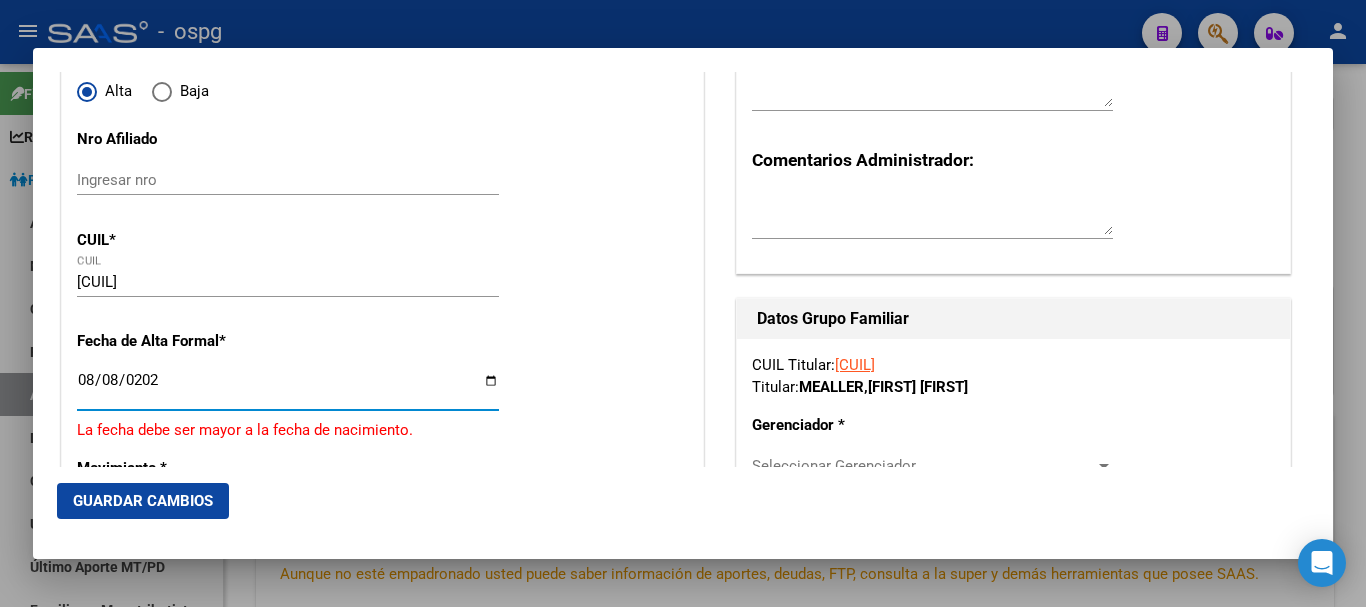type on "2025-08-08" 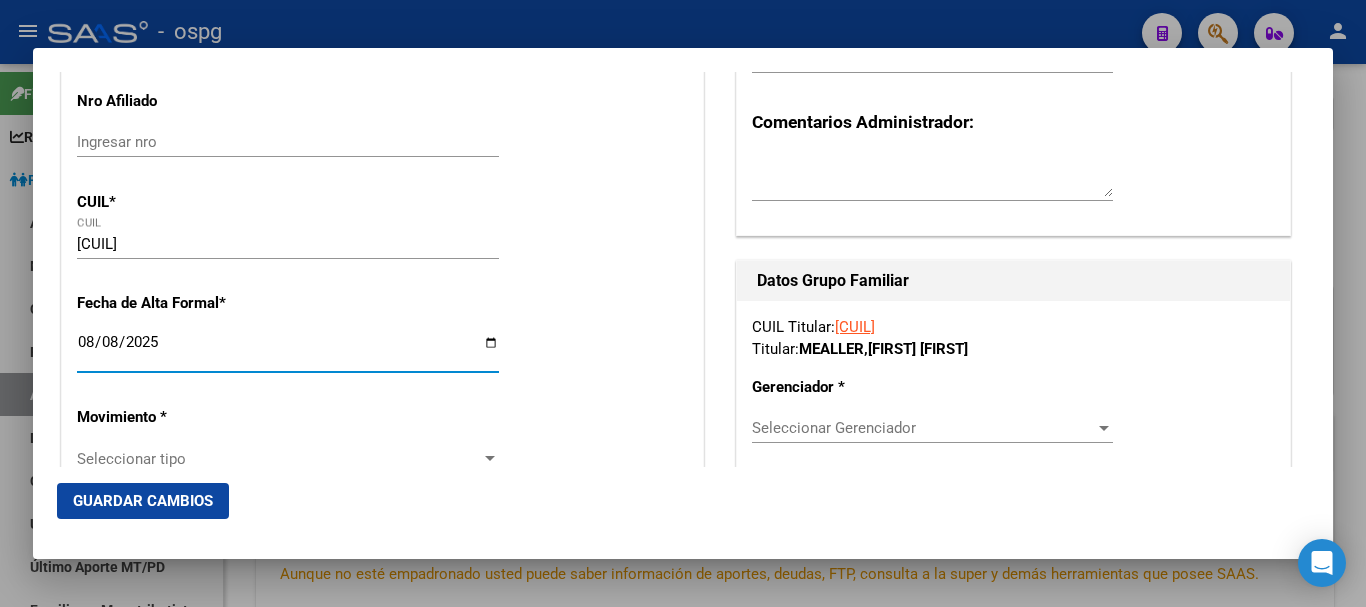 scroll, scrollTop: 300, scrollLeft: 0, axis: vertical 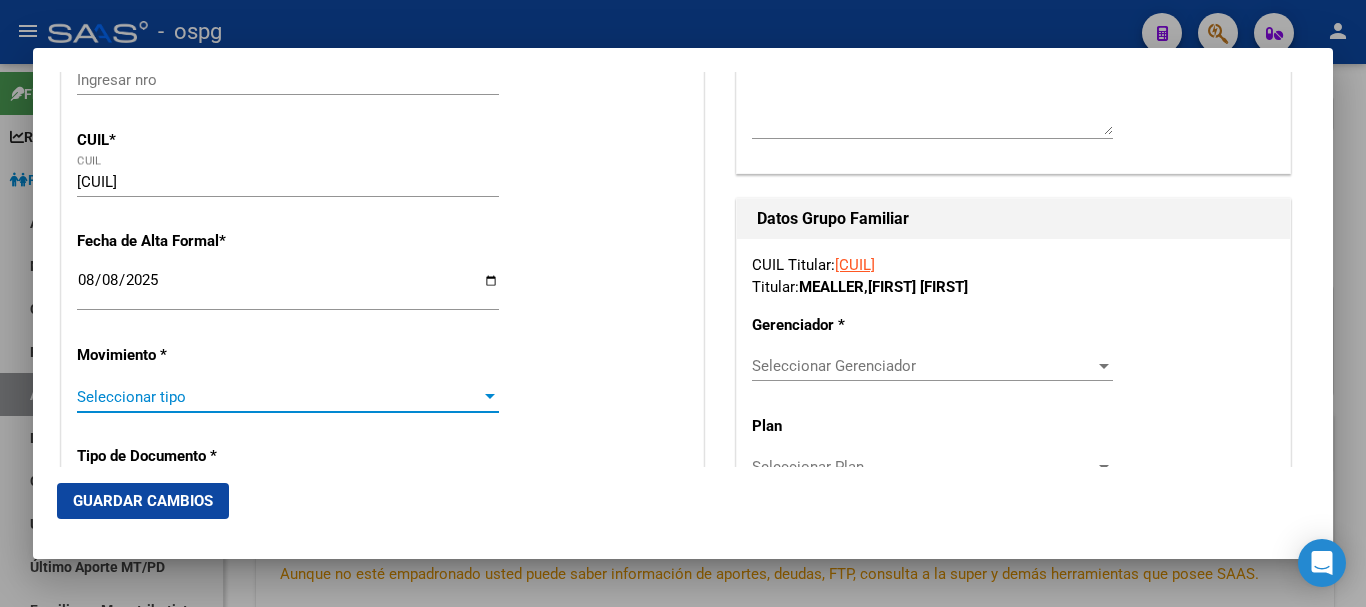 click on "Seleccionar tipo" at bounding box center (279, 397) 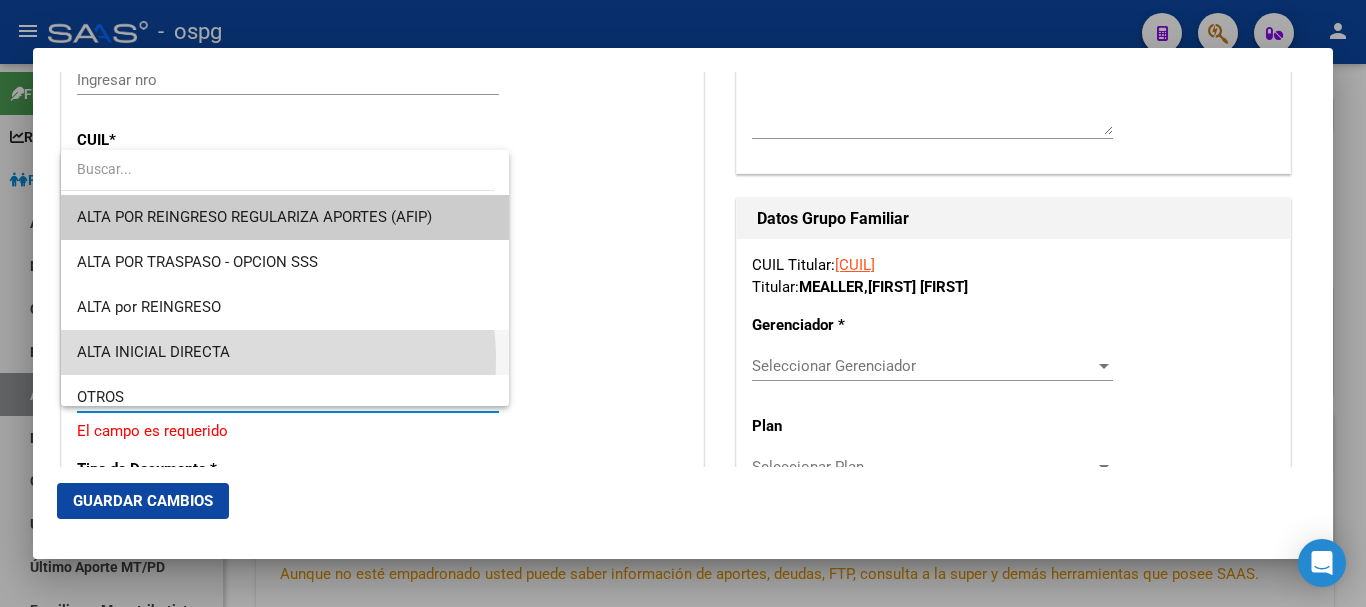 click on "ALTA INICIAL DIRECTA" at bounding box center [285, 352] 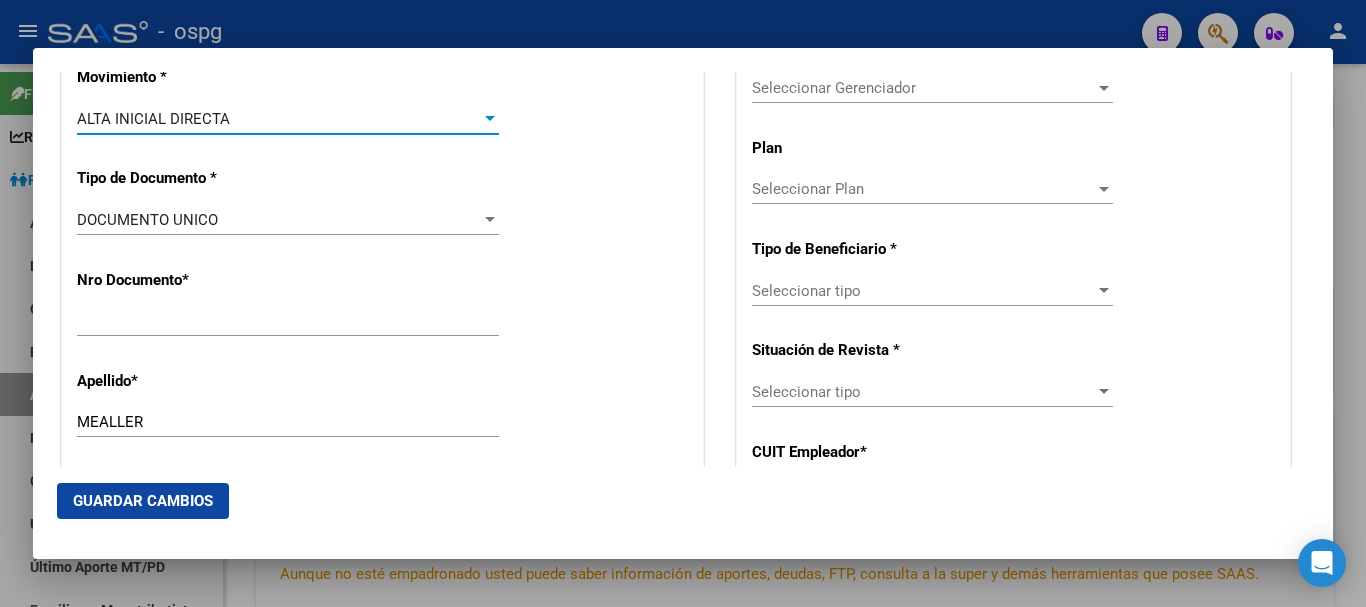 scroll, scrollTop: 700, scrollLeft: 0, axis: vertical 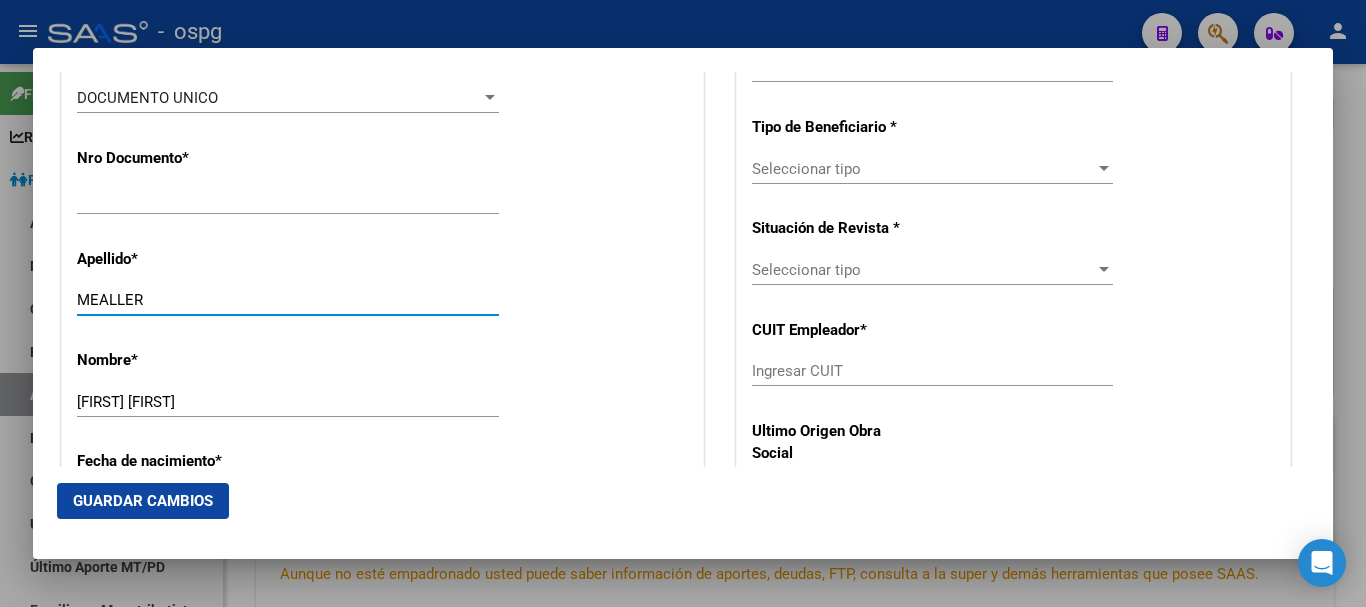 drag, startPoint x: 124, startPoint y: 301, endPoint x: 149, endPoint y: 304, distance: 25.179358 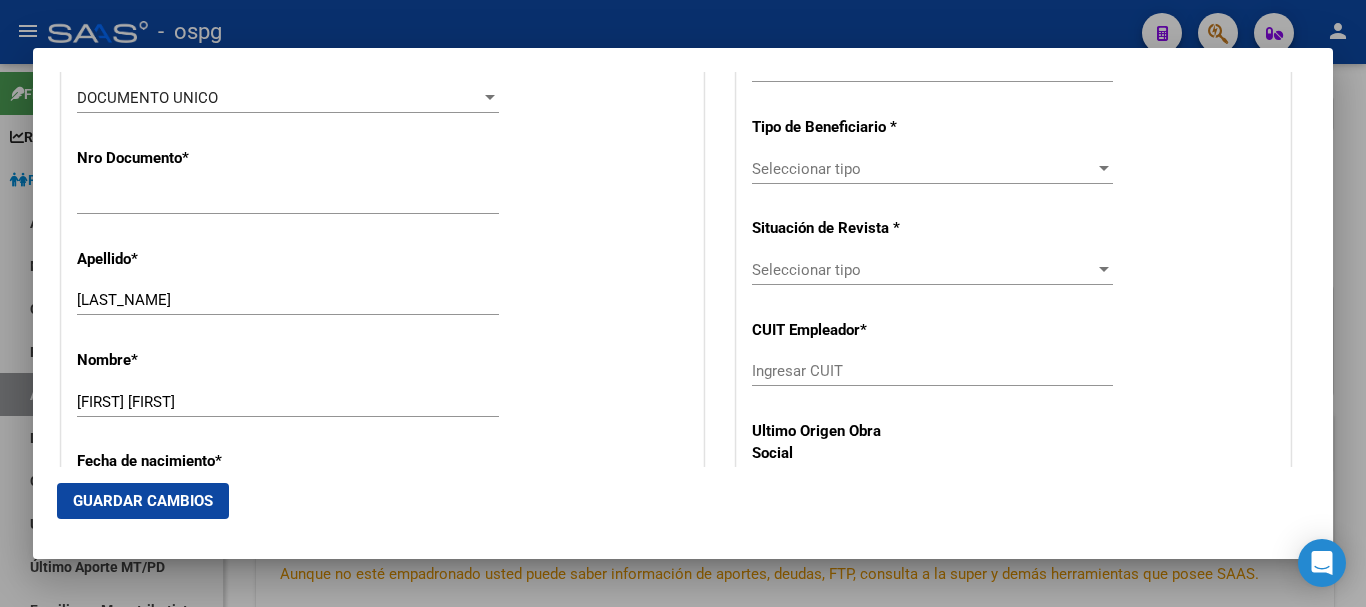 scroll, scrollTop: 800, scrollLeft: 0, axis: vertical 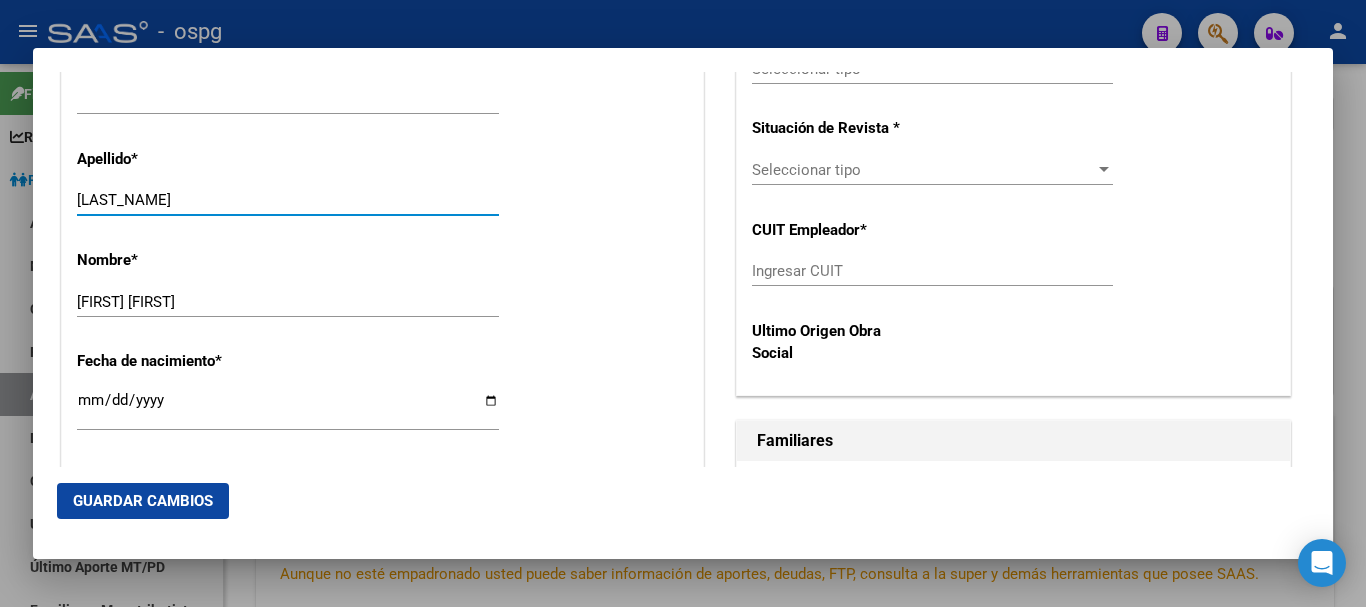 click on "[LAST_NAME]" at bounding box center [288, 200] 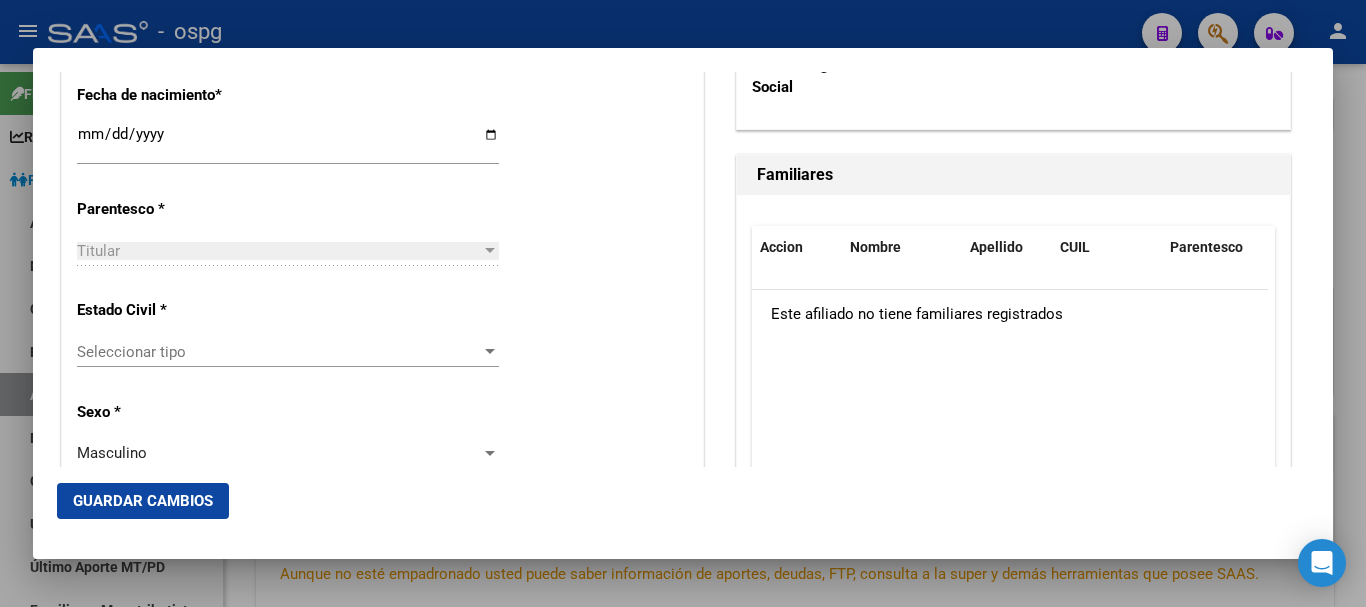 scroll, scrollTop: 1100, scrollLeft: 0, axis: vertical 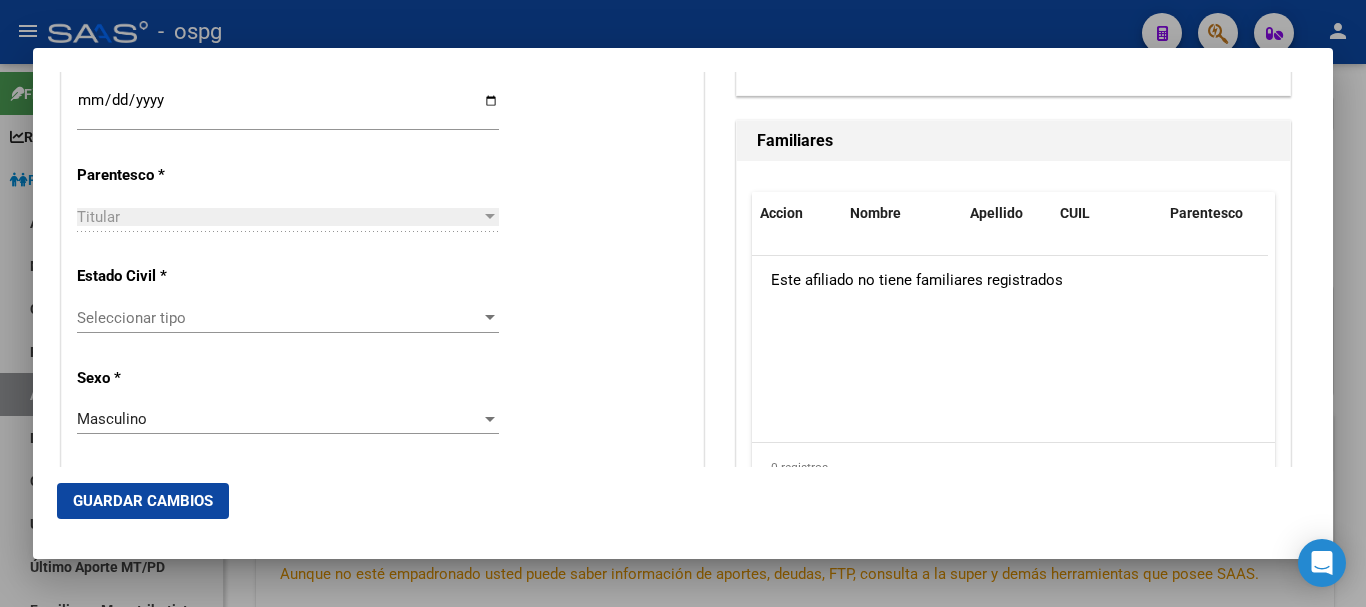 type on "[LAST]" 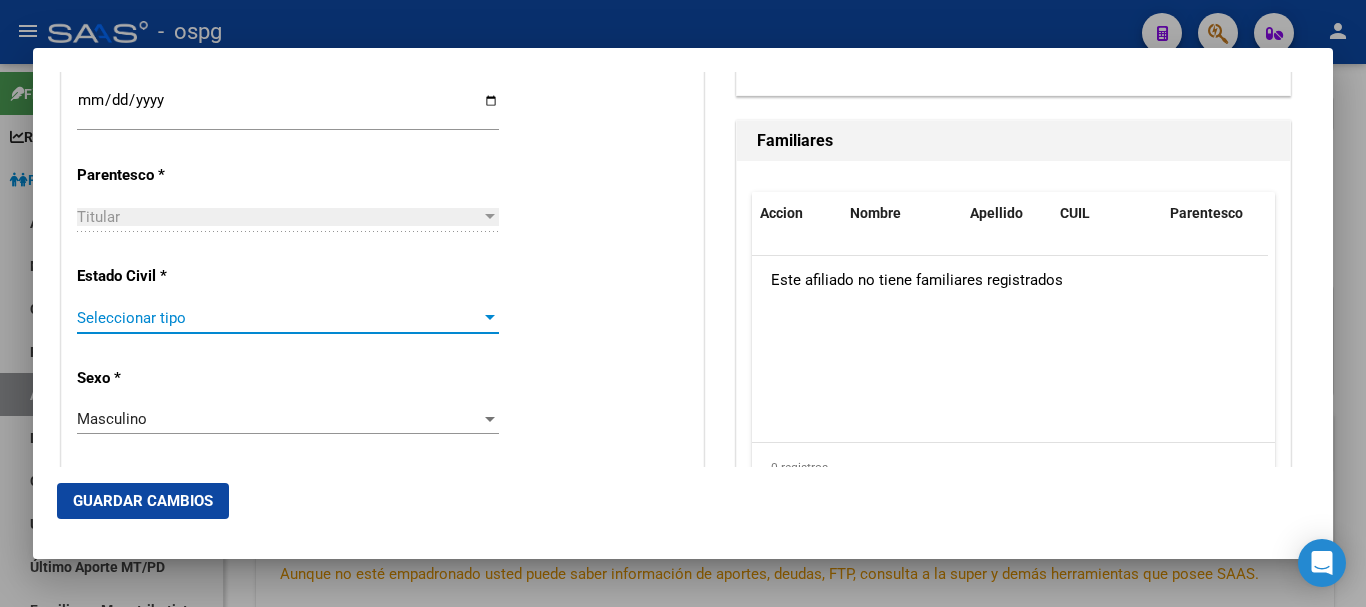 click on "Seleccionar tipo" at bounding box center (279, 318) 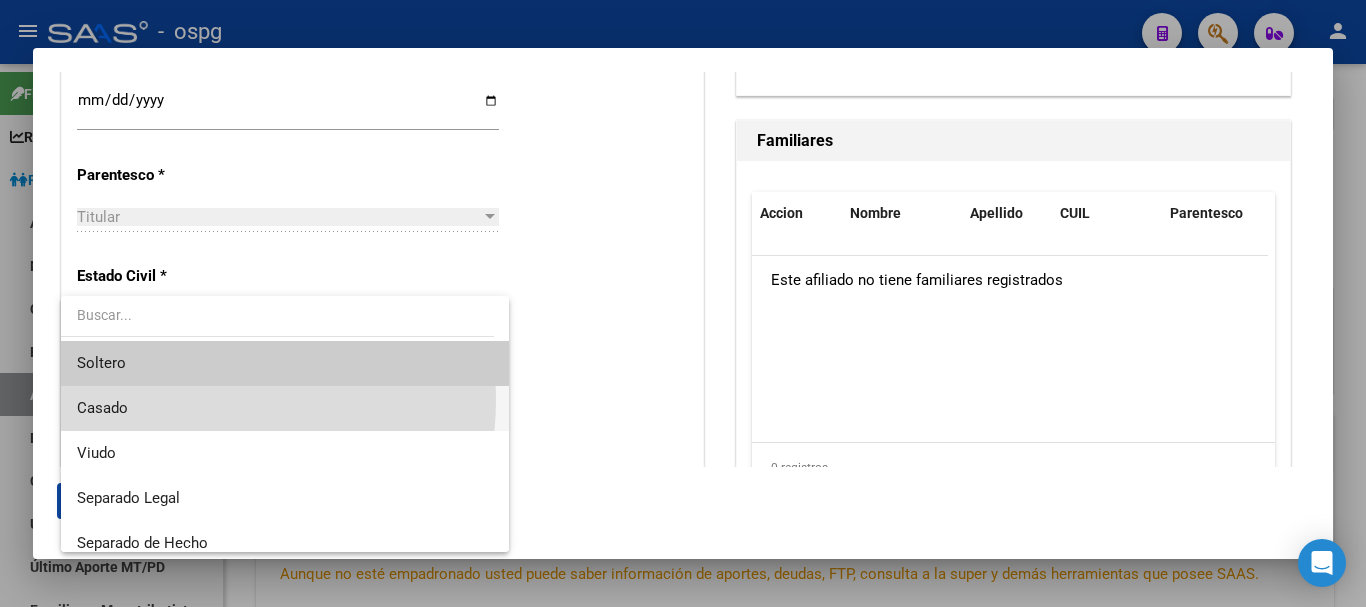 click on "Casado" at bounding box center (285, 408) 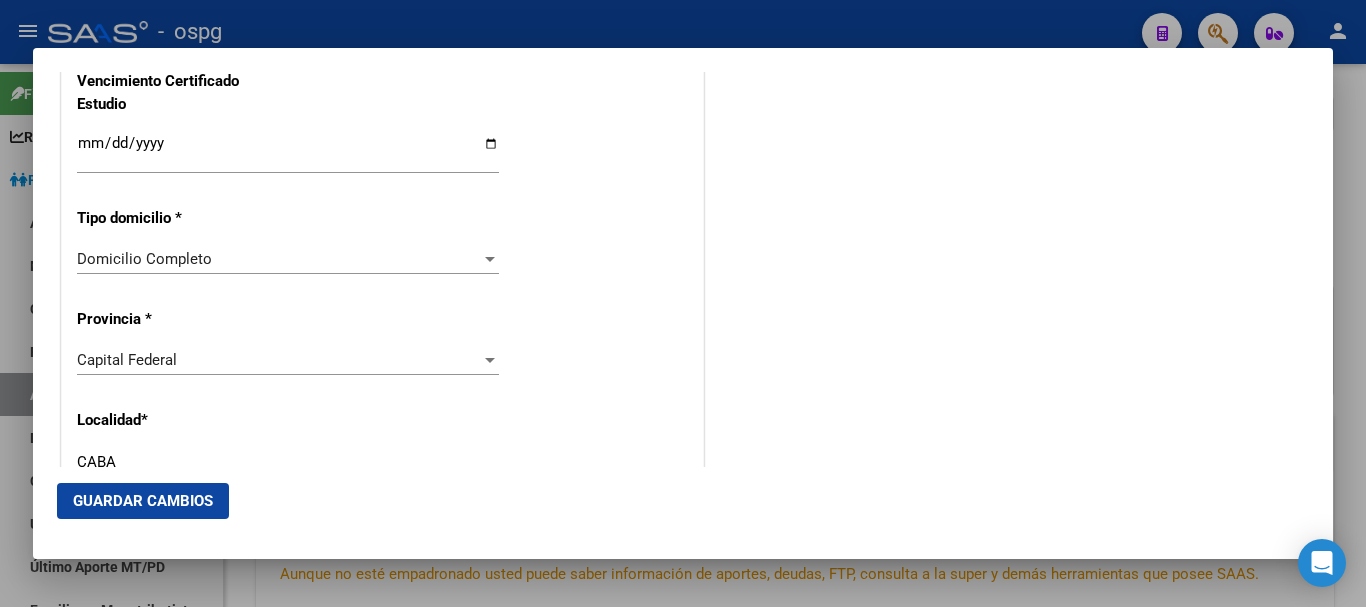 scroll, scrollTop: 1800, scrollLeft: 0, axis: vertical 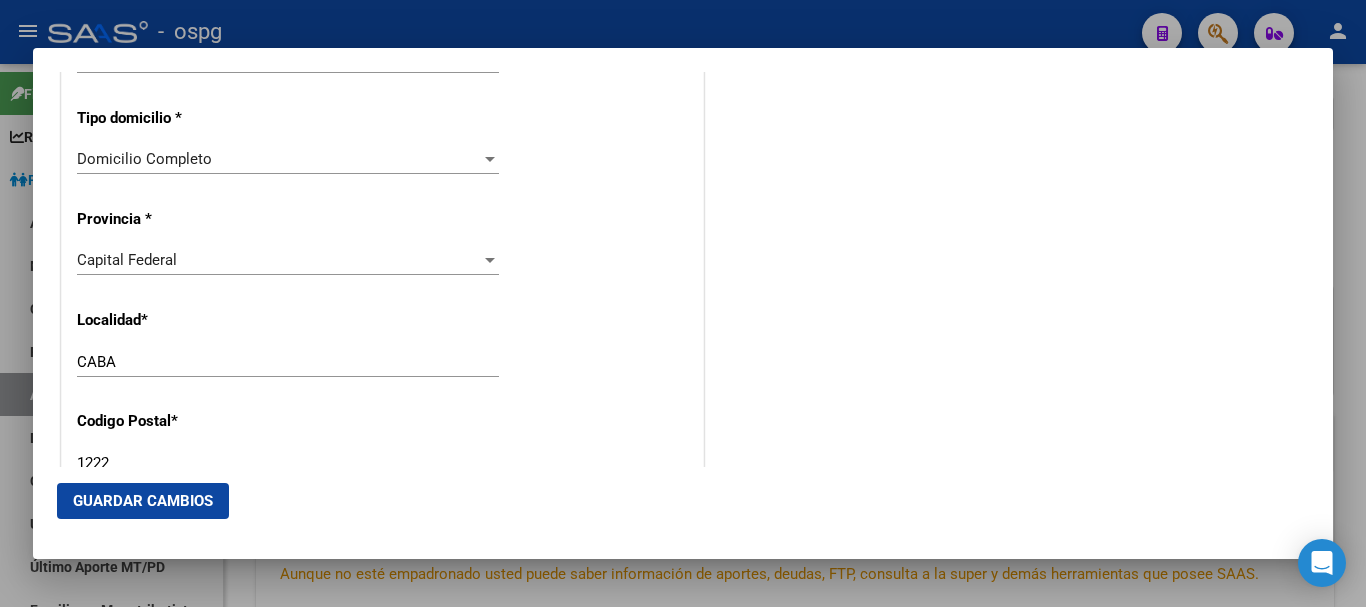 click on "Capital Federal" at bounding box center (279, 260) 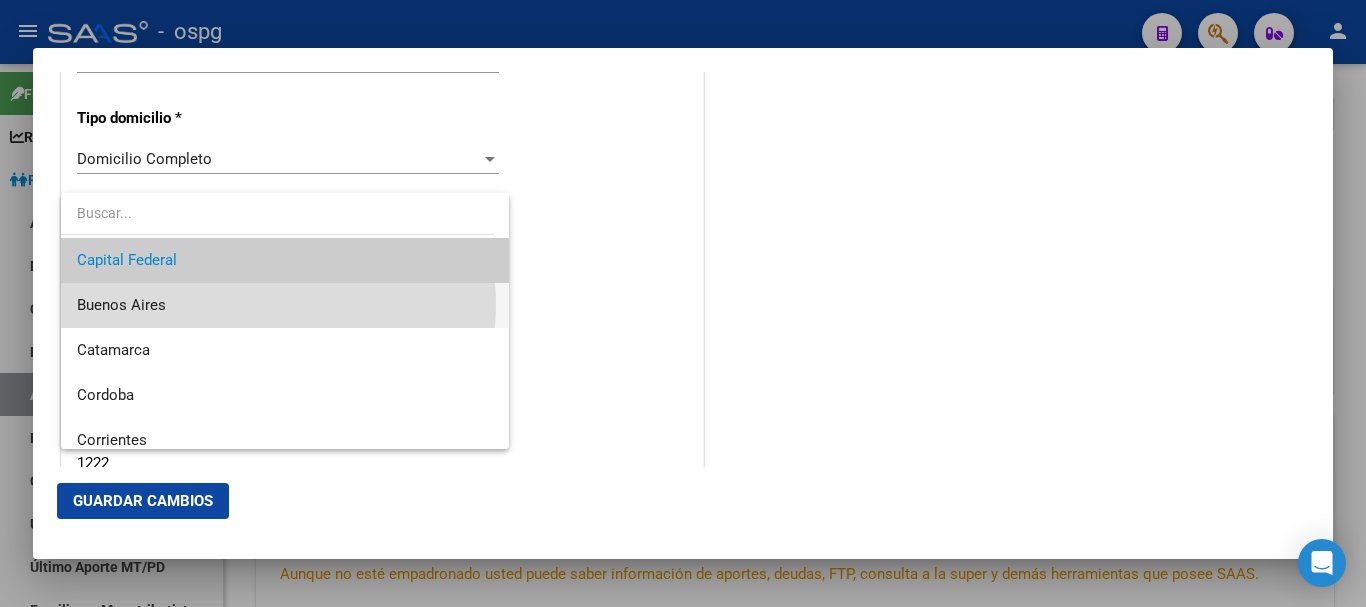 click on "Buenos Aires" at bounding box center (285, 305) 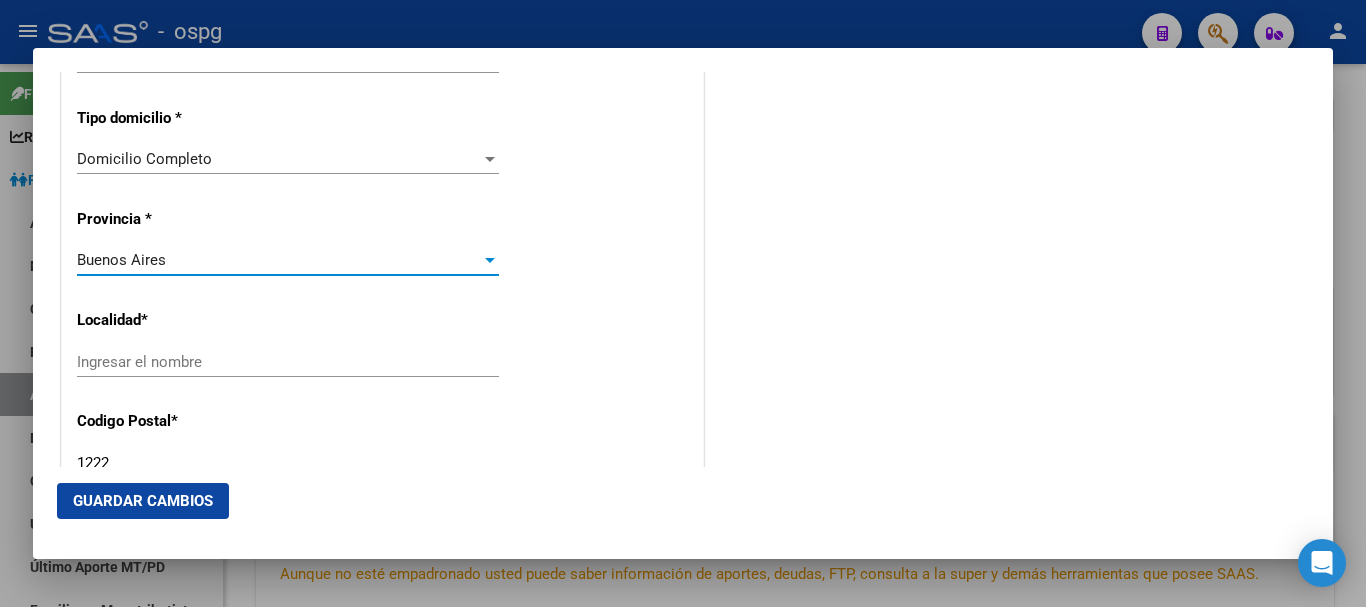 drag, startPoint x: 216, startPoint y: 356, endPoint x: 204, endPoint y: 357, distance: 12.0415945 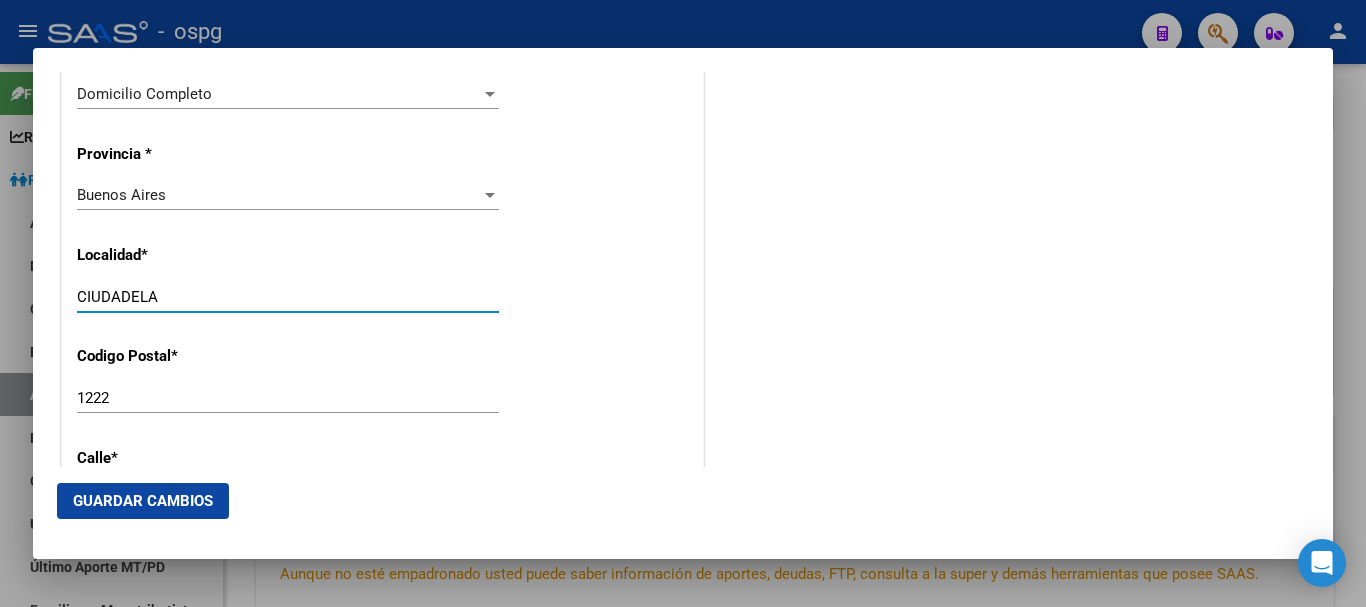 scroll, scrollTop: 1900, scrollLeft: 0, axis: vertical 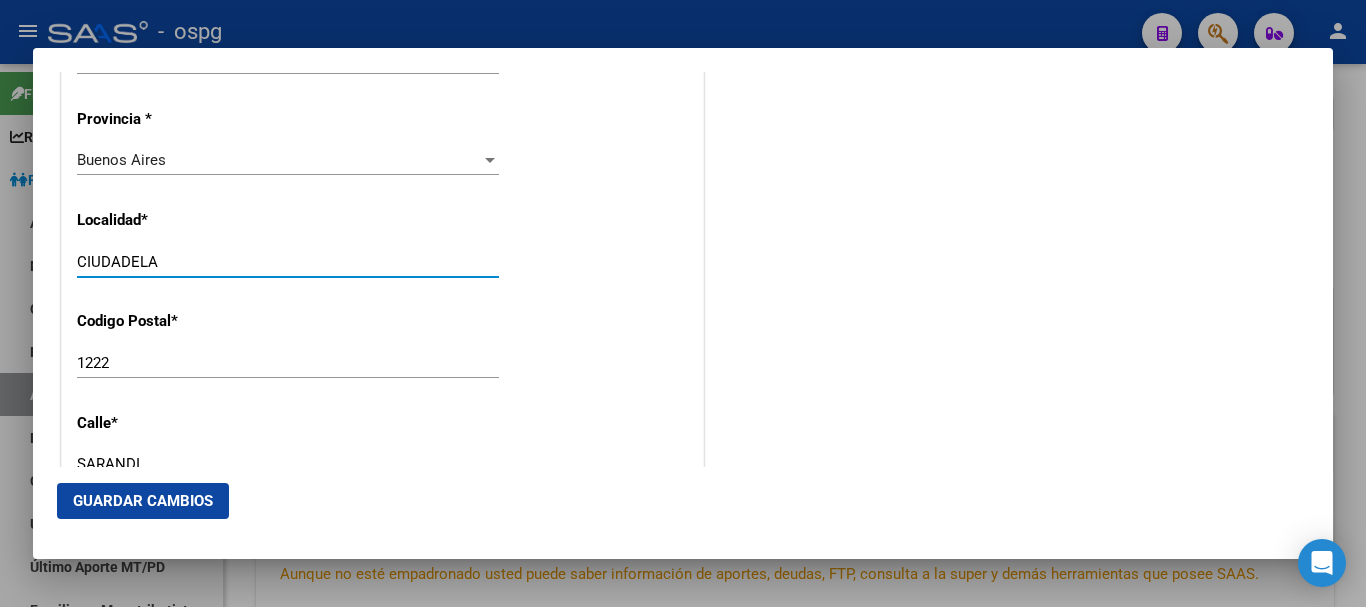 type on "CIUDADELA" 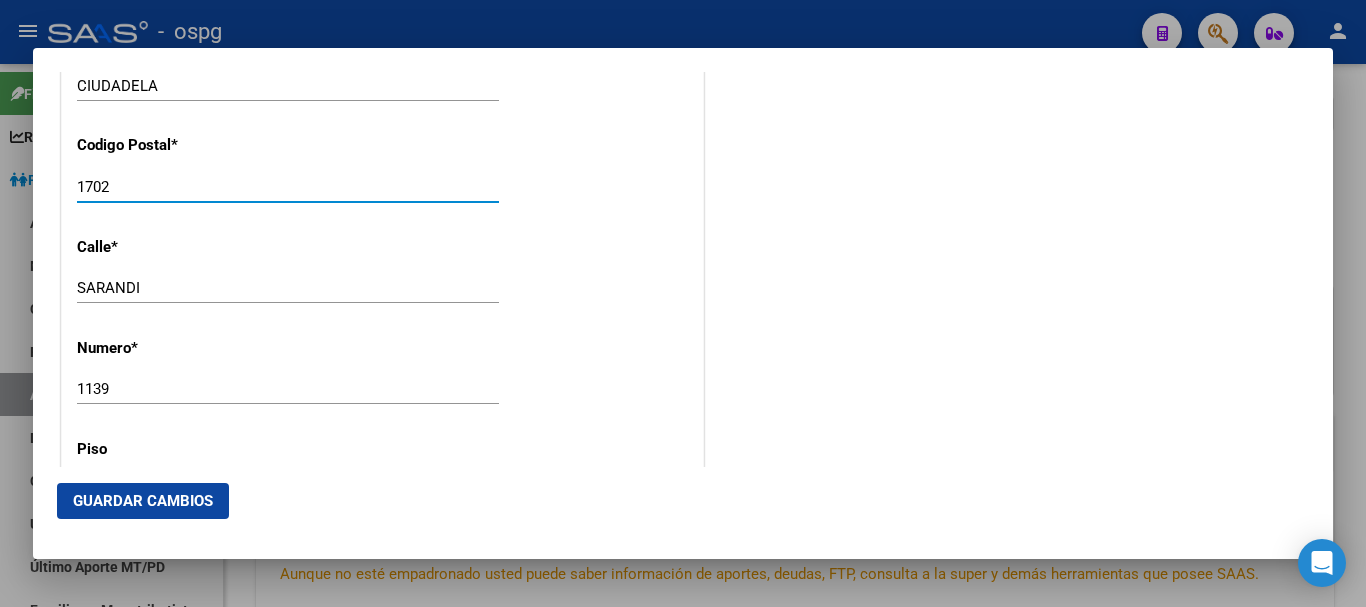 scroll, scrollTop: 2100, scrollLeft: 0, axis: vertical 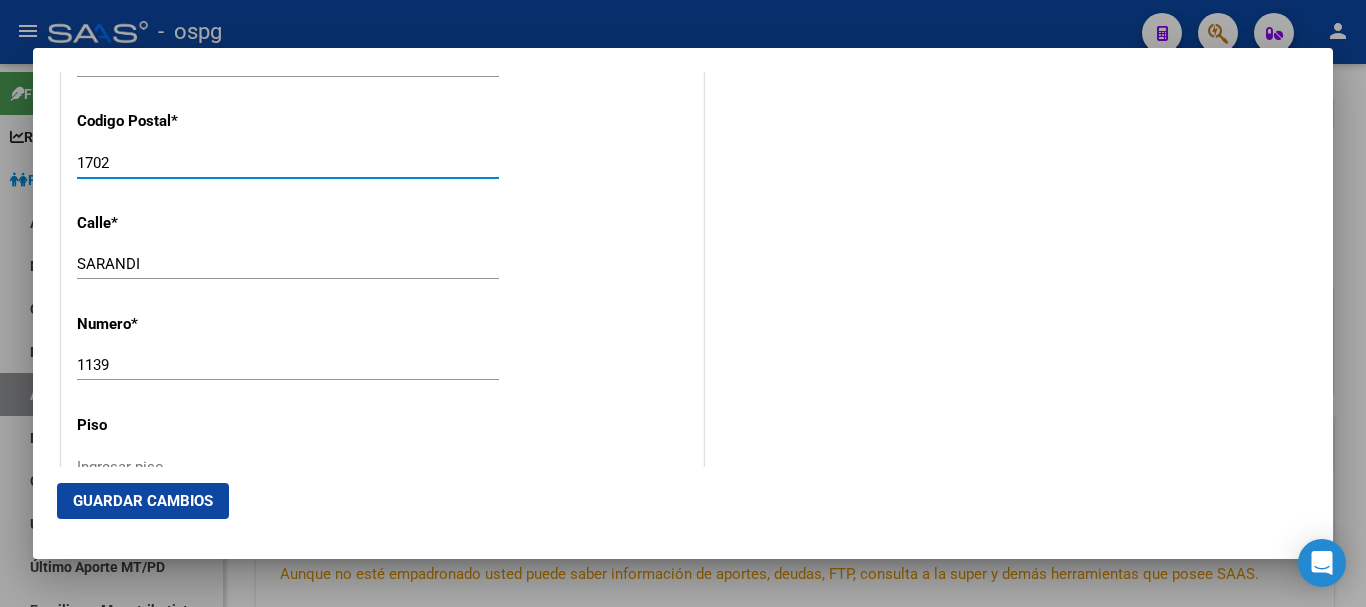 type on "1702" 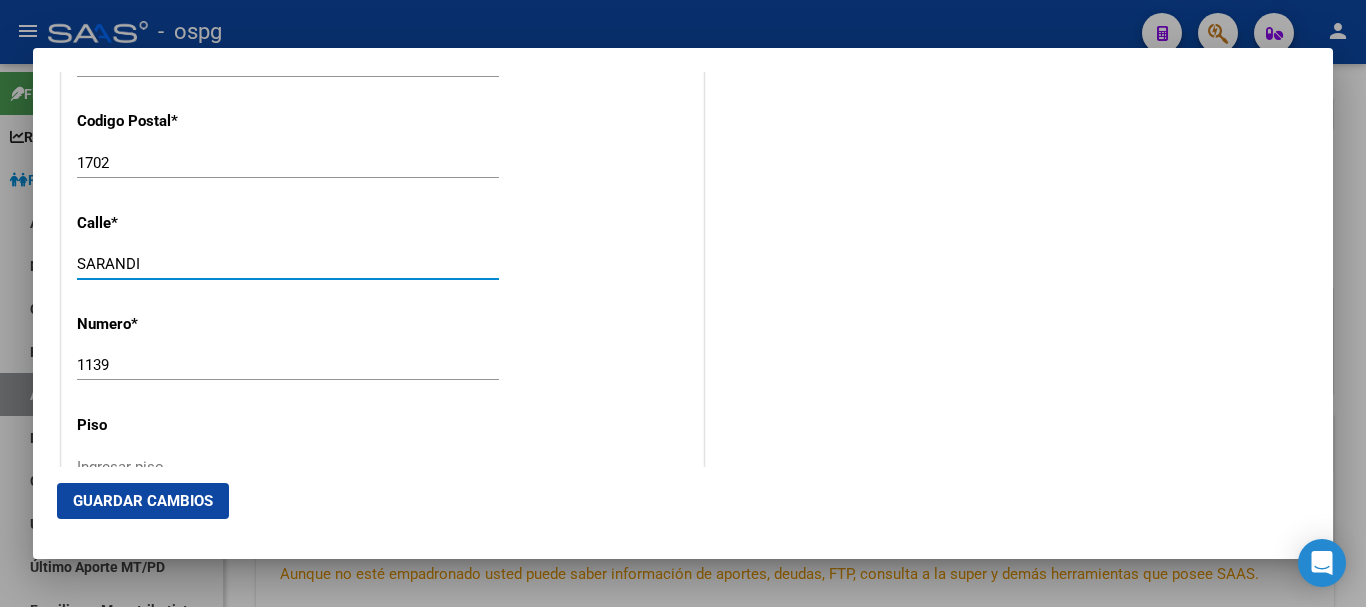 drag, startPoint x: 160, startPoint y: 262, endPoint x: 32, endPoint y: 262, distance: 128 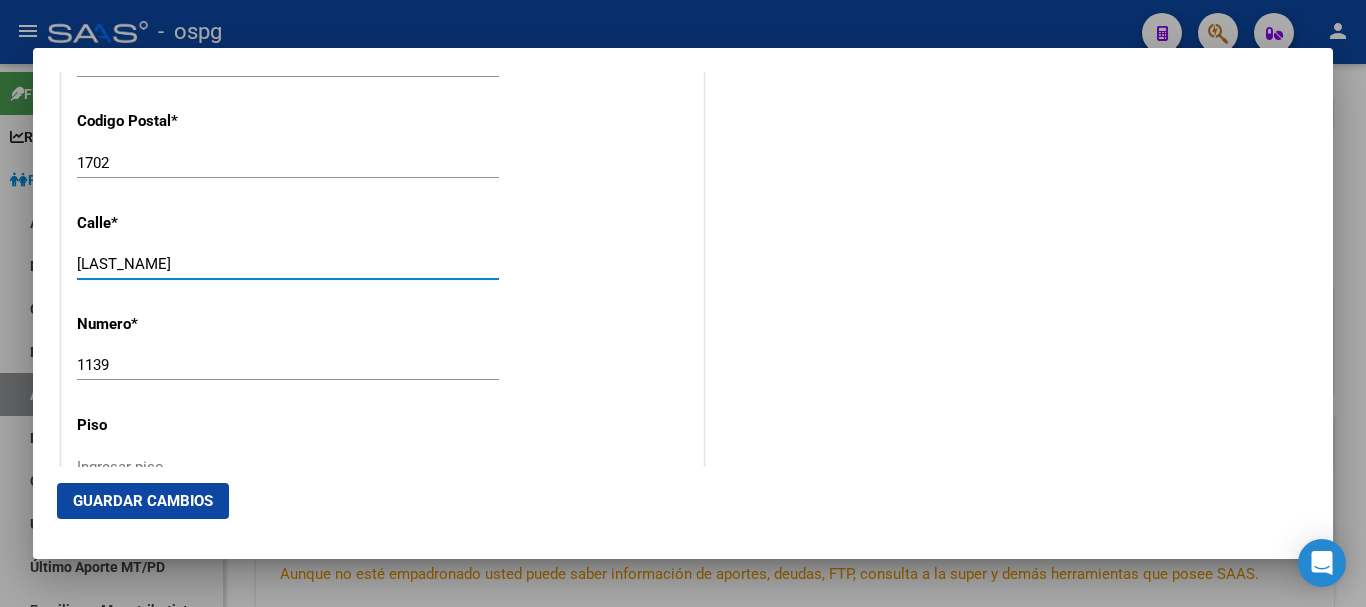 type on "[LAST_NAME]" 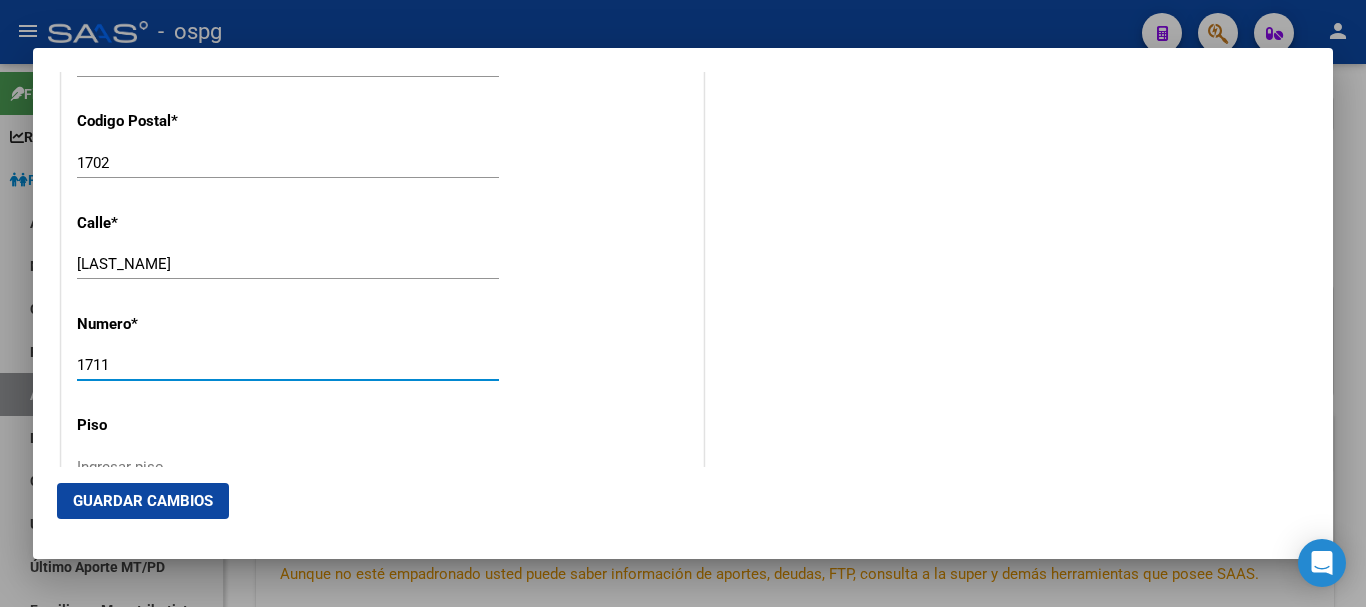 type on "1711" 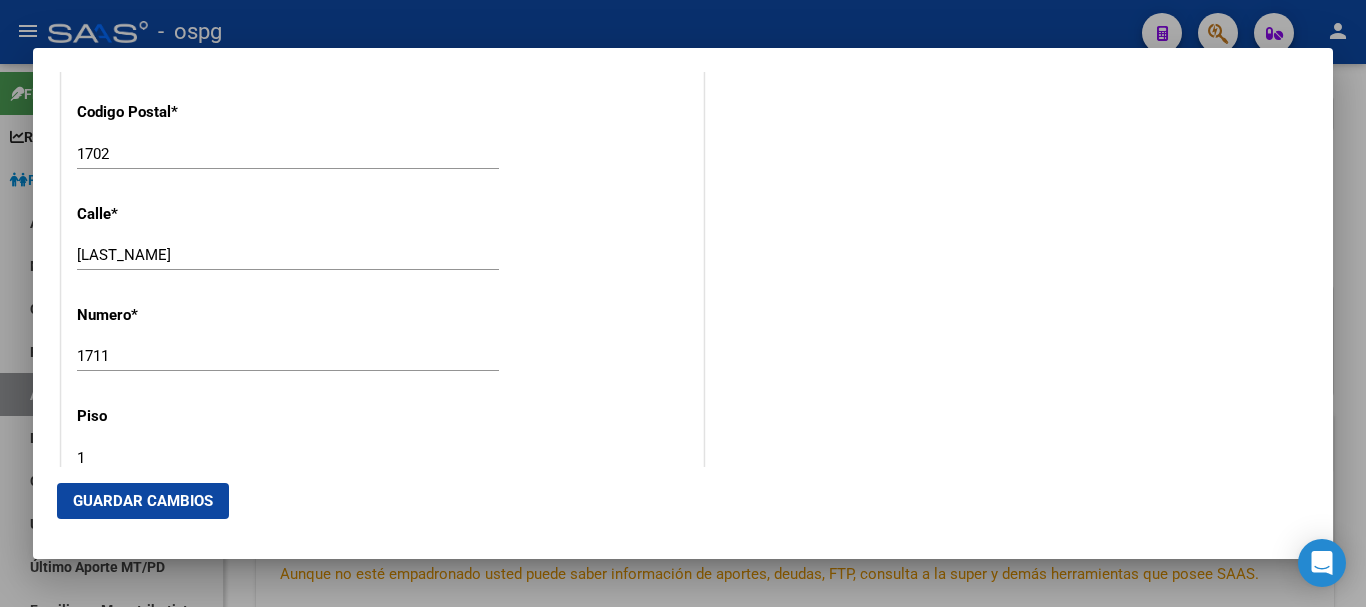 type on "1" 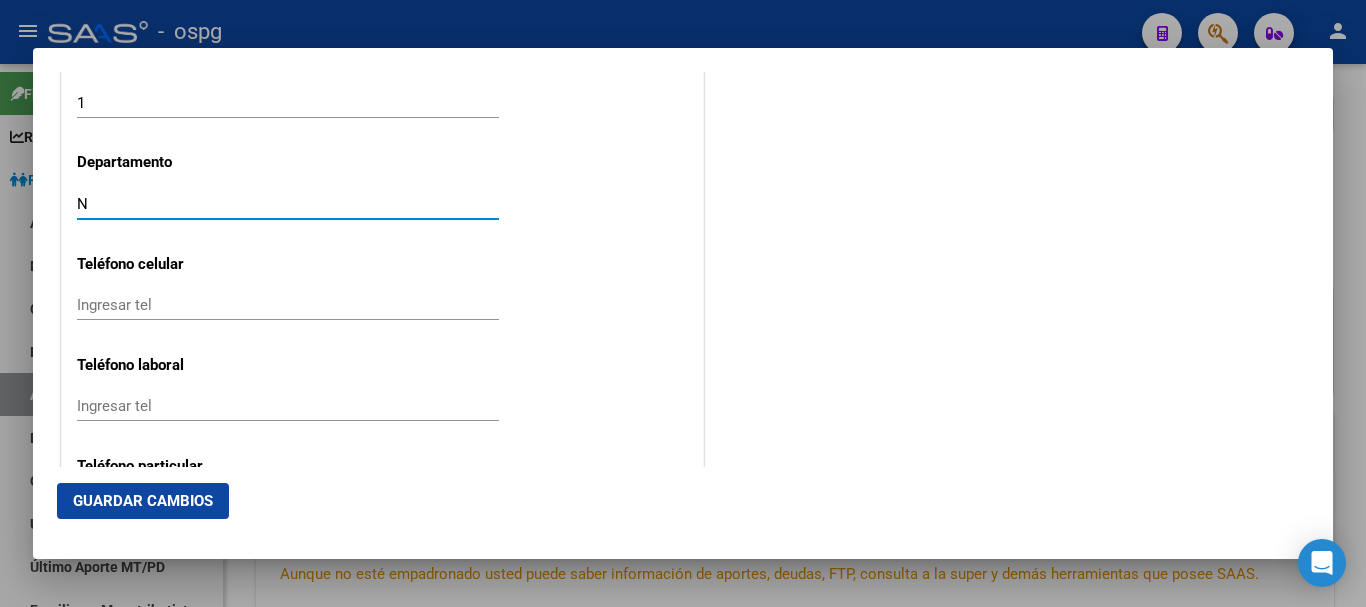 scroll, scrollTop: 2498, scrollLeft: 0, axis: vertical 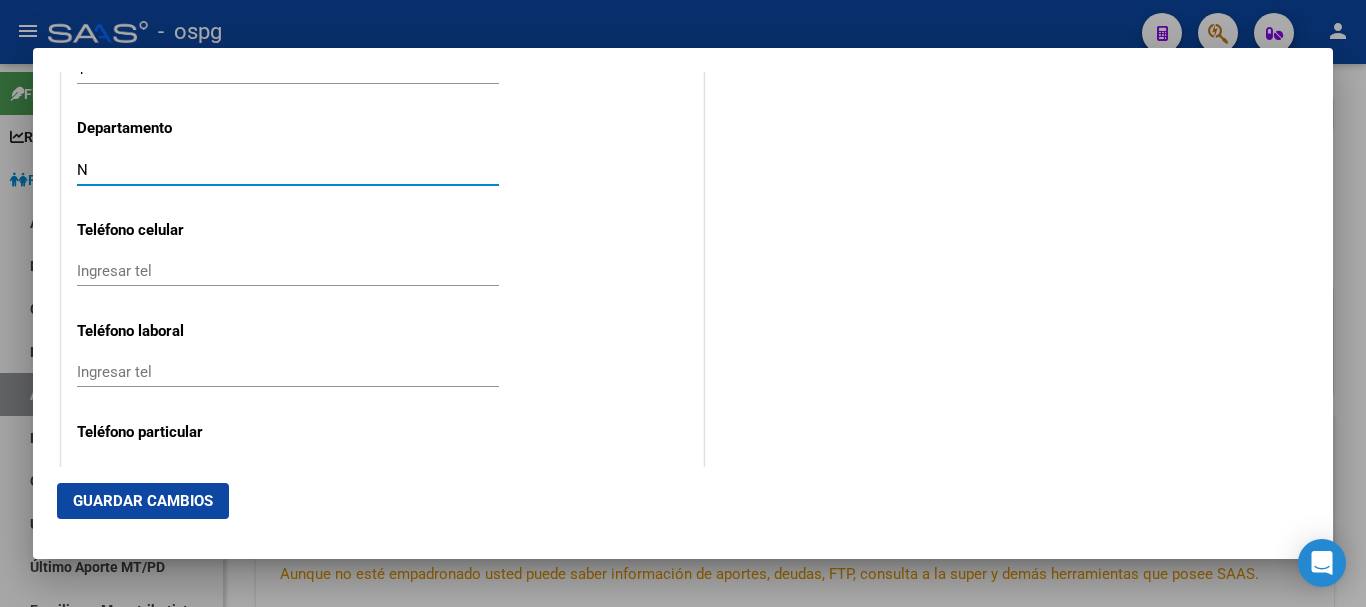type on "N" 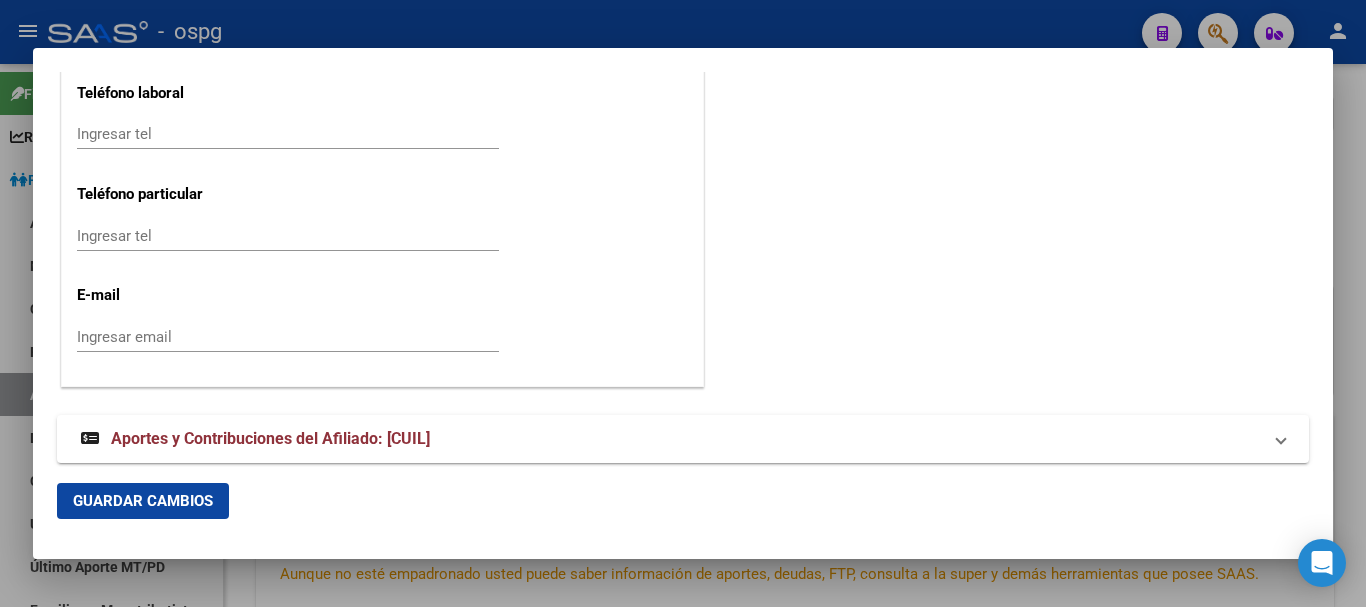 scroll, scrollTop: 2755, scrollLeft: 0, axis: vertical 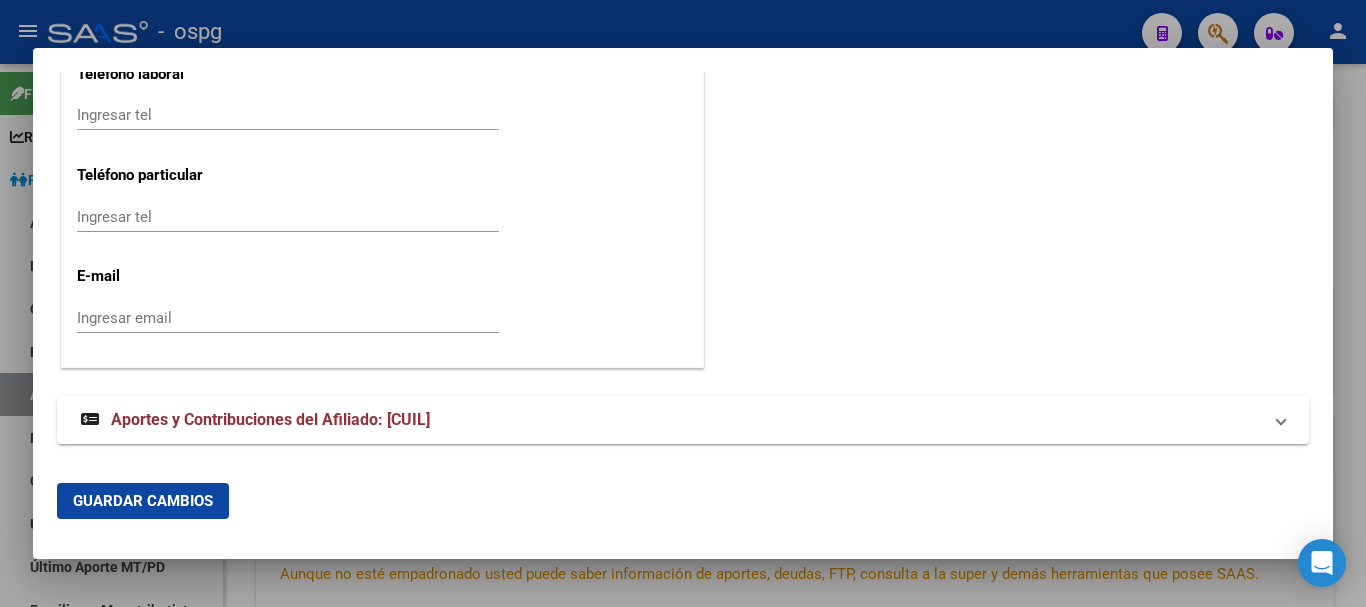type on "[PHONE]" 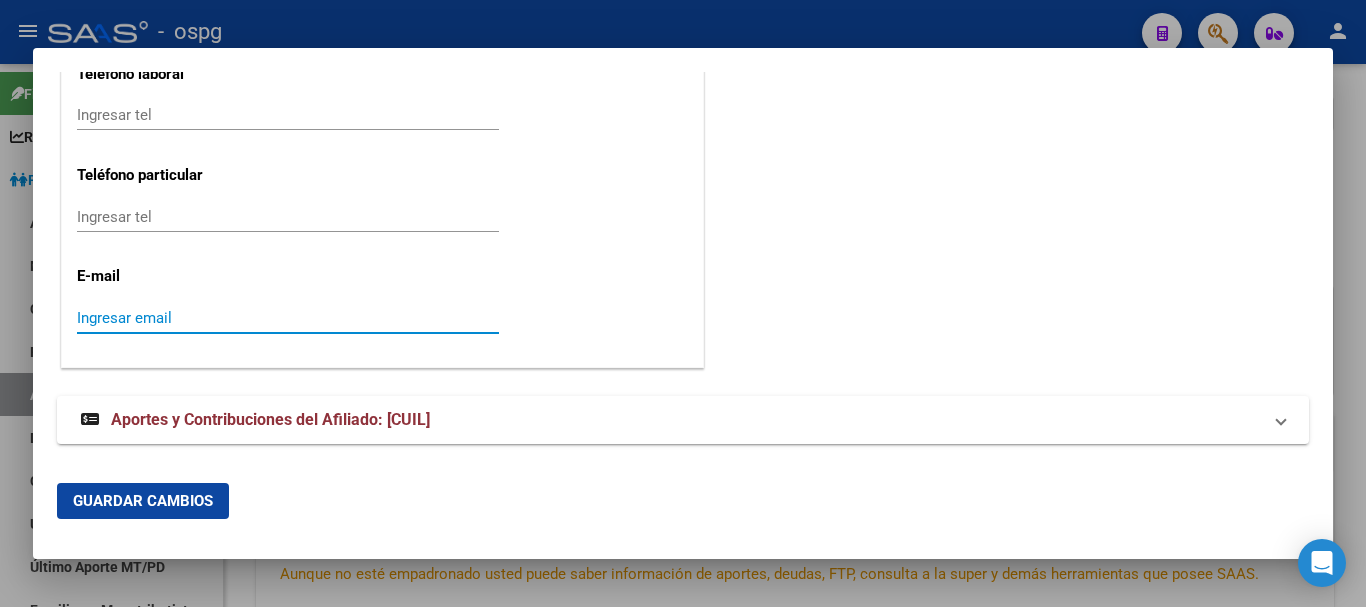 click on "Ingresar email" at bounding box center (288, 318) 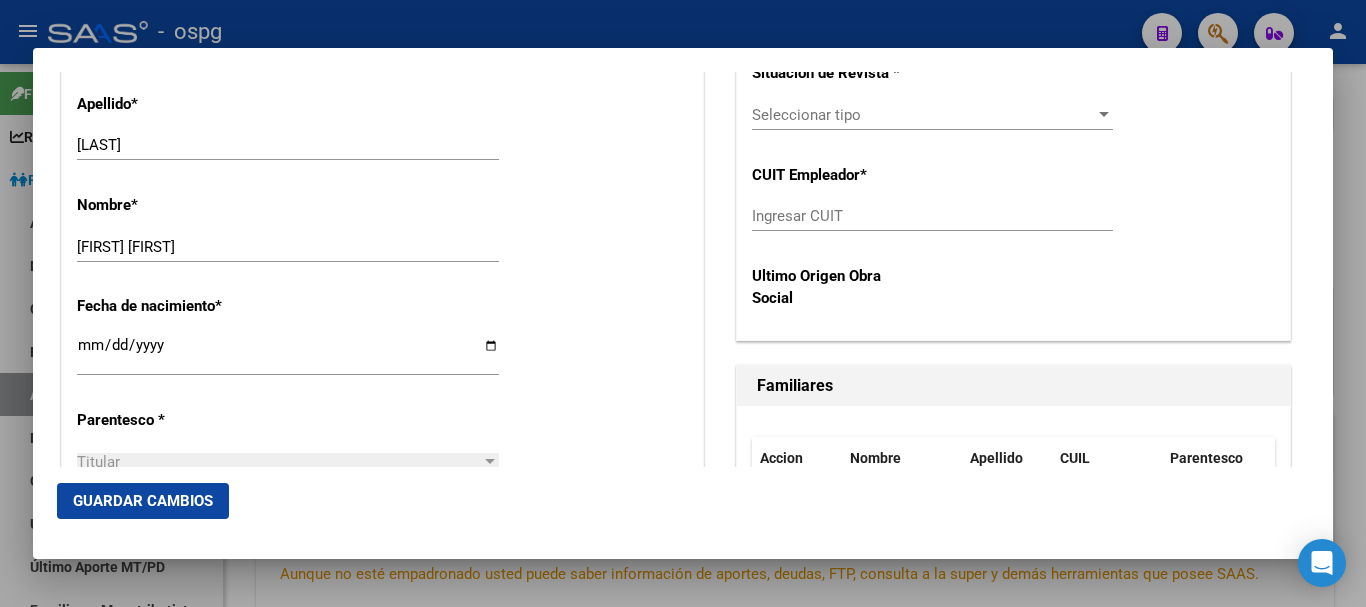 scroll, scrollTop: 455, scrollLeft: 0, axis: vertical 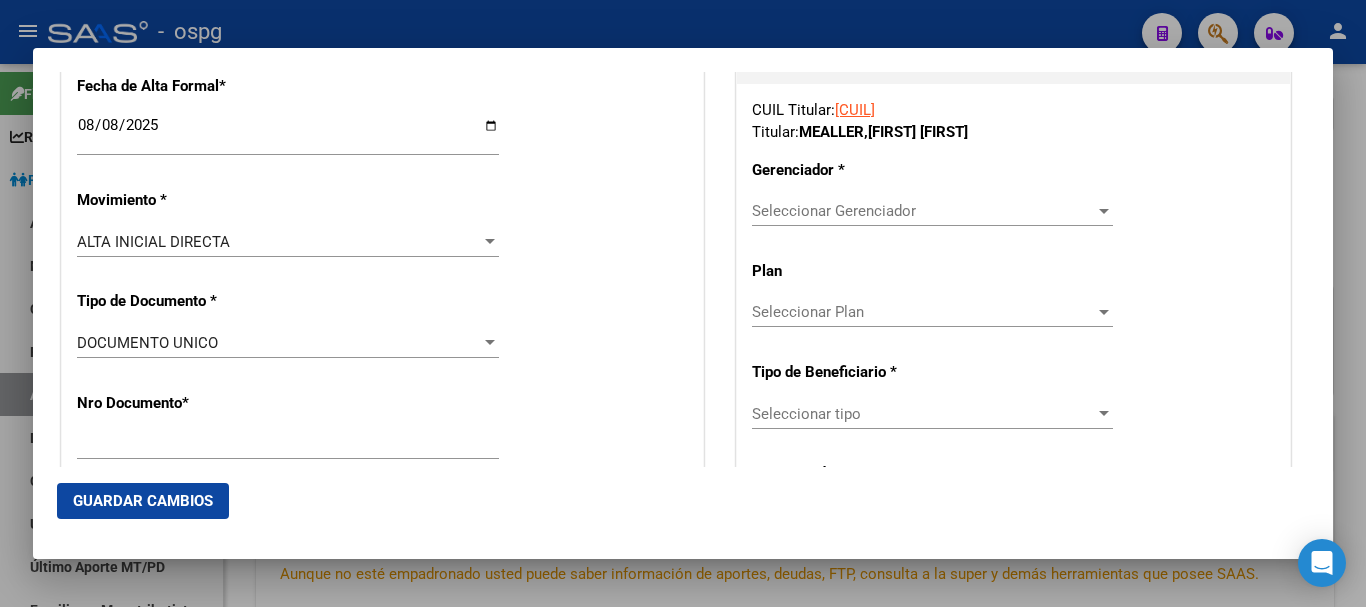 type on "[EMAIL]" 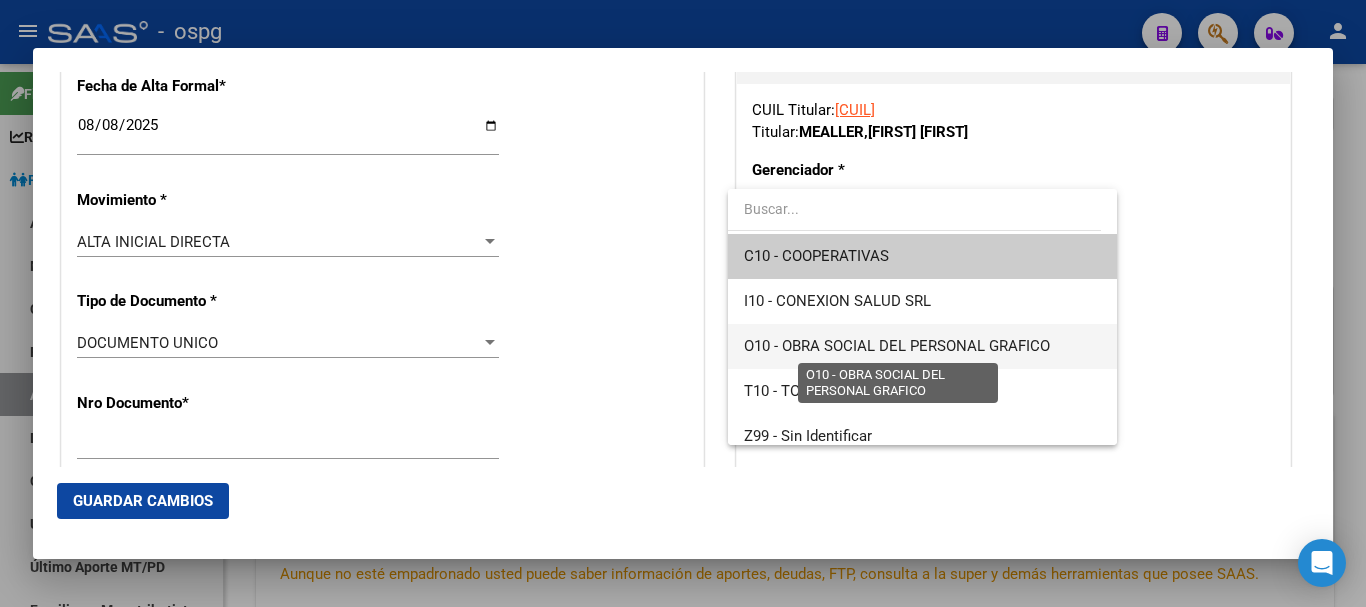 click on "O10 - OBRA SOCIAL DEL PERSONAL GRAFICO" at bounding box center [897, 346] 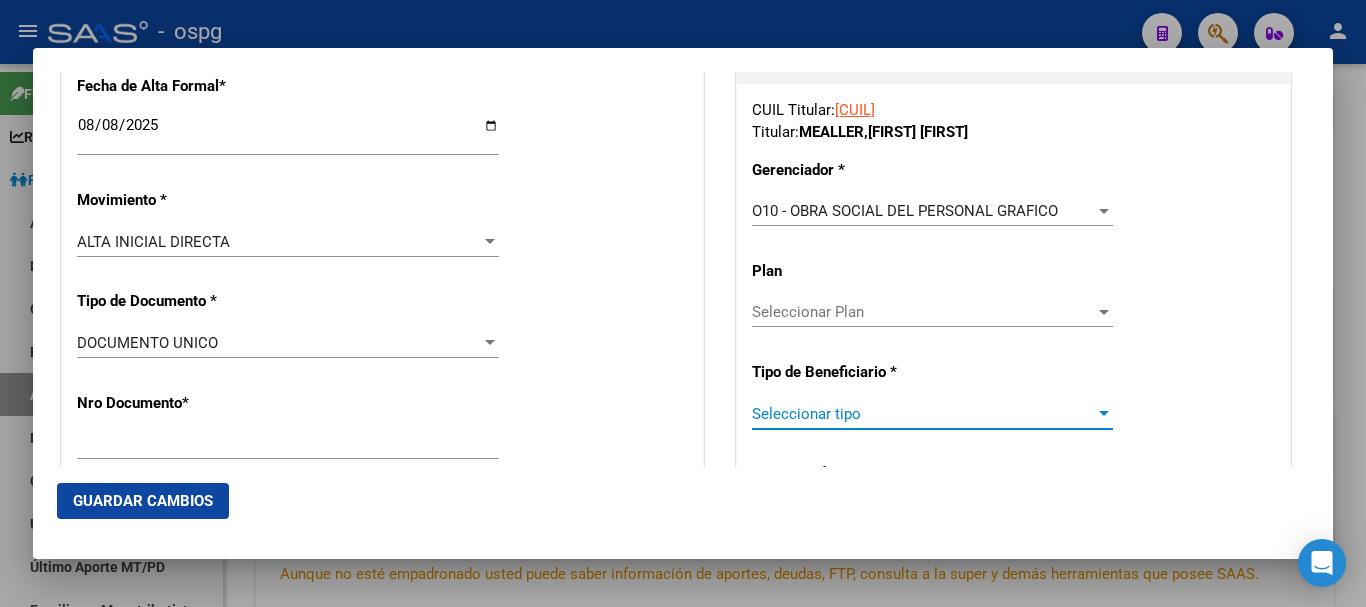 click on "Seleccionar tipo" at bounding box center (923, 414) 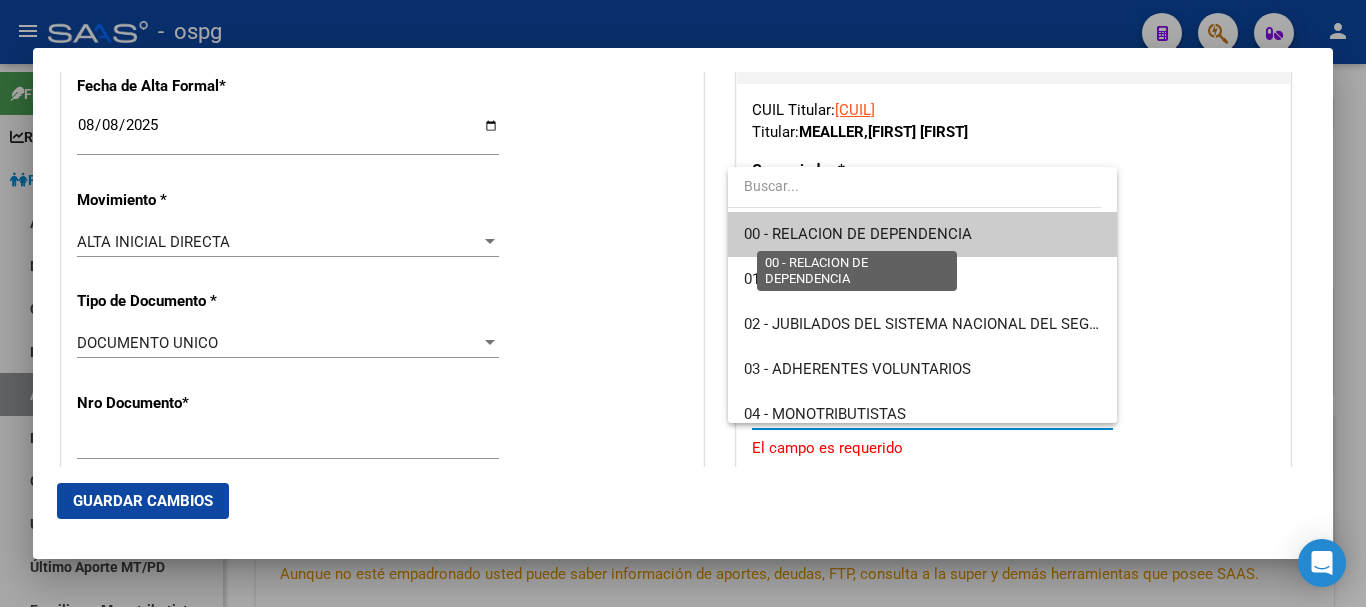 click on "00 - RELACION DE DEPENDENCIA" at bounding box center (858, 234) 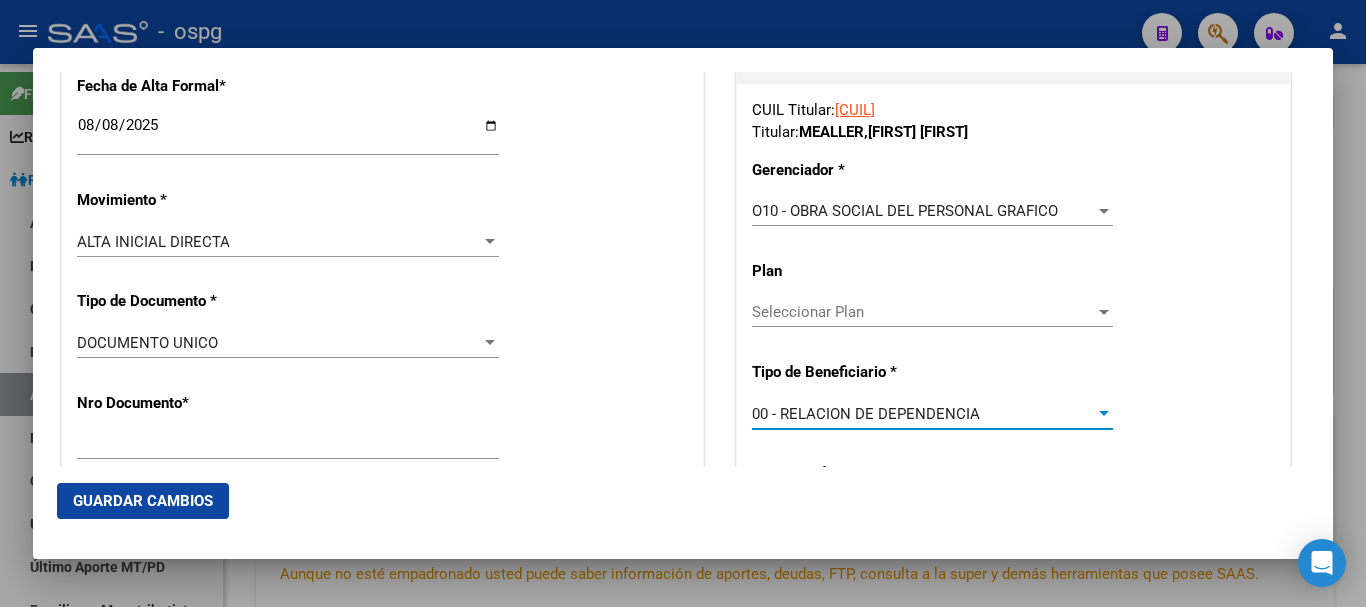 type on "[CUIL]" 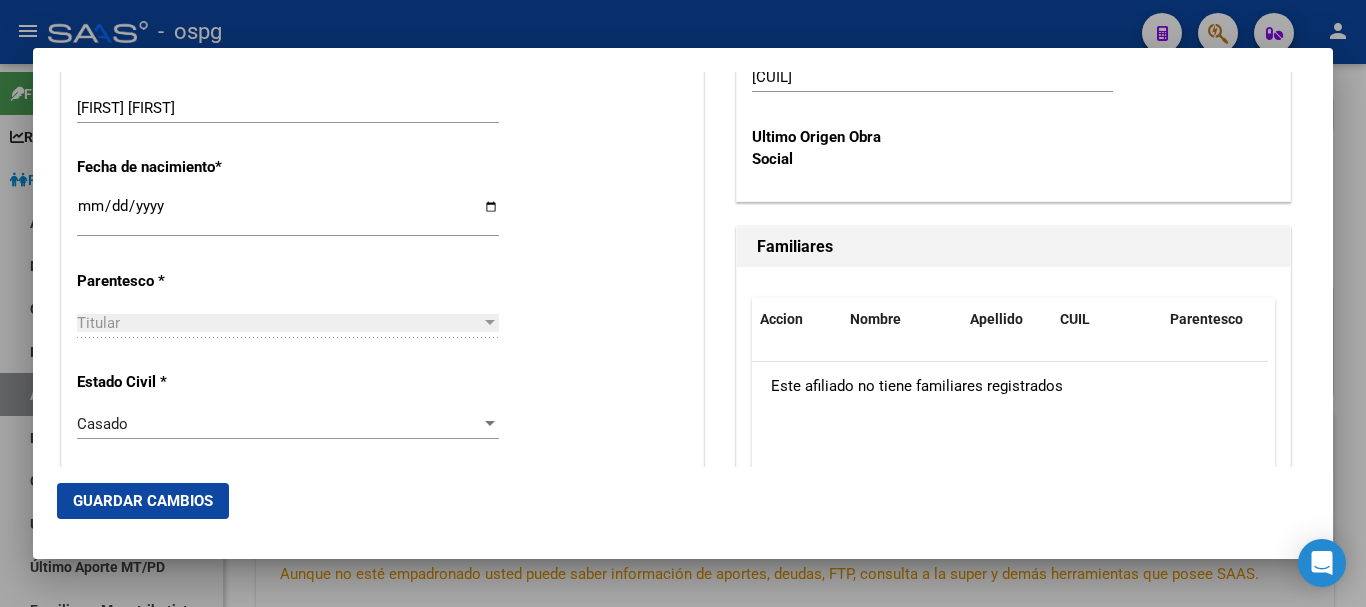 scroll, scrollTop: 1055, scrollLeft: 0, axis: vertical 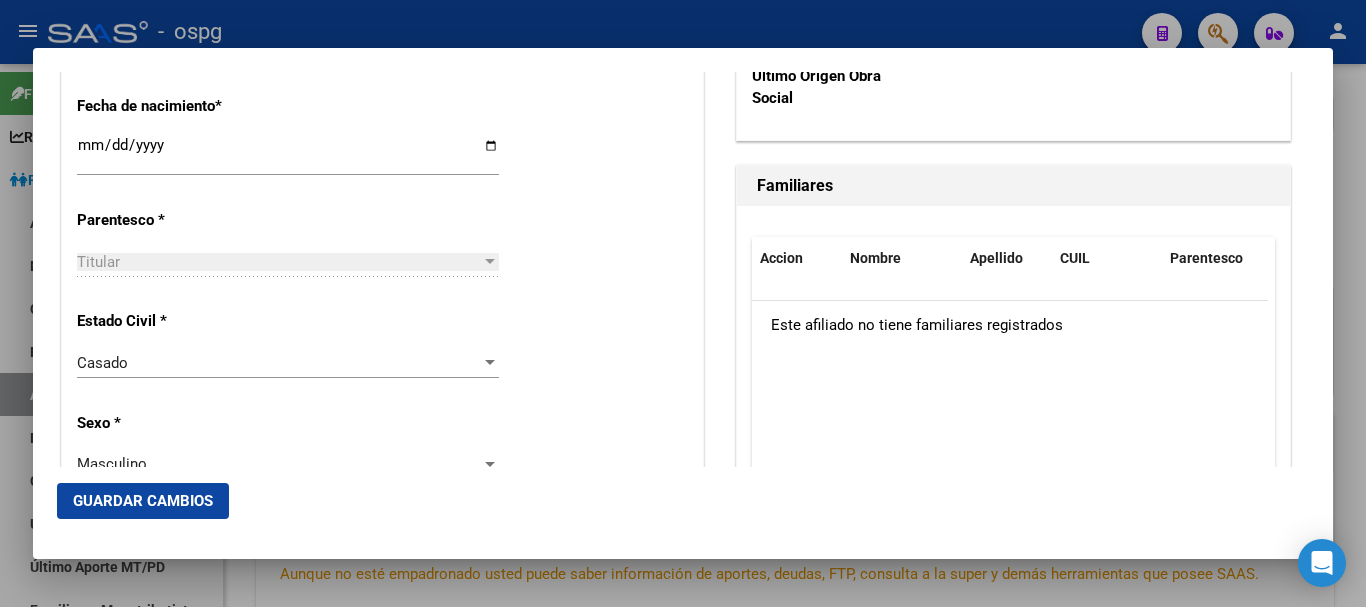 click on "Guardar Cambios" 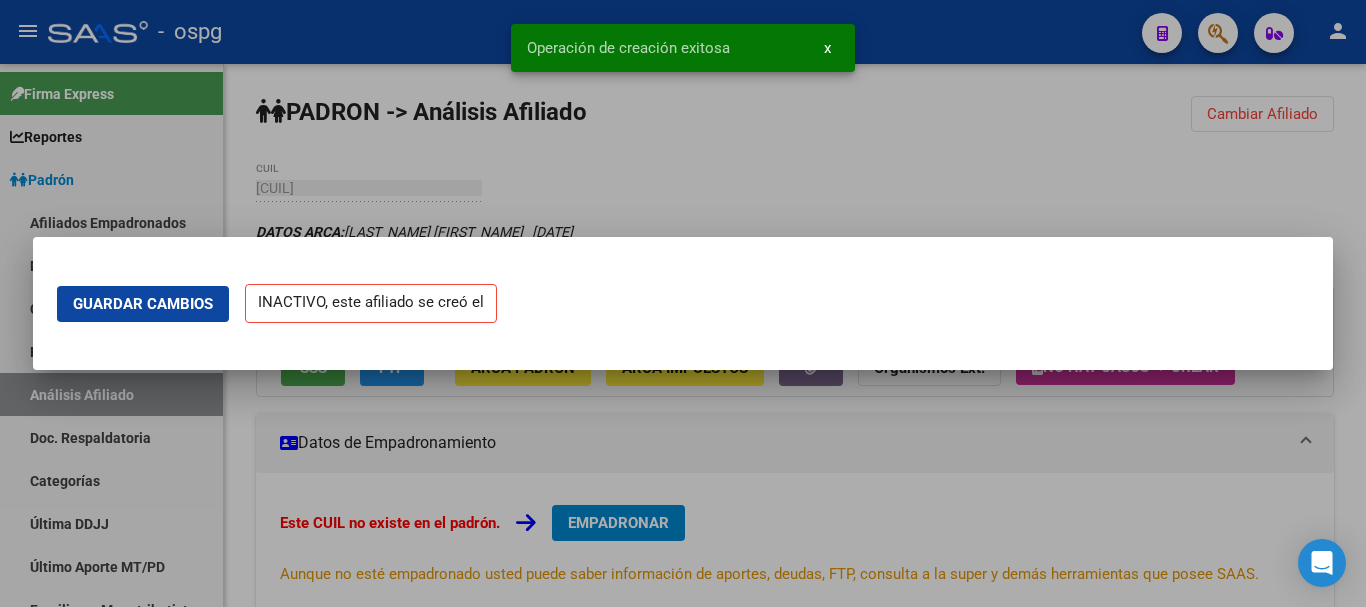 scroll, scrollTop: 0, scrollLeft: 0, axis: both 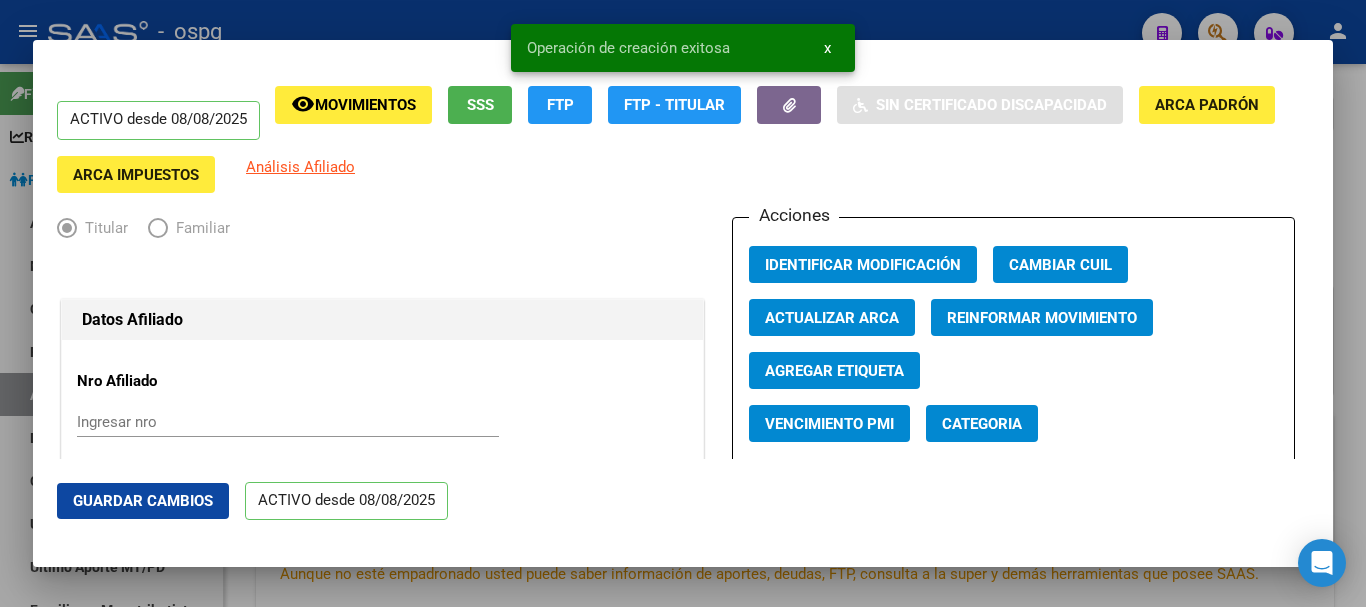 click at bounding box center (683, 303) 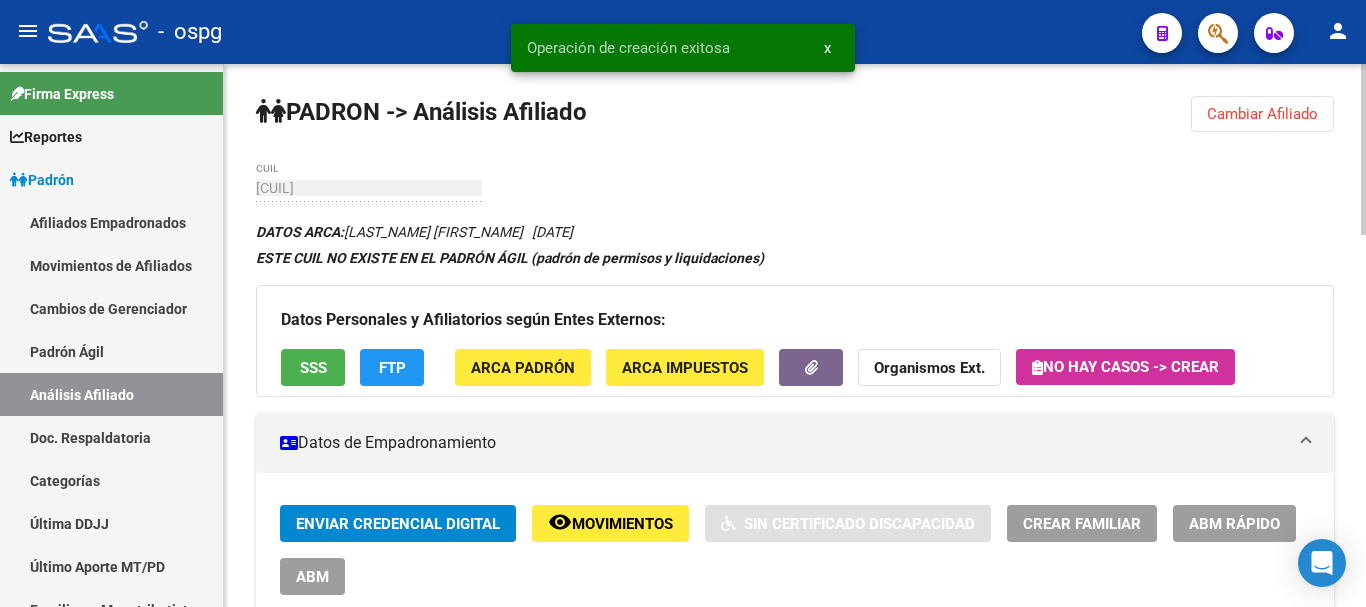 click on "Cambiar Afiliado" 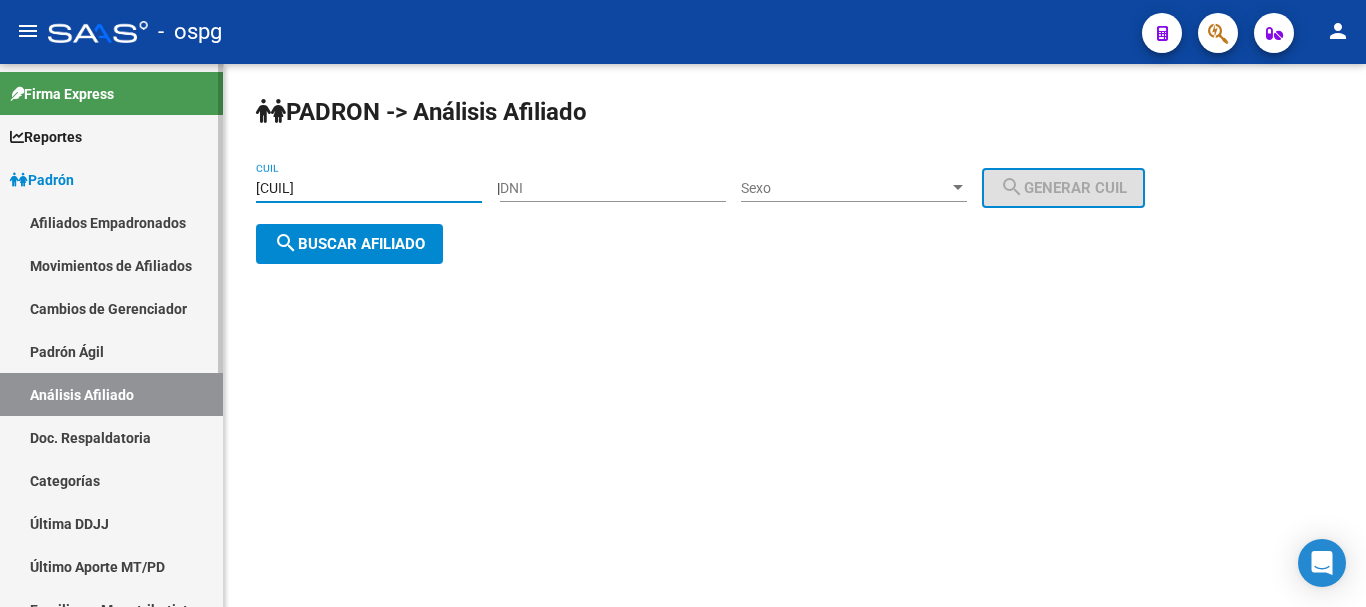 drag, startPoint x: 376, startPoint y: 183, endPoint x: 200, endPoint y: 169, distance: 176.55594 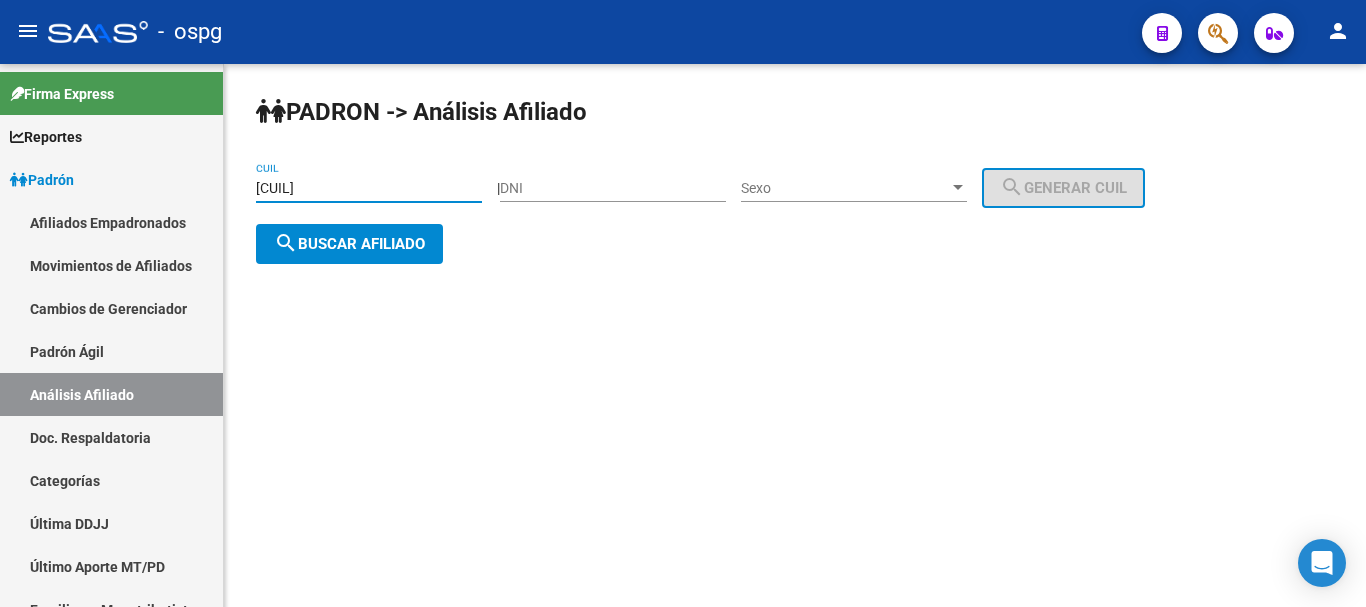 paste on "[CUIL]" 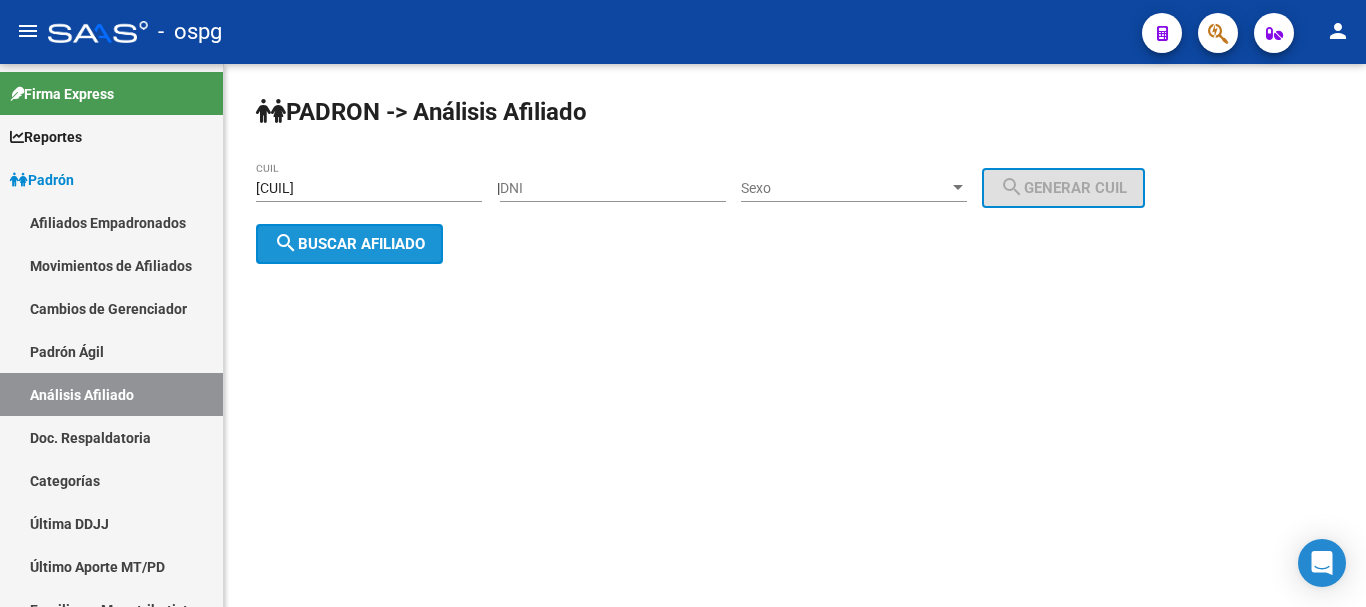 click on "search  Buscar afiliado" 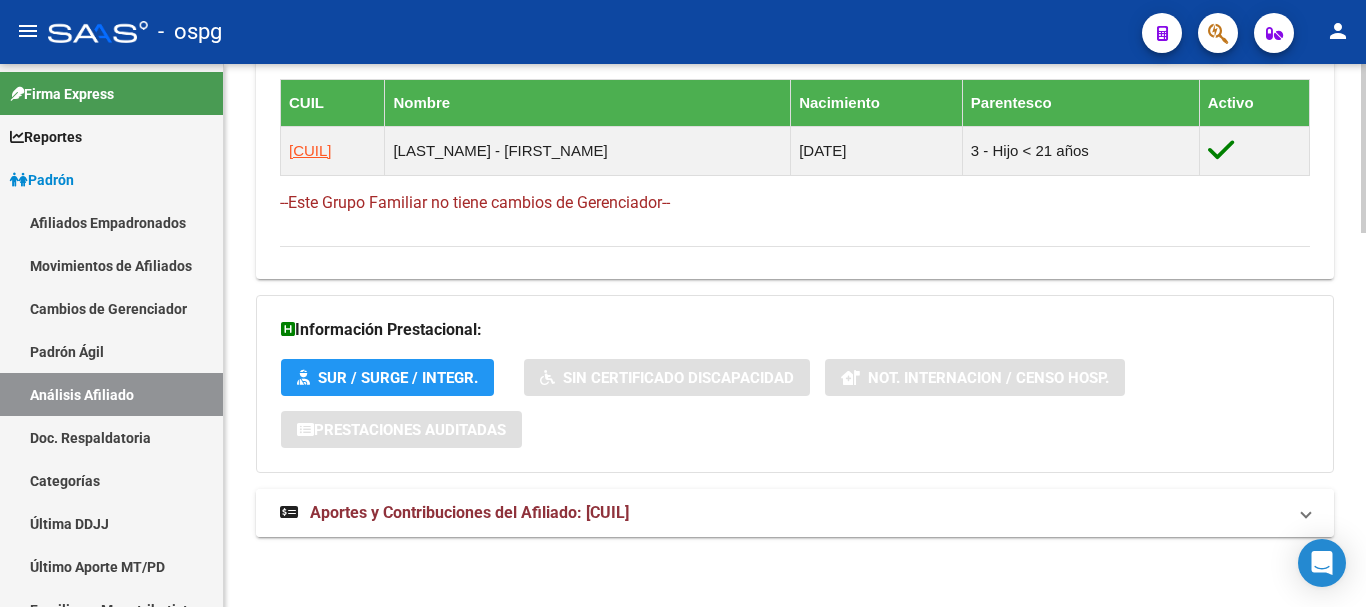 click on "Aportes y Contribuciones del Afiliado: [CUIL]" at bounding box center [783, 513] 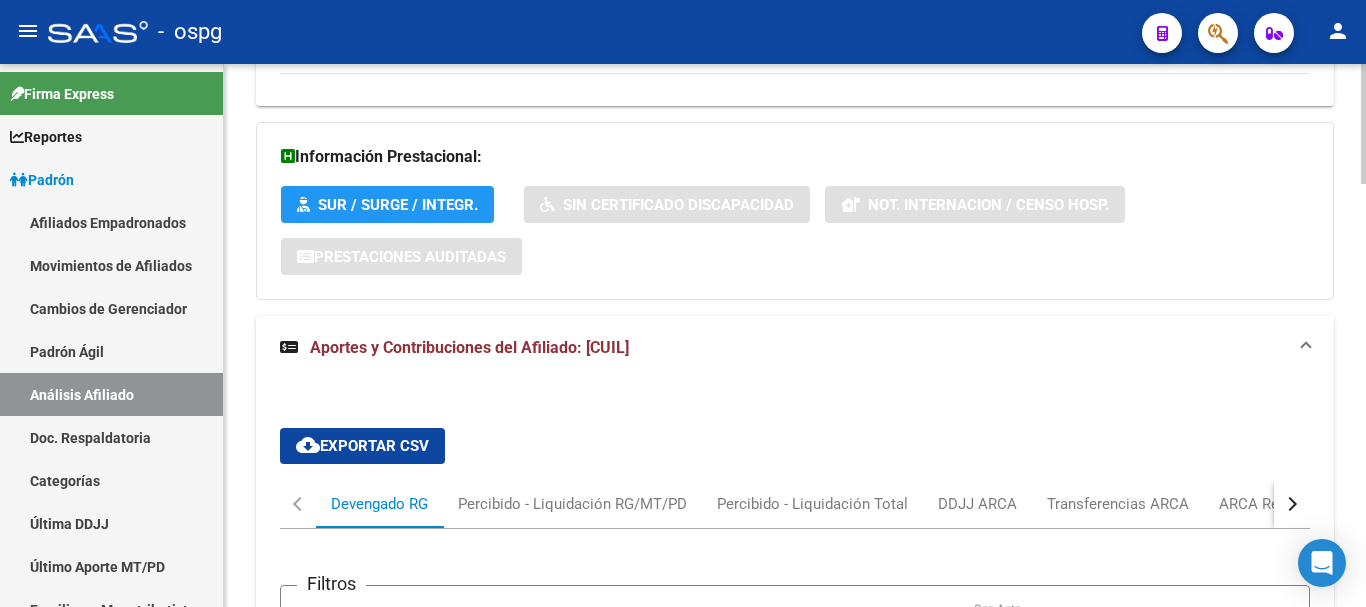 scroll, scrollTop: 1403, scrollLeft: 0, axis: vertical 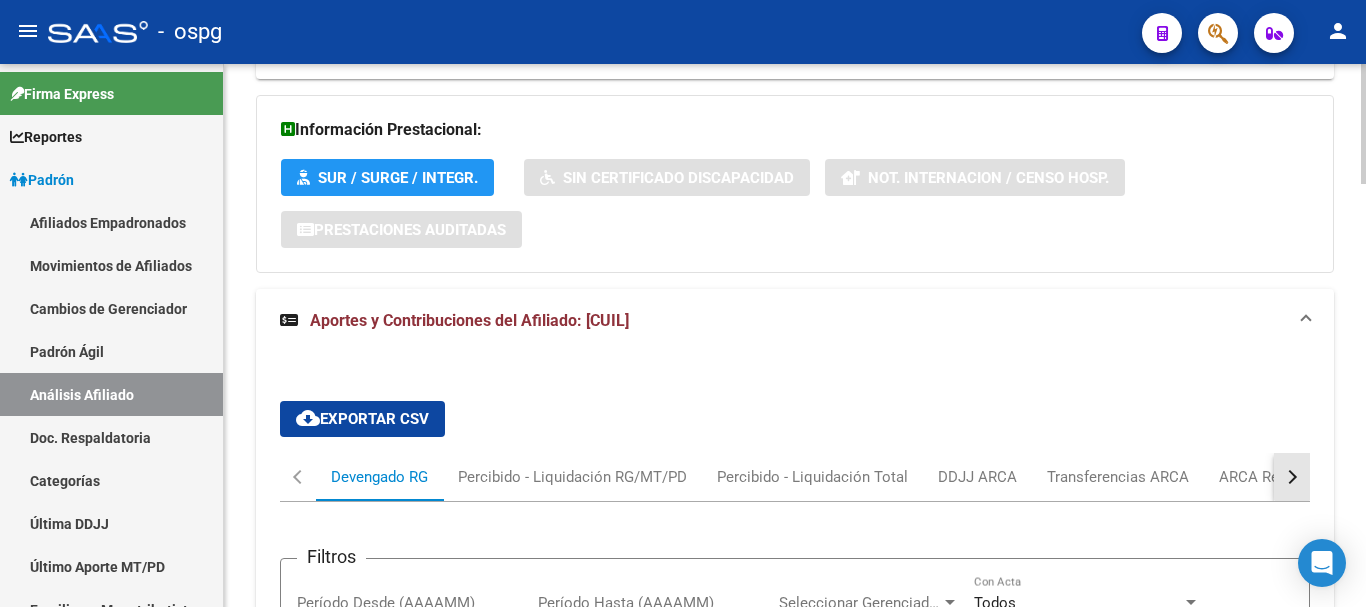 click at bounding box center (1290, 477) 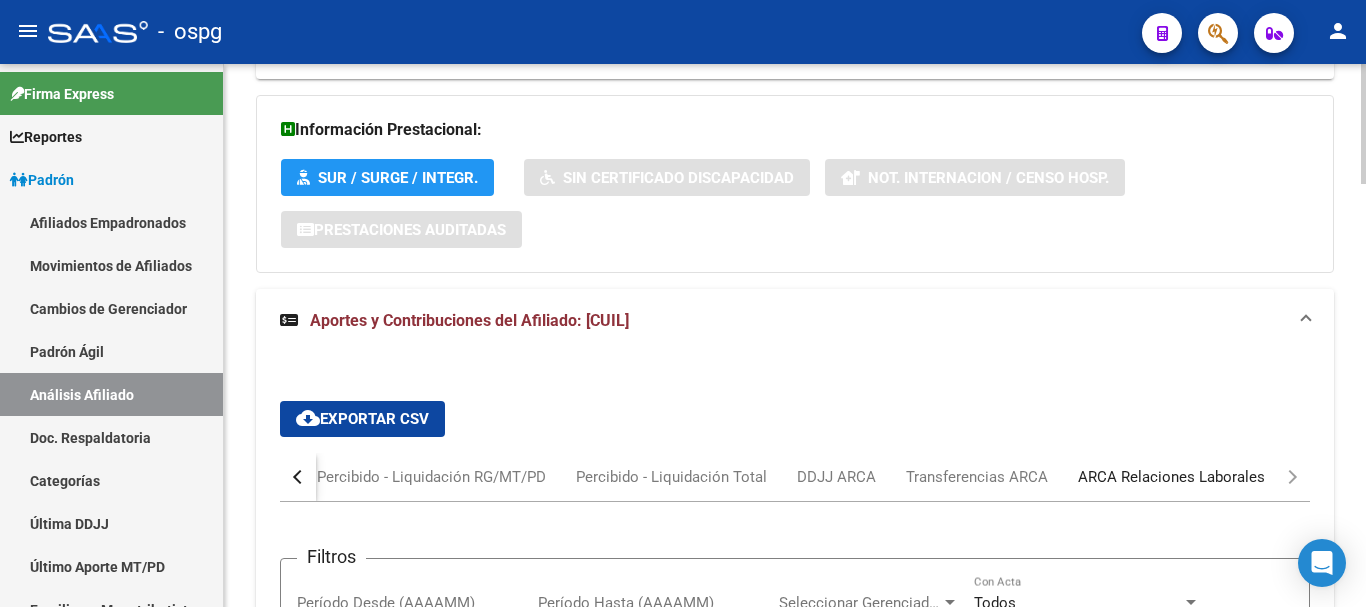 click on "ARCA Relaciones Laborales" at bounding box center (1171, 477) 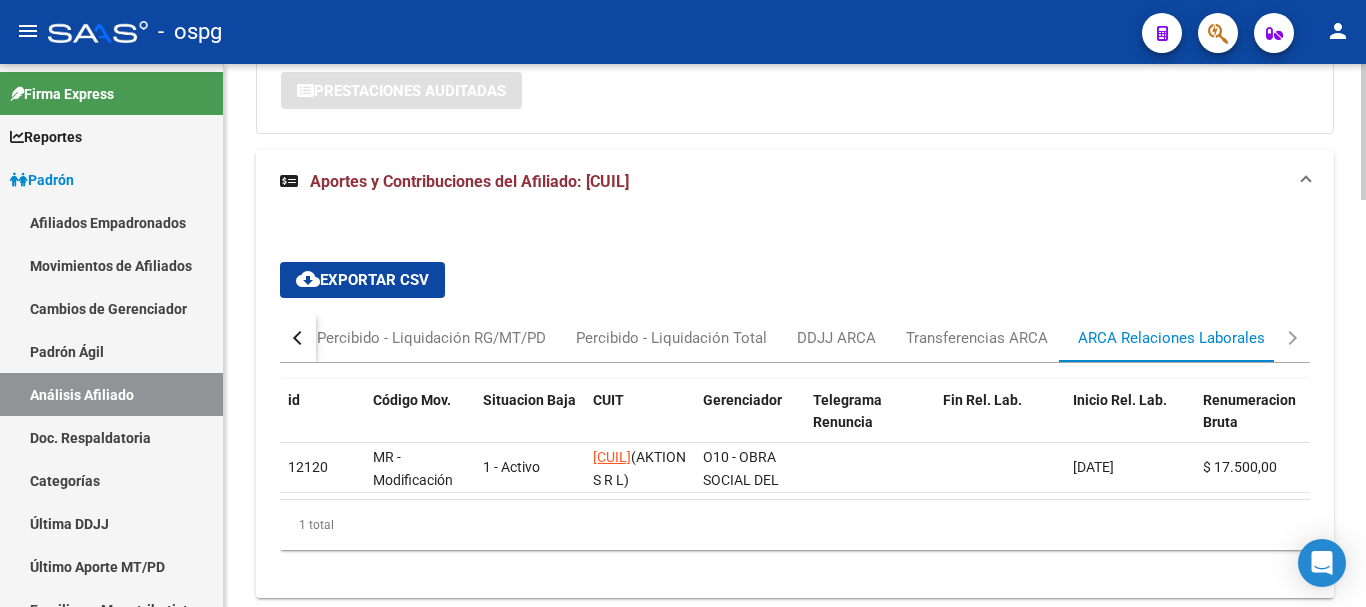 scroll, scrollTop: 1603, scrollLeft: 0, axis: vertical 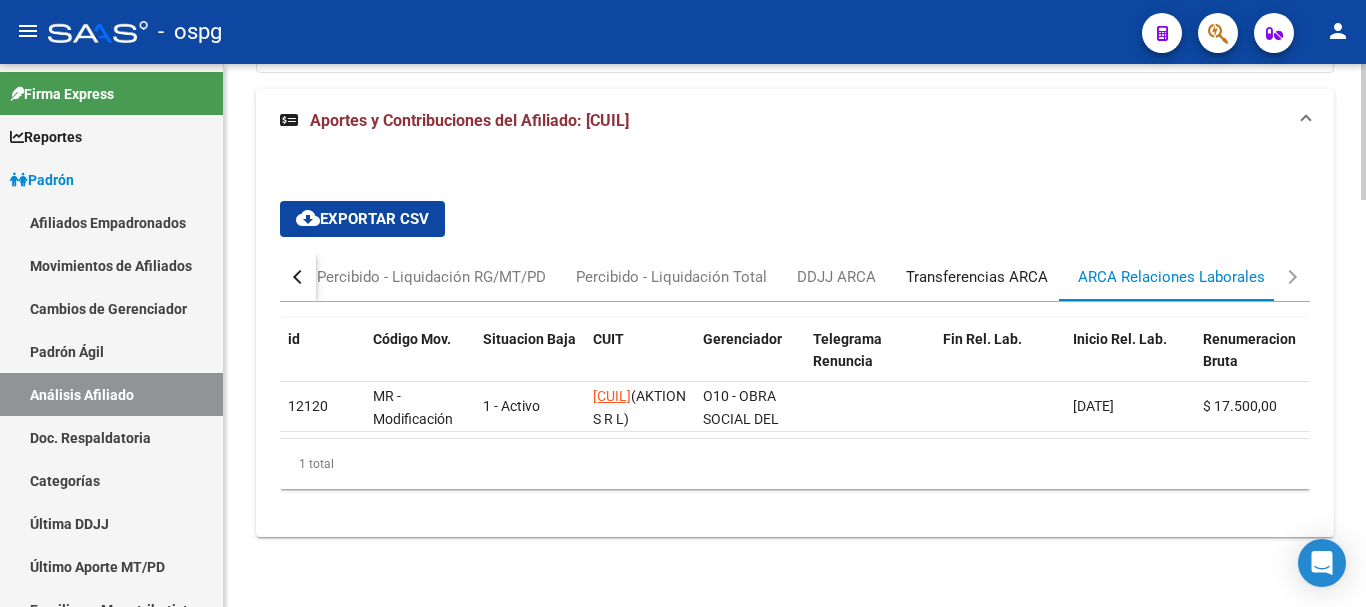 click on "Transferencias ARCA" at bounding box center (977, 277) 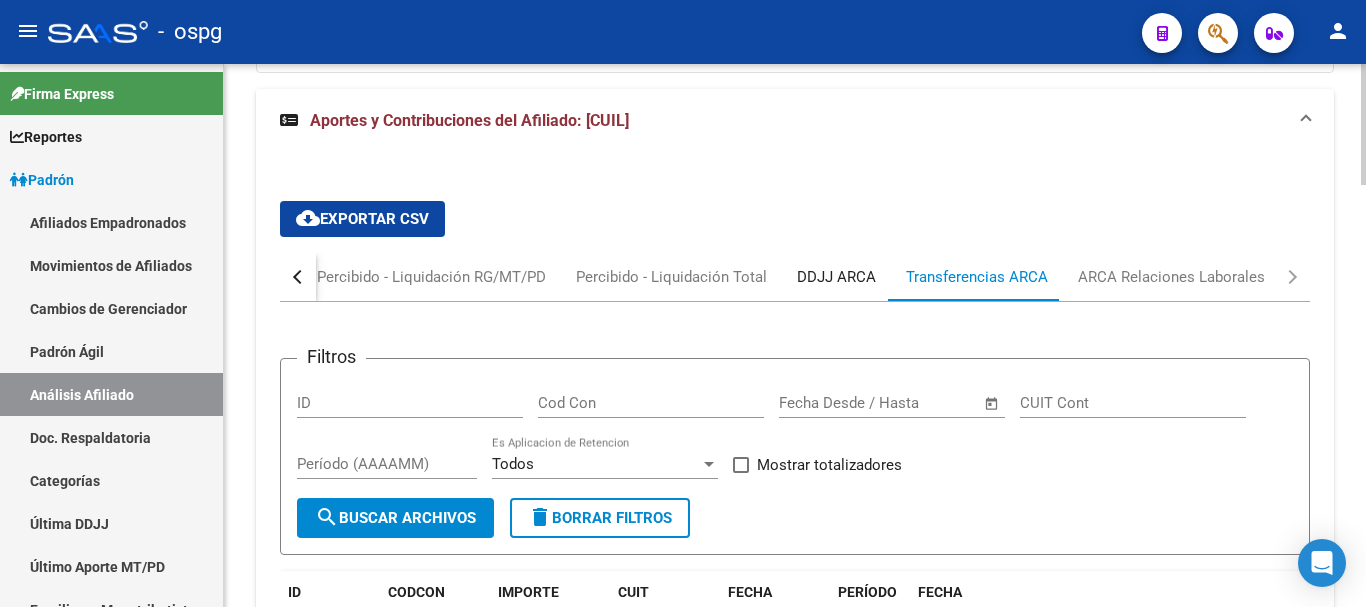 click on "DDJJ ARCA" at bounding box center [836, 277] 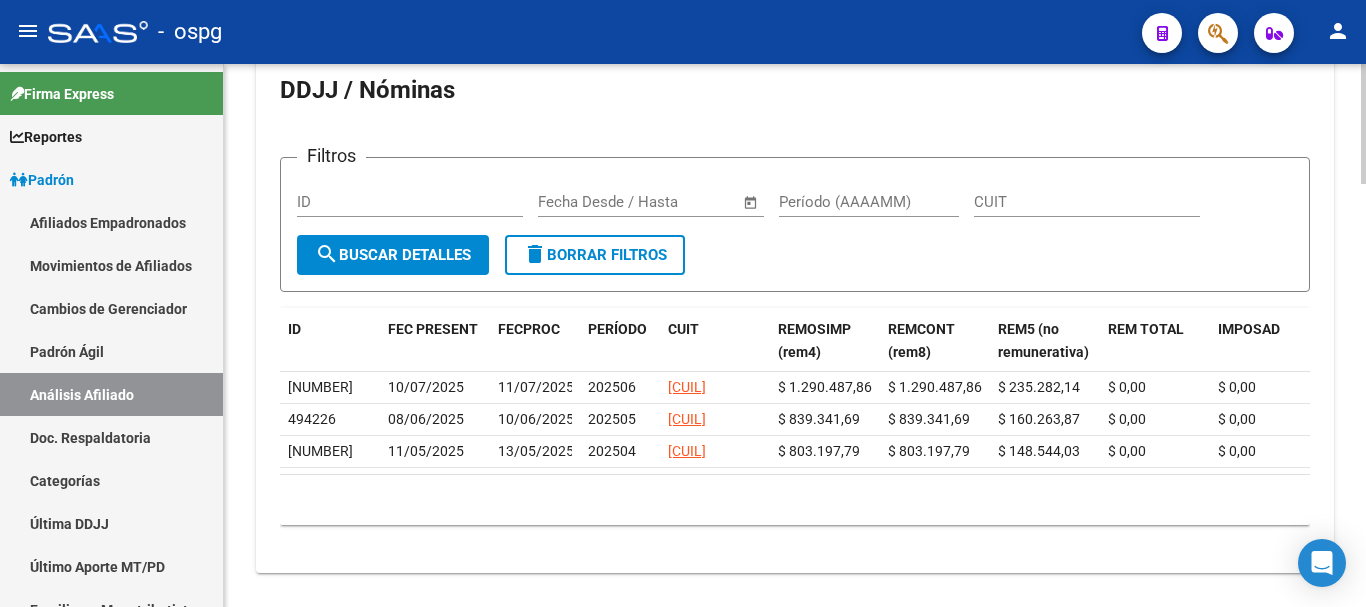 scroll, scrollTop: 1903, scrollLeft: 0, axis: vertical 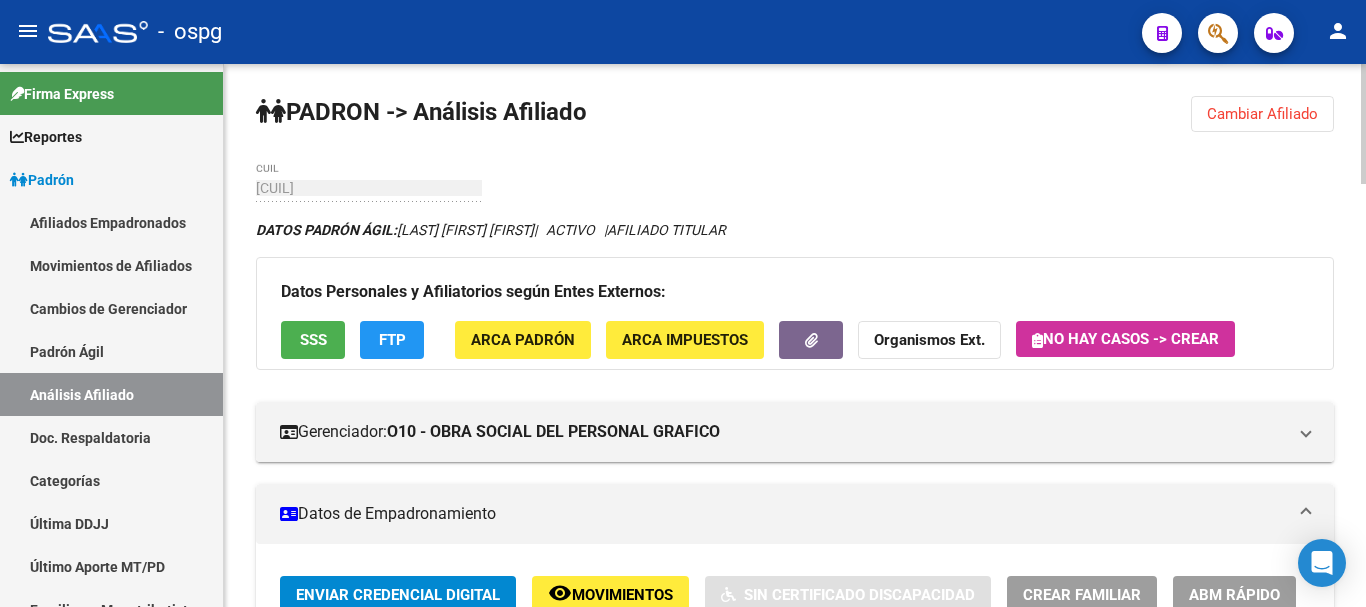 click on "[CUIL] [LAST_NAME] [FIRST_NAME] [LAST_NAME] [FIRST_NAME] [DATE] [AGE] [PHONE]" 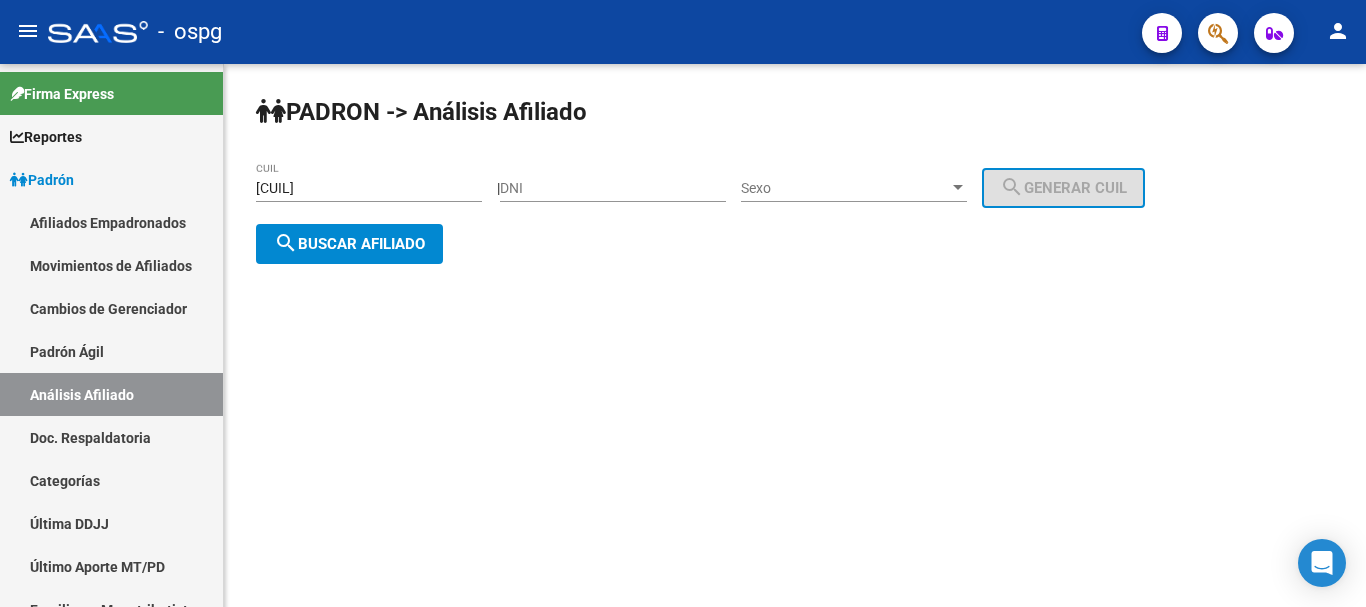 drag, startPoint x: 425, startPoint y: 187, endPoint x: 0, endPoint y: 0, distance: 464.321 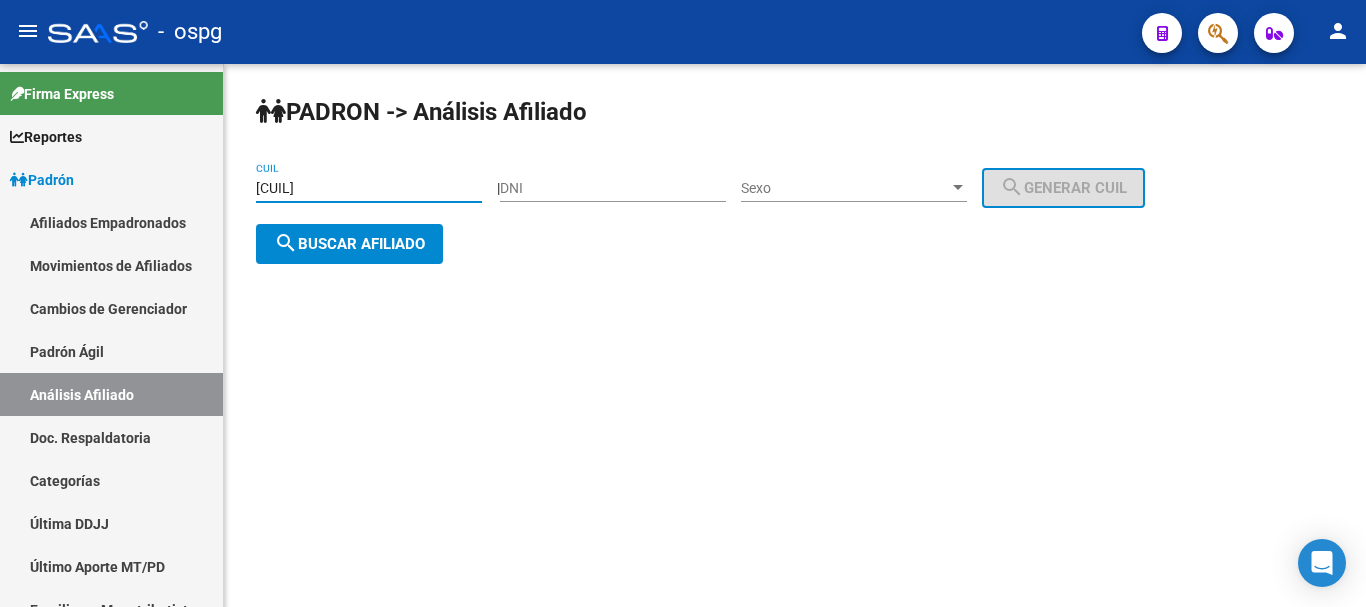 type on "[CUIL]" 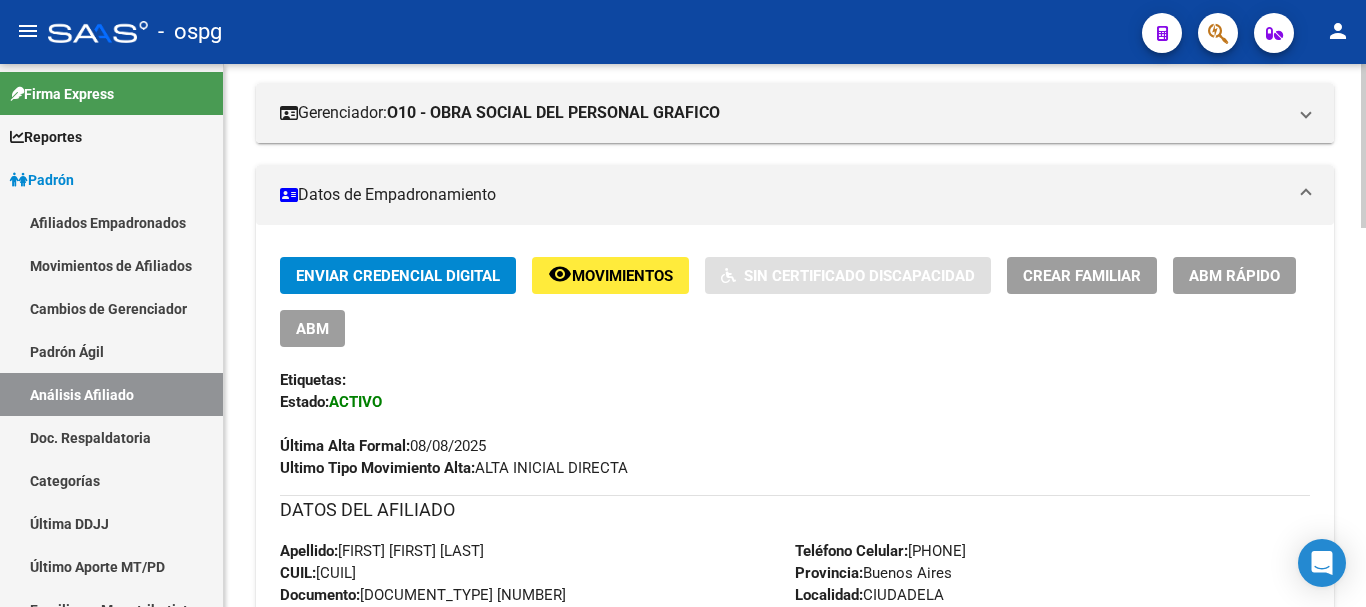 scroll, scrollTop: 50, scrollLeft: 0, axis: vertical 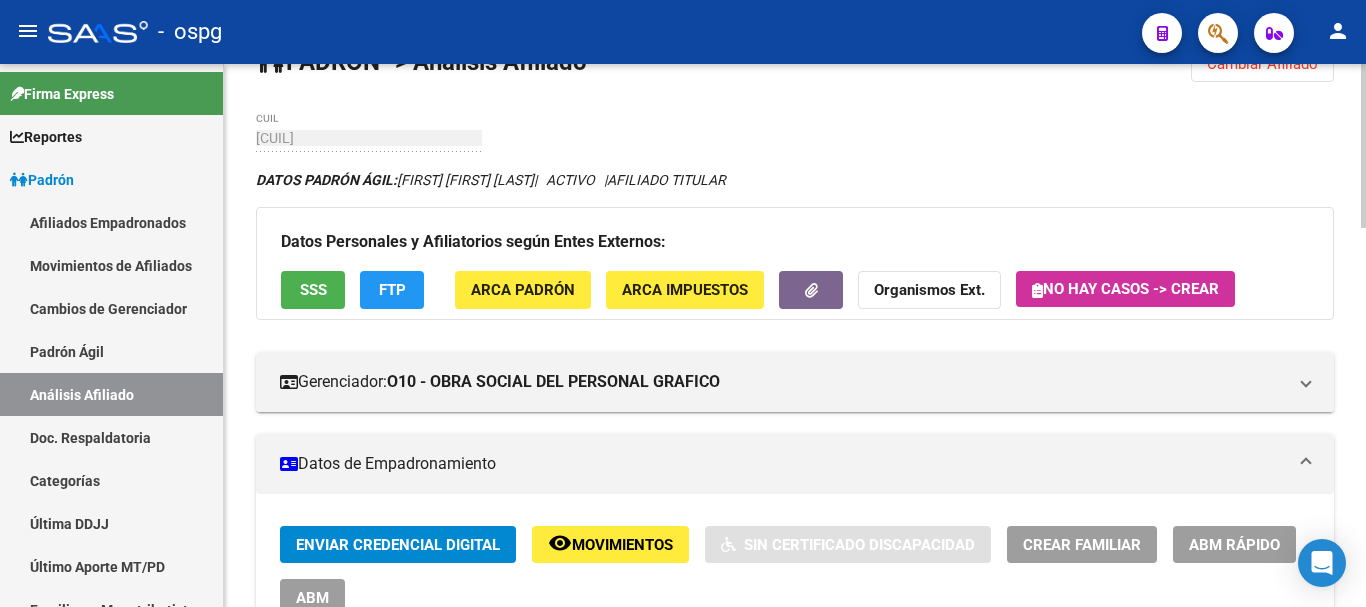 click on "Crear Familiar" at bounding box center [1082, 545] 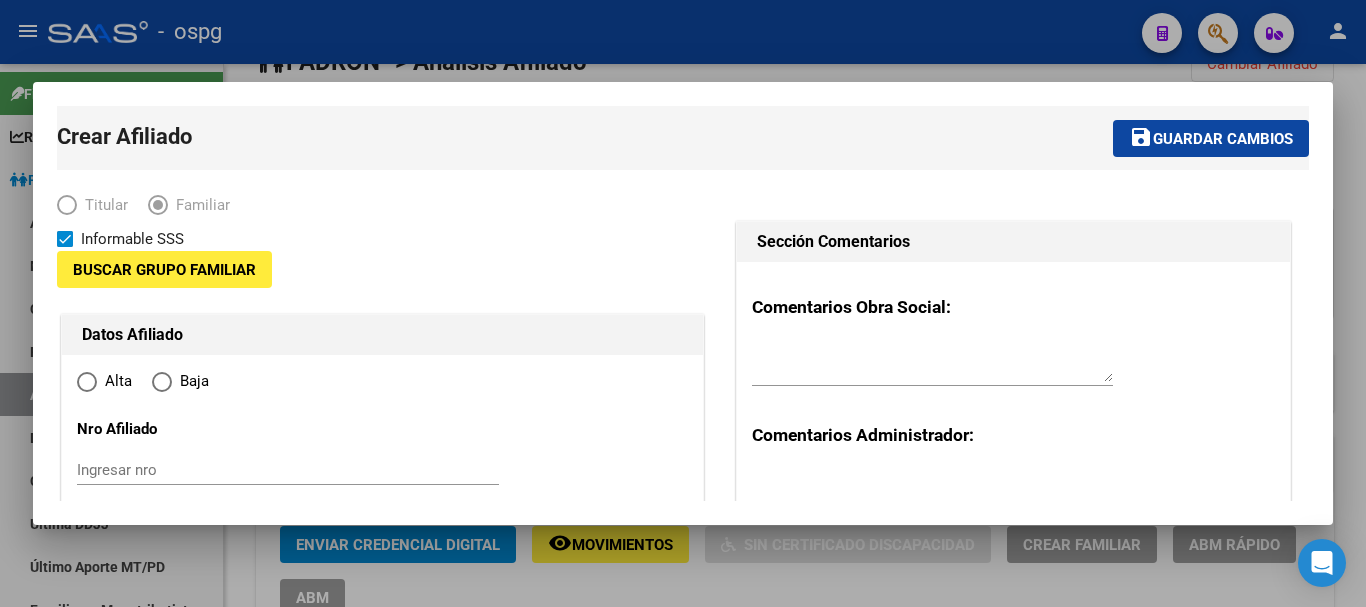 type on "[CUIL]" 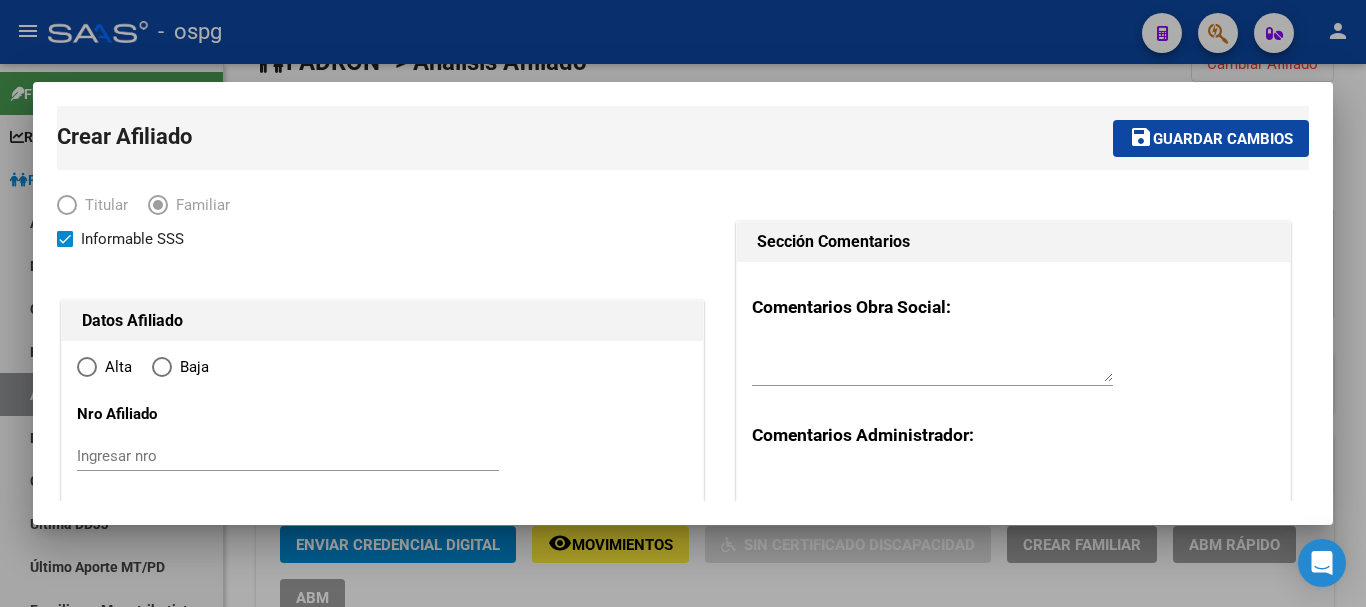 type on "CIUDADELA" 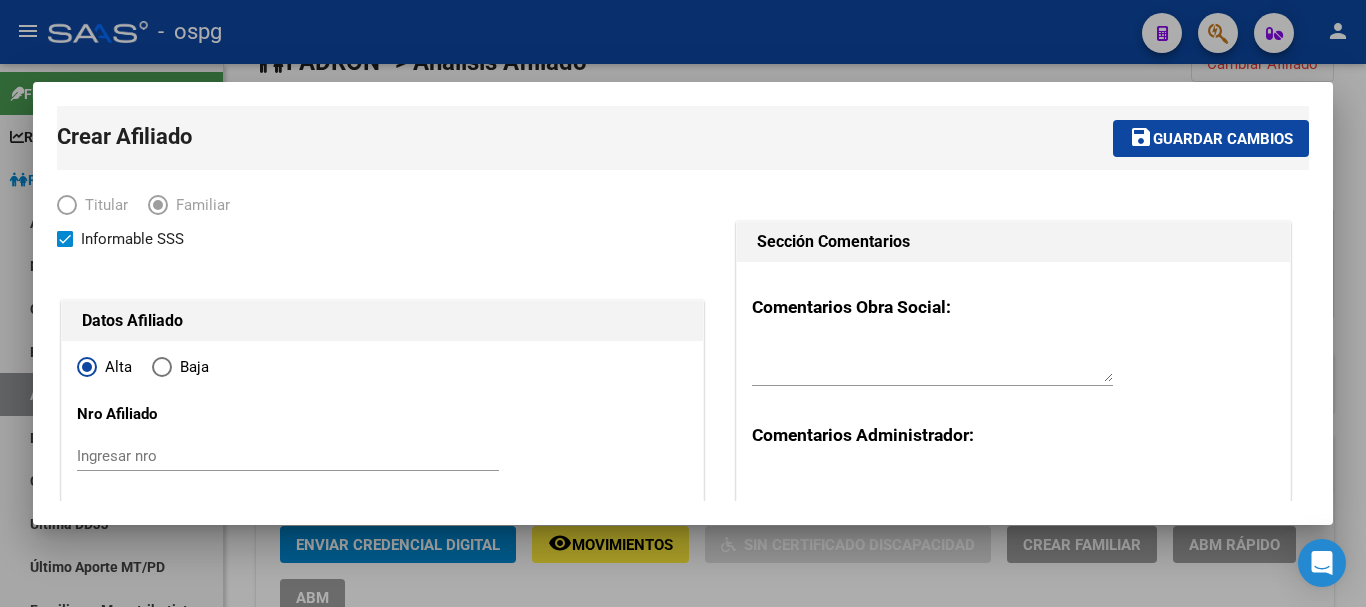 type on "[CUIL]" 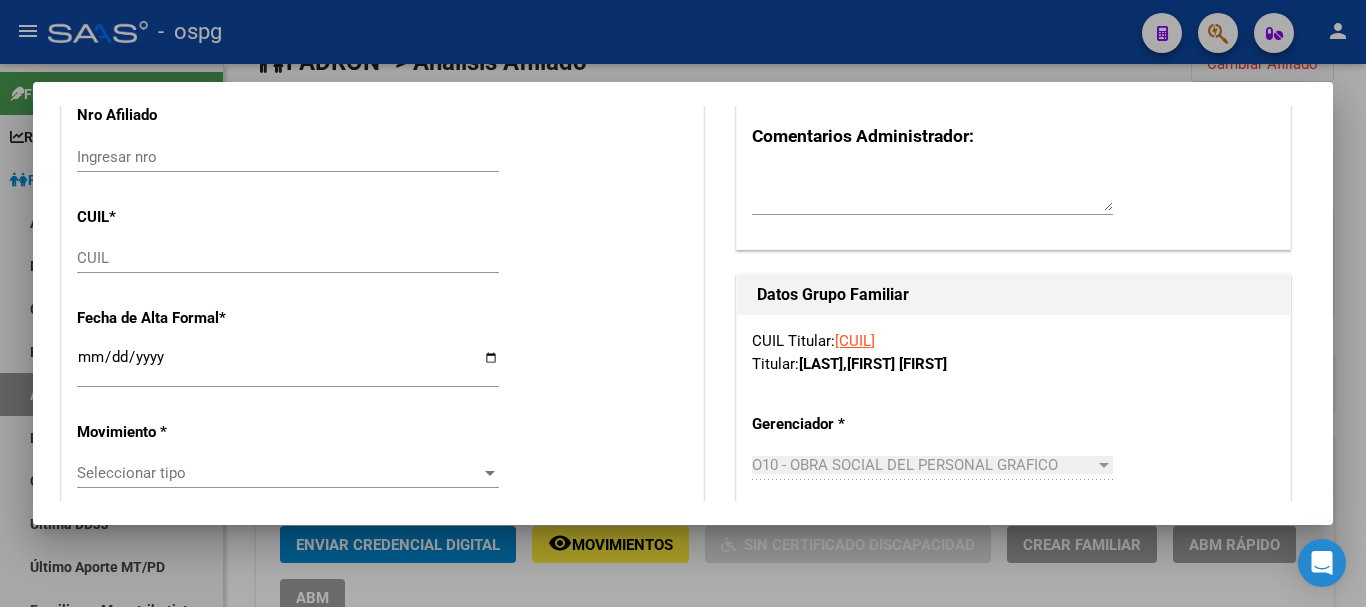 scroll, scrollTop: 300, scrollLeft: 0, axis: vertical 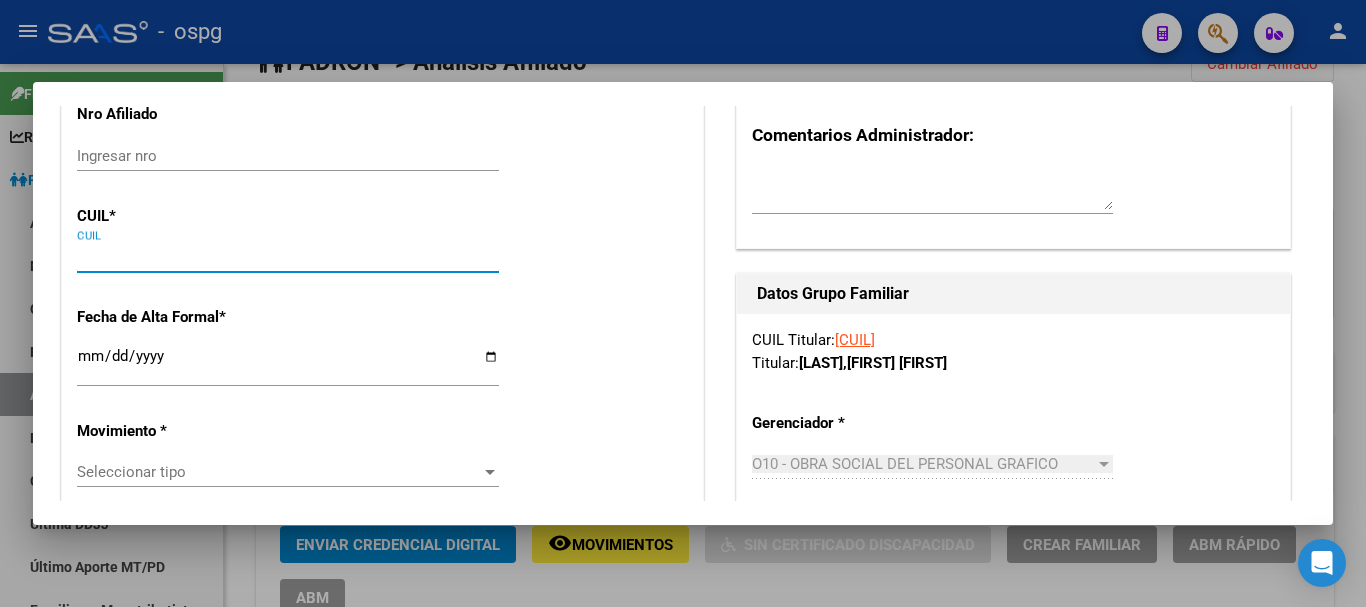 click on "CUIL" at bounding box center [288, 257] 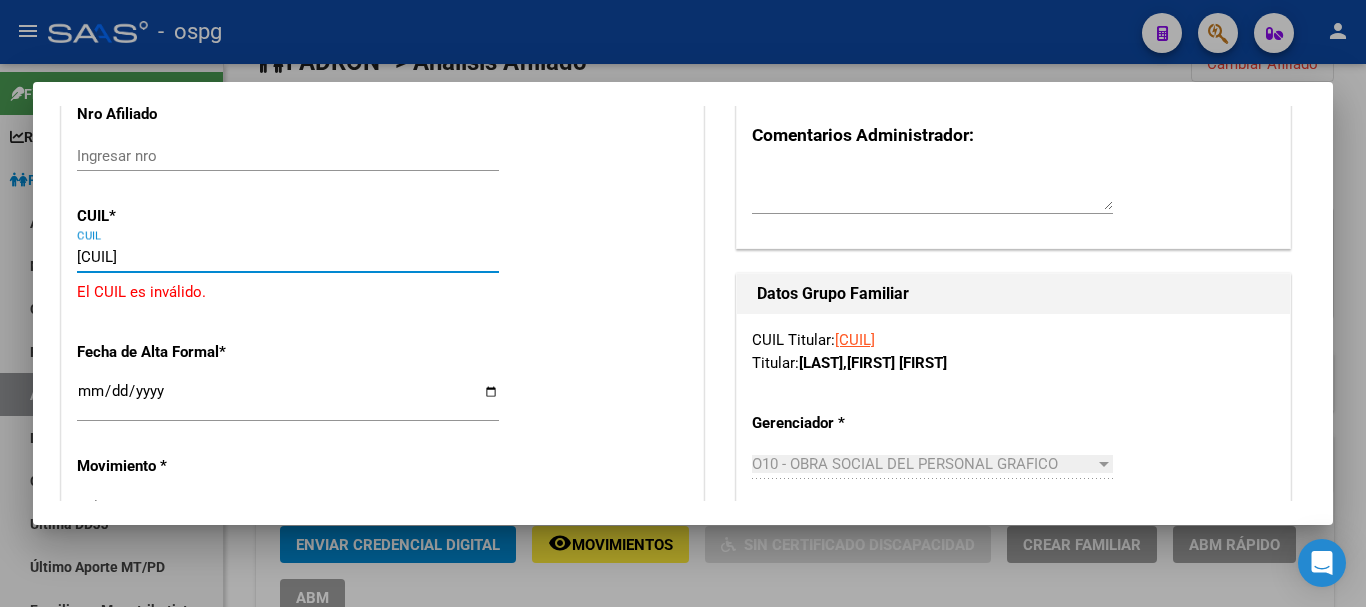type on "[CUIL]" 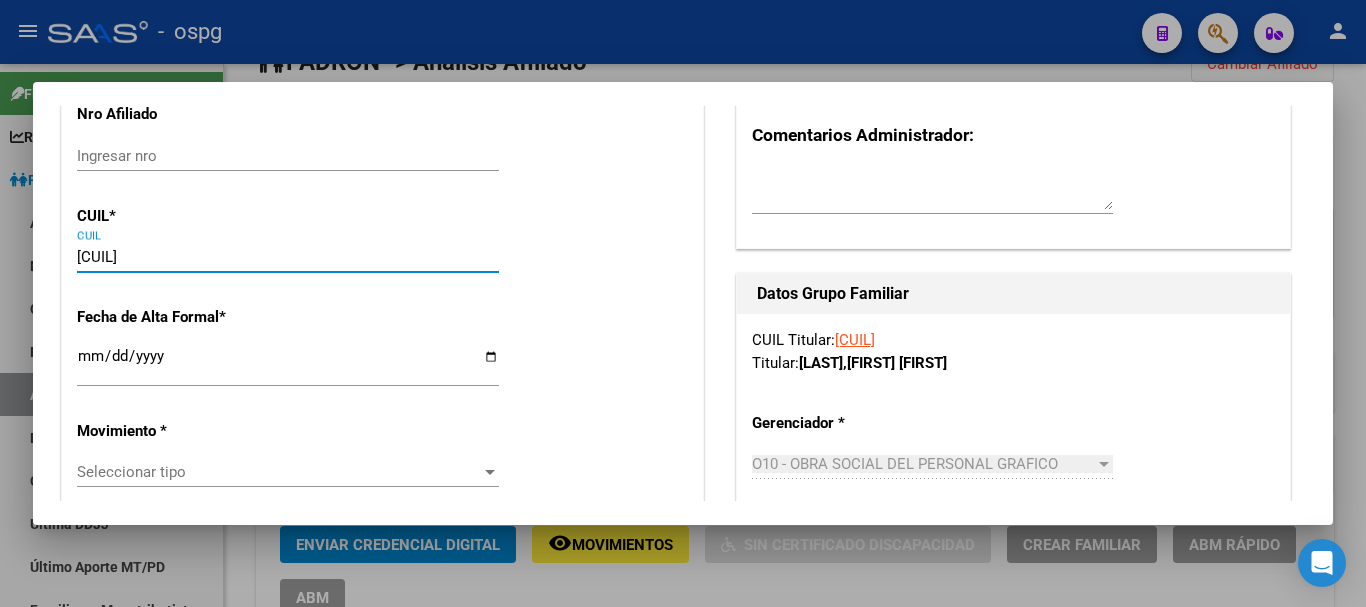 type on "[NUMBER]" 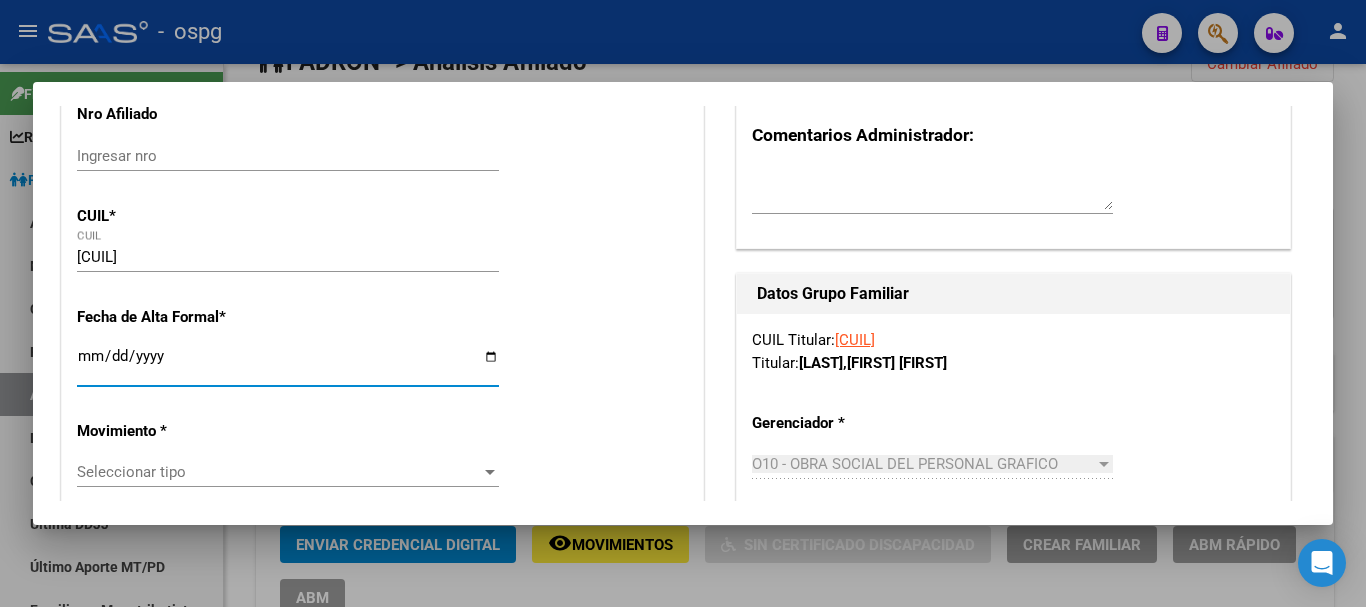click on "Ingresar fecha" at bounding box center (288, 364) 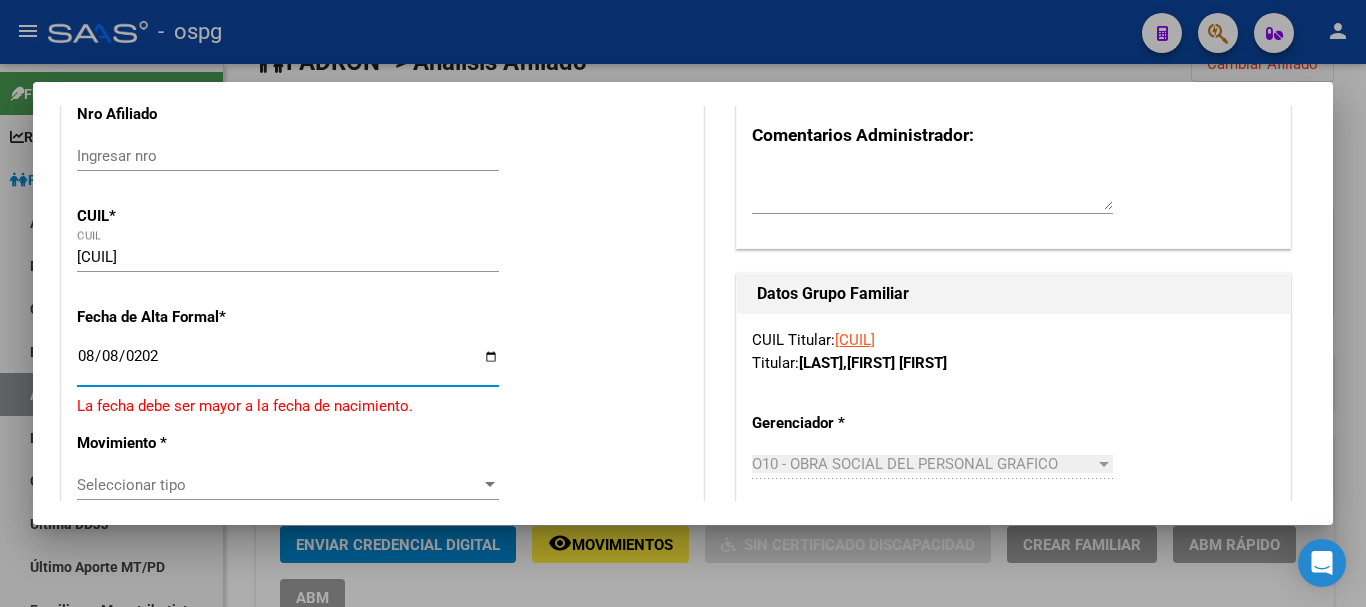 type on "2025-08-08" 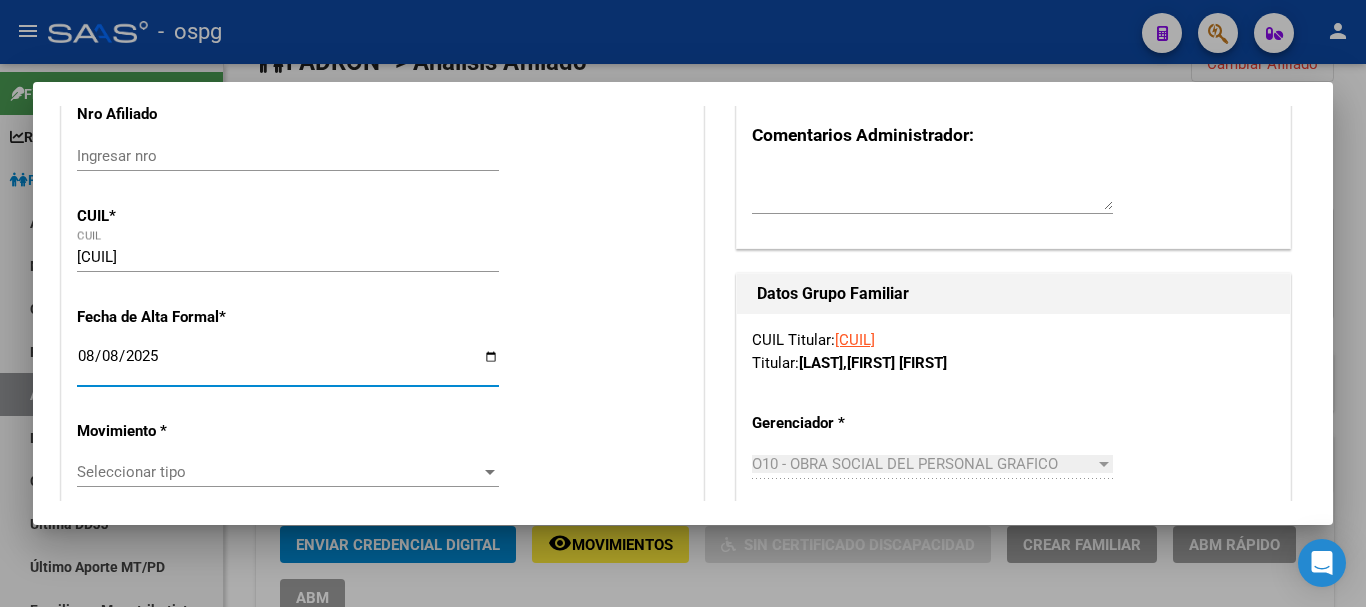 click on "Seleccionar tipo" at bounding box center [279, 472] 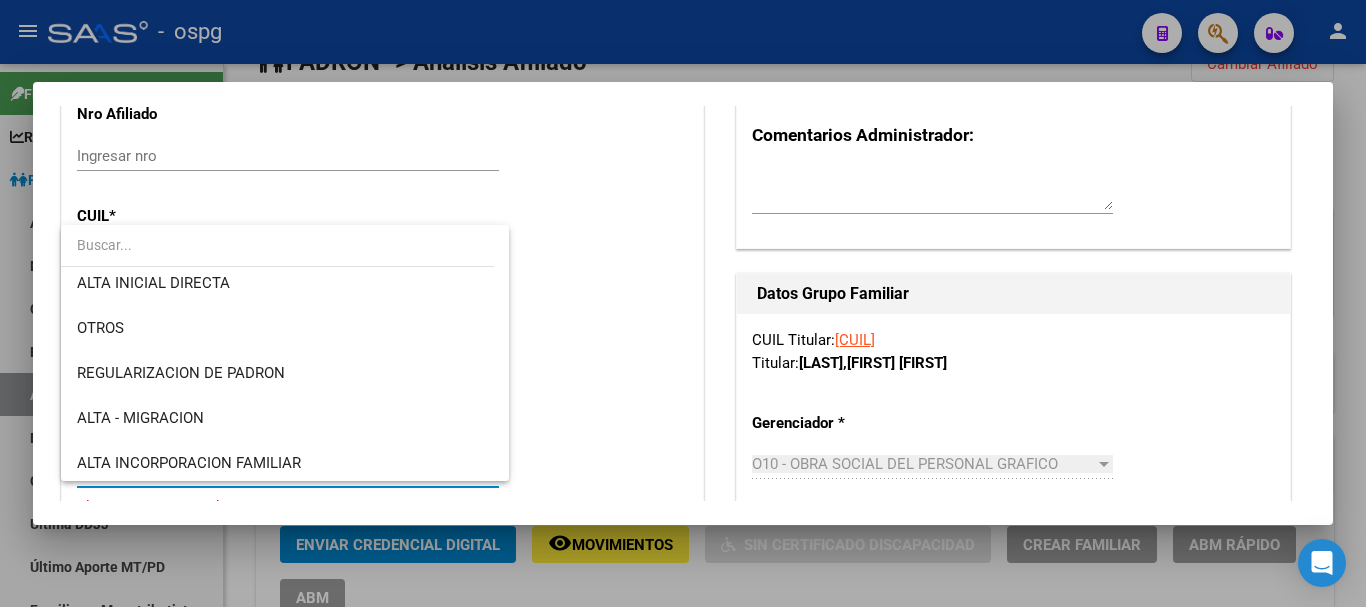 scroll, scrollTop: 200, scrollLeft: 0, axis: vertical 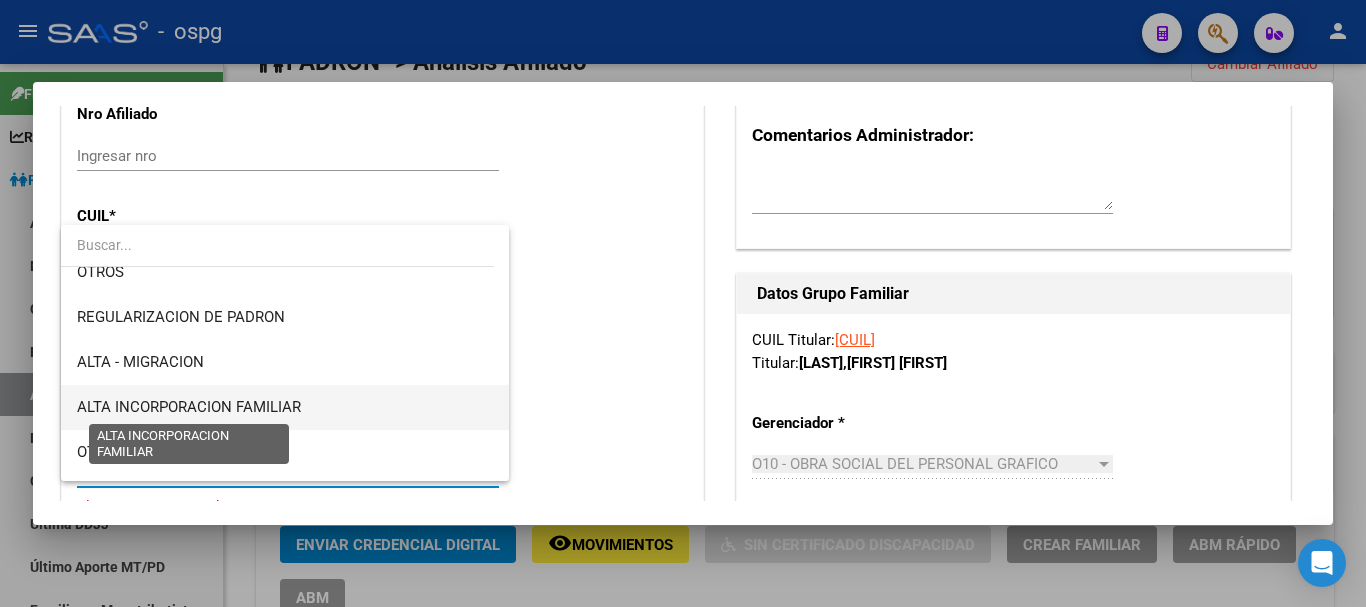 click on "ALTA INCORPORACION FAMILIAR" at bounding box center (189, 407) 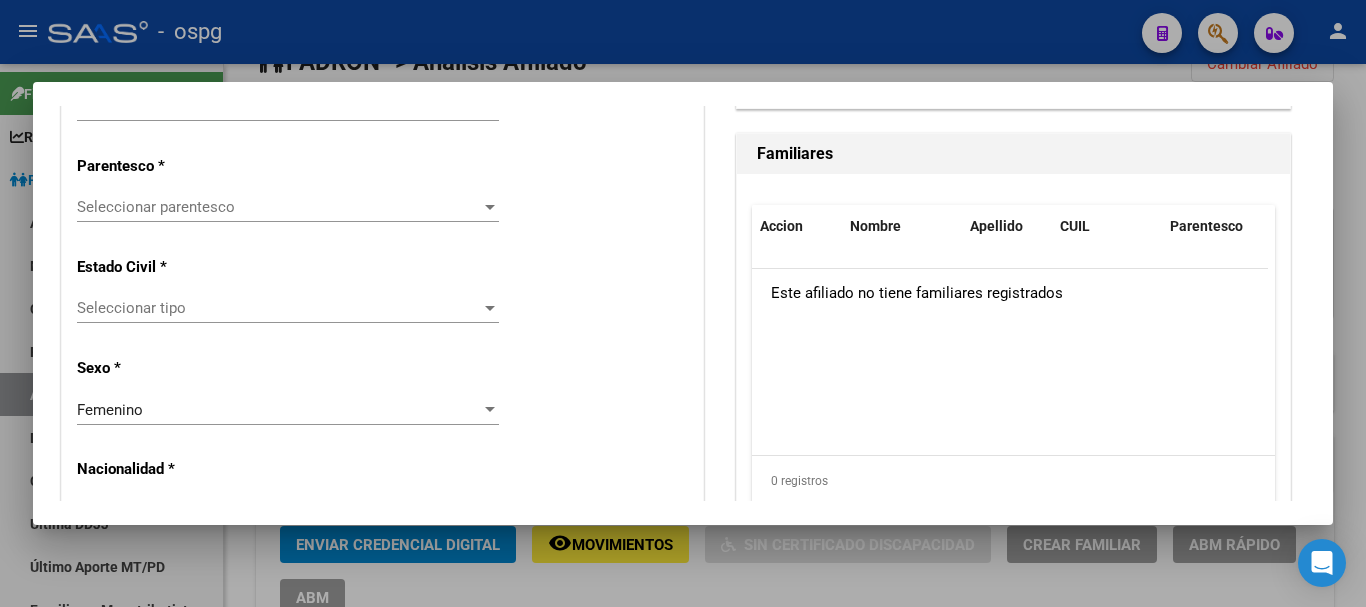 scroll, scrollTop: 1200, scrollLeft: 0, axis: vertical 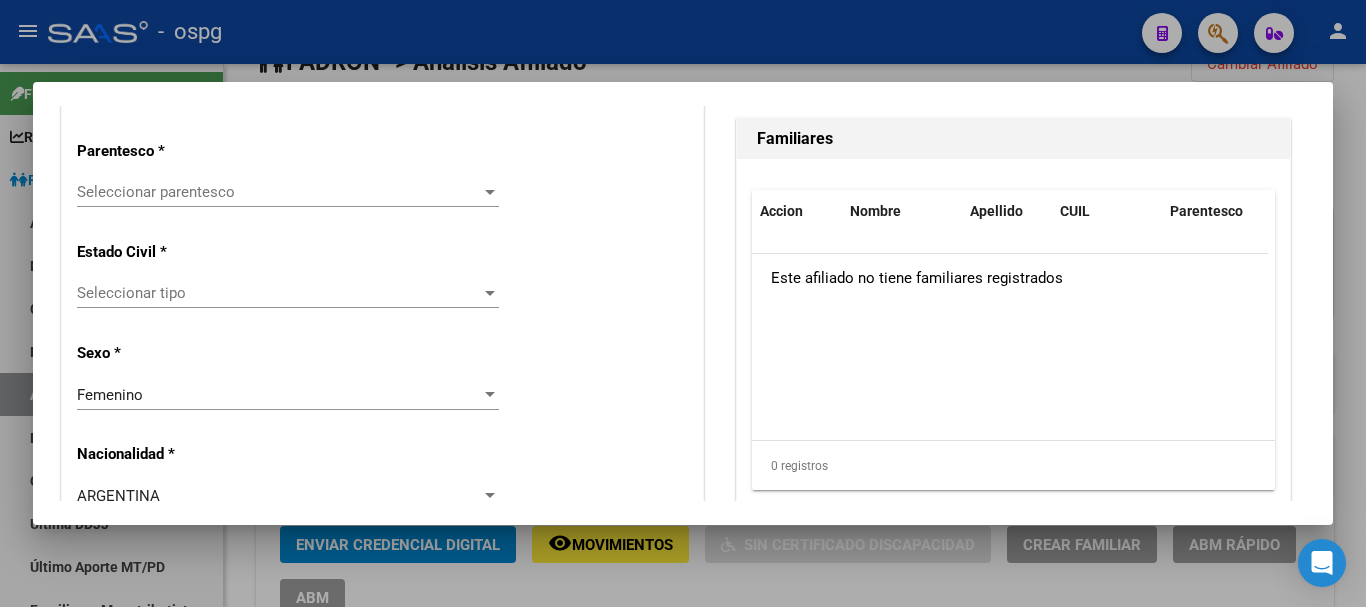 click on "Seleccionar parentesco Seleccionar parentesco" 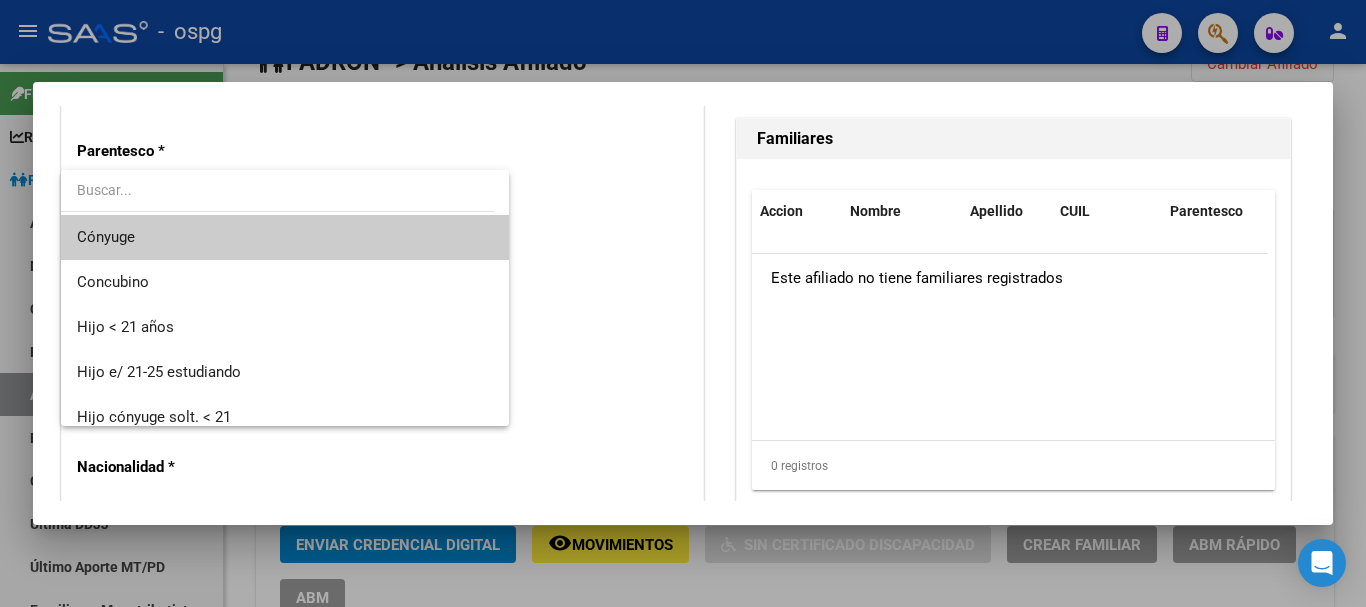 click on "Cónyuge" at bounding box center [285, 237] 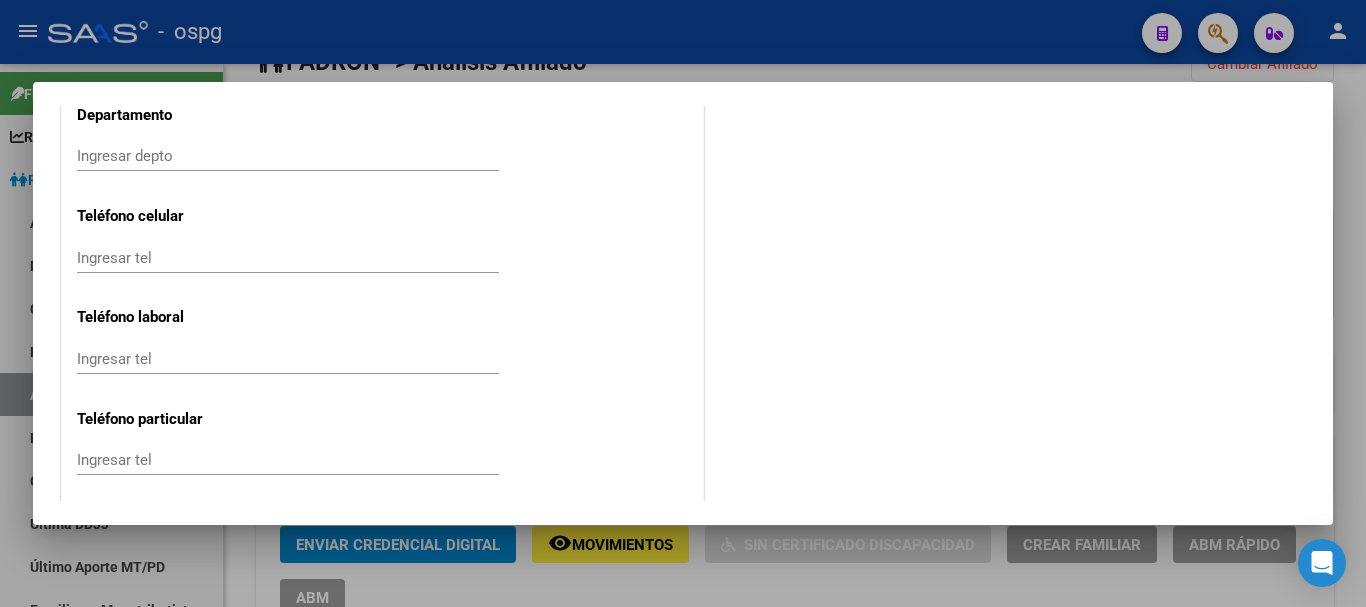 scroll, scrollTop: 2749, scrollLeft: 0, axis: vertical 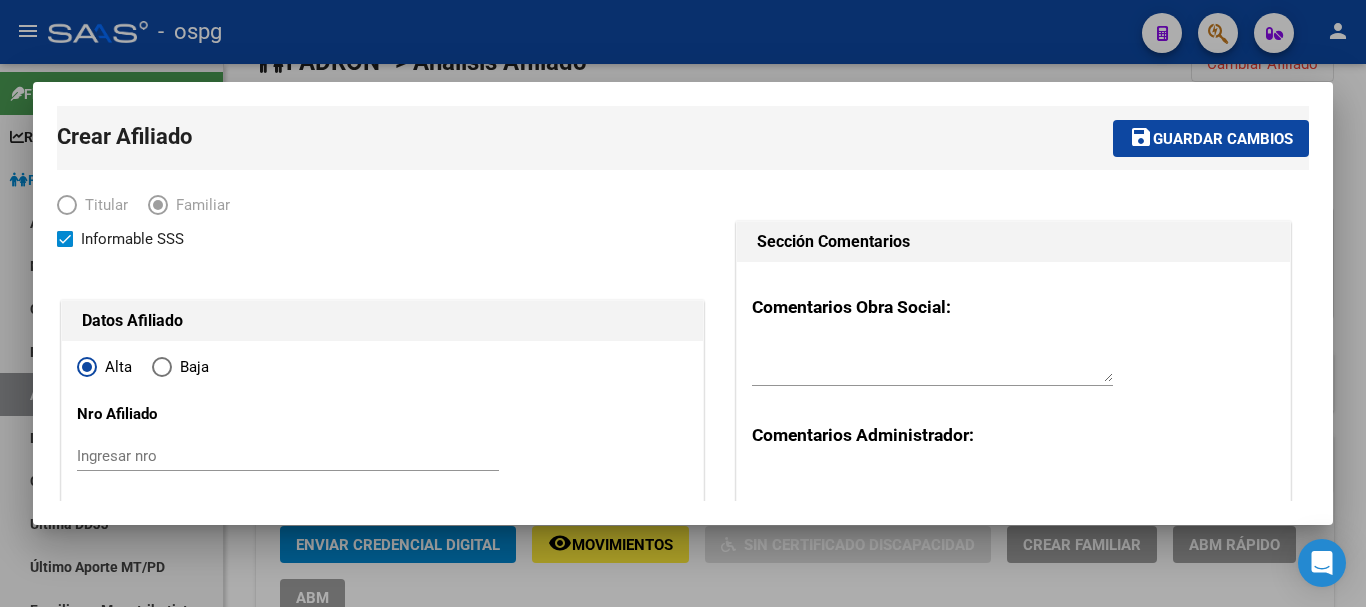 click on "Guardar cambios" at bounding box center (1223, 139) 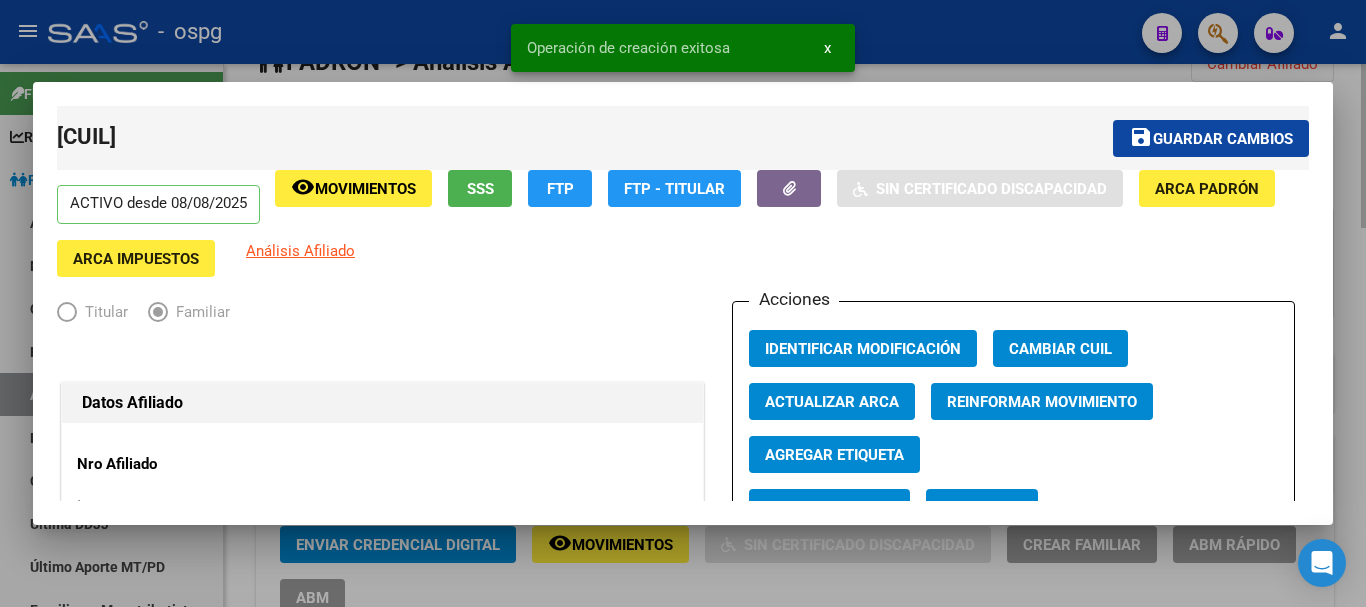 click at bounding box center (683, 303) 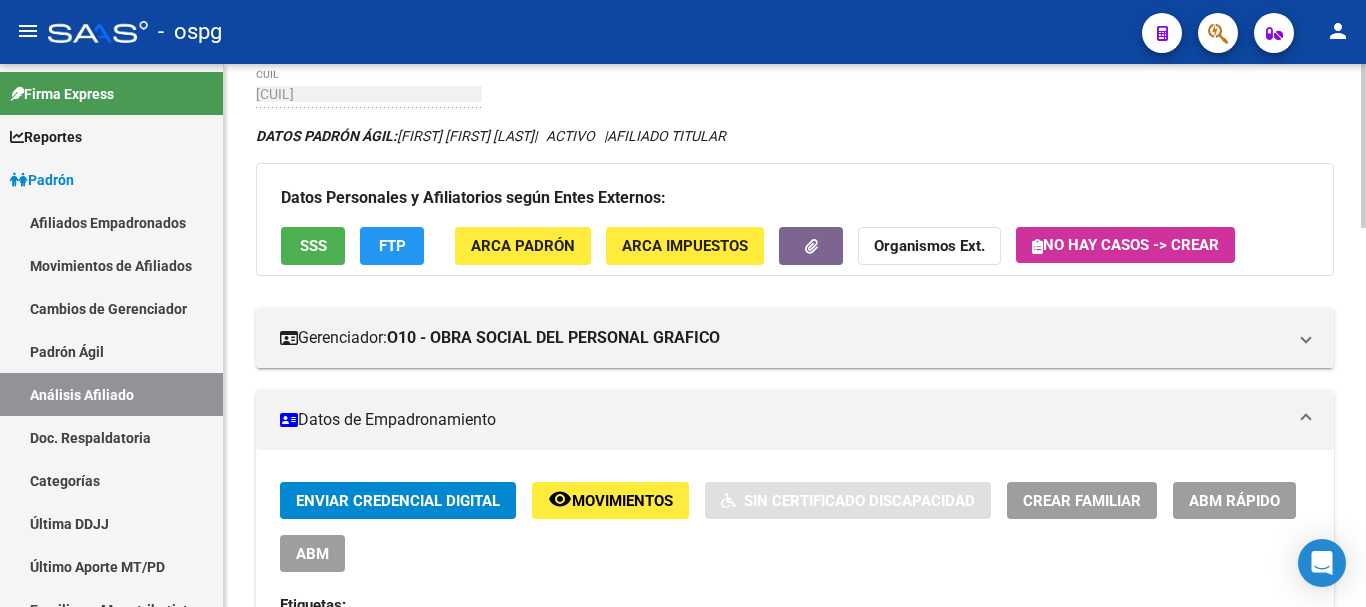 scroll, scrollTop: 0, scrollLeft: 0, axis: both 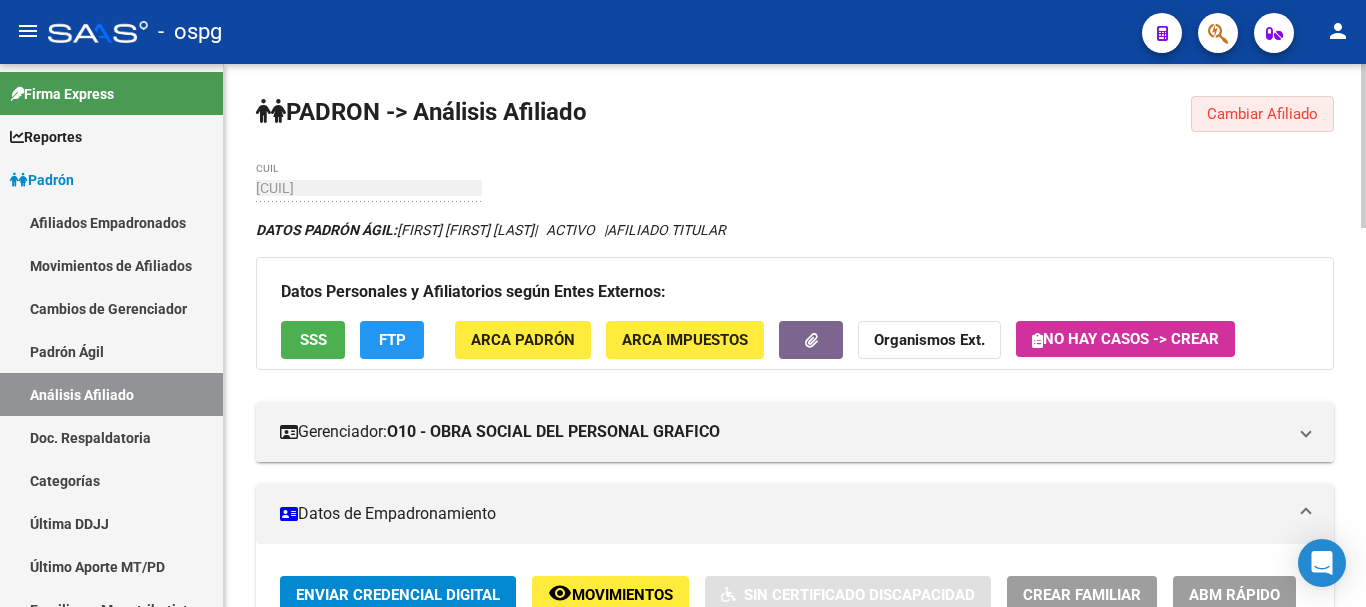 click on "Cambiar Afiliado" 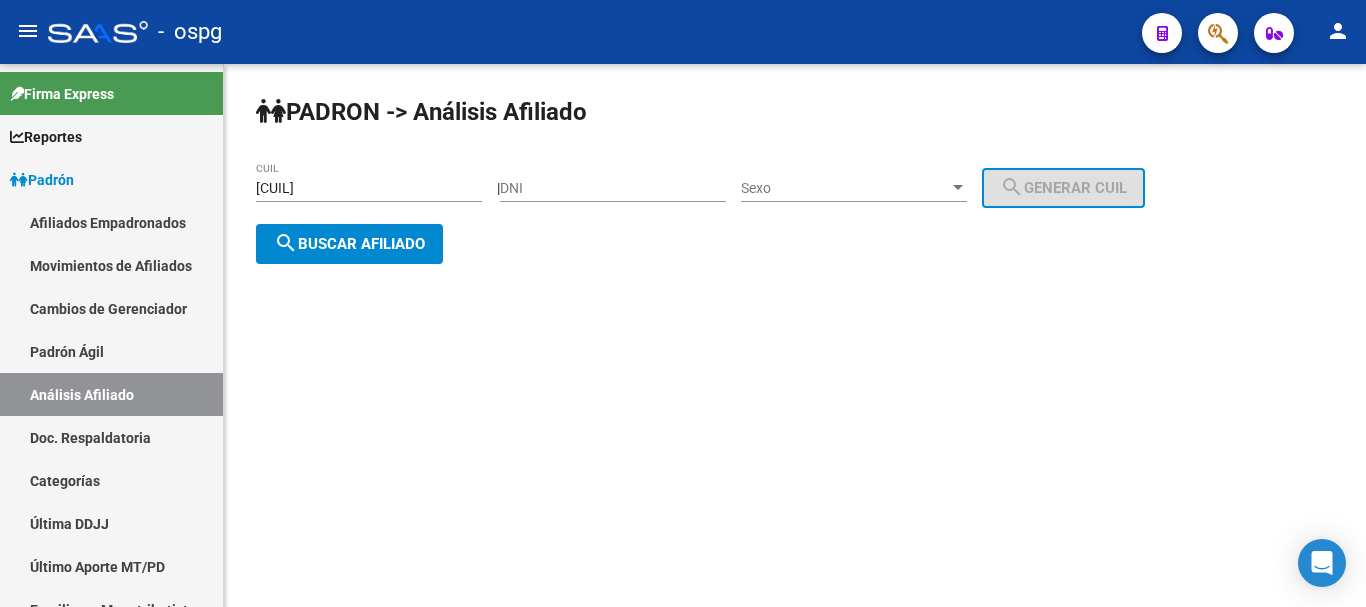 click on "search  Buscar afiliado" 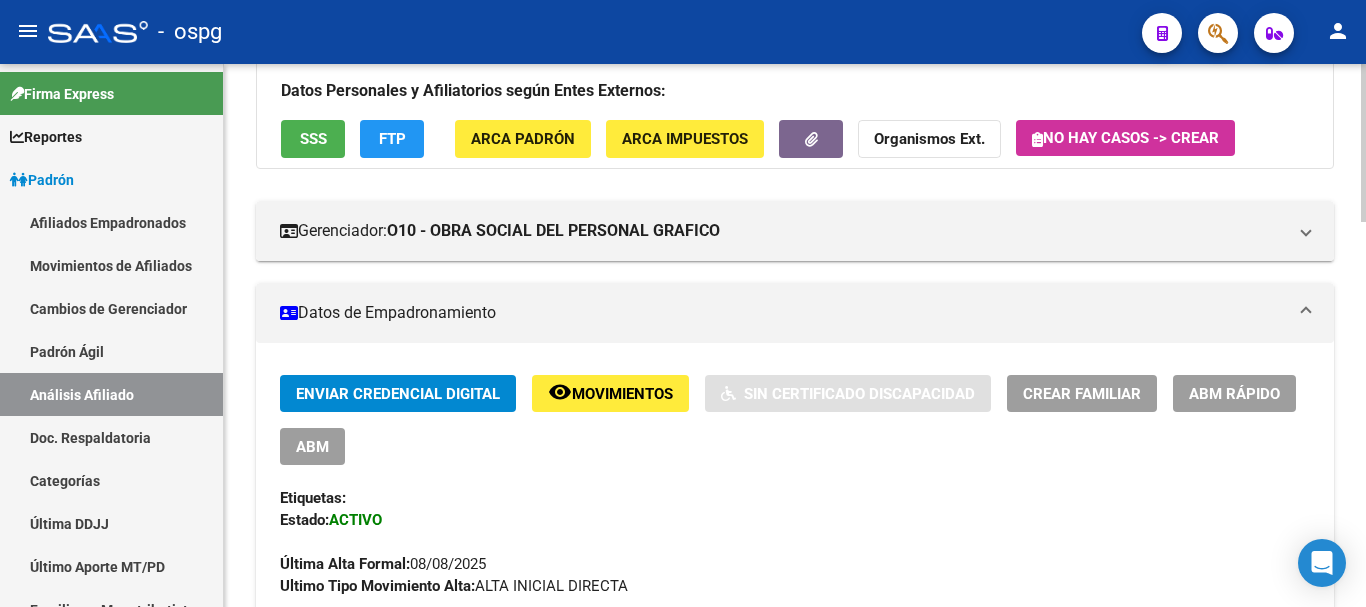 scroll, scrollTop: 200, scrollLeft: 0, axis: vertical 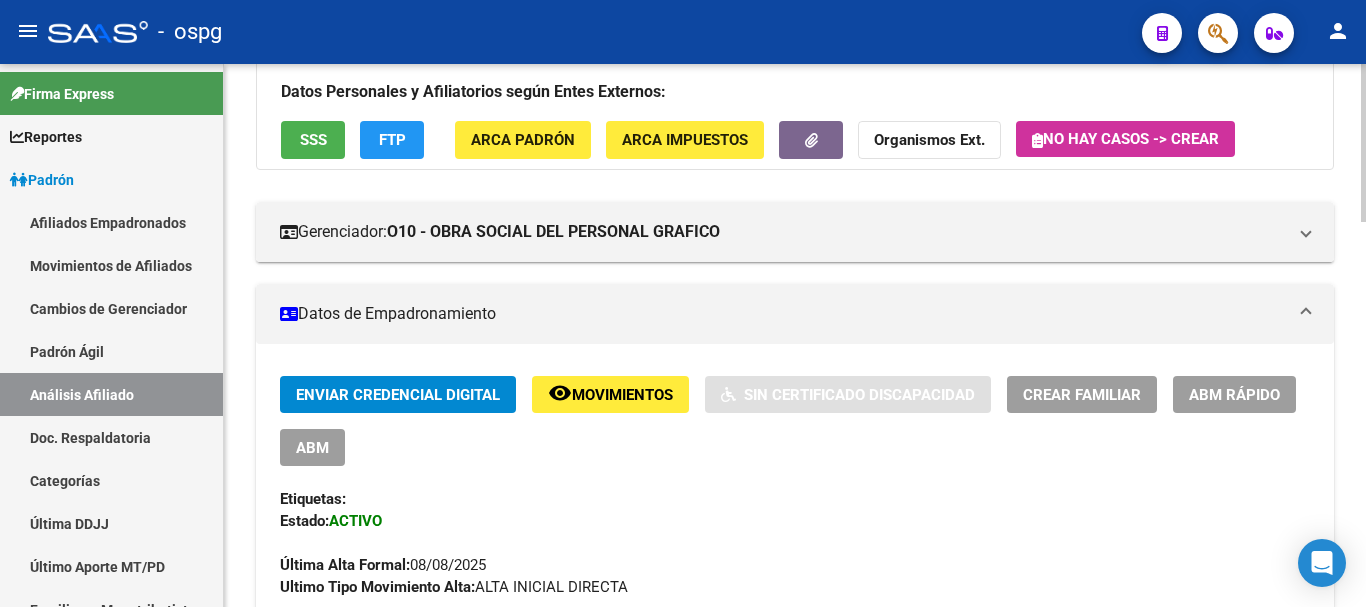 click on "Crear Familiar" at bounding box center [1082, 395] 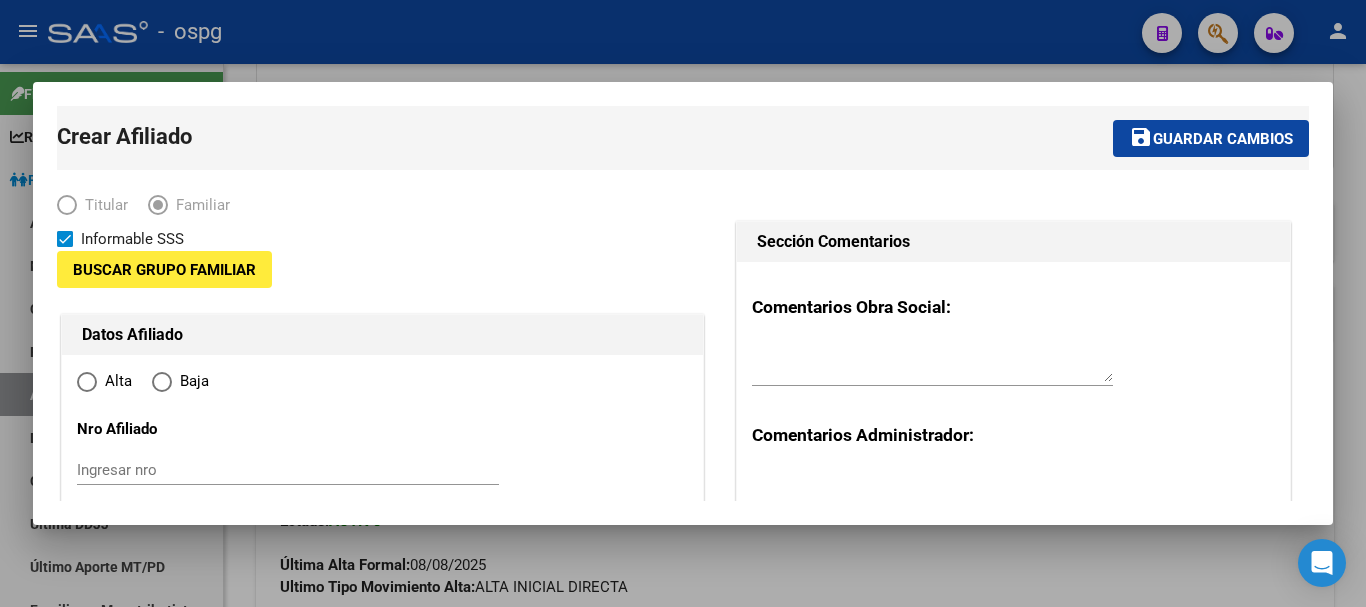 type on "[CUIL]" 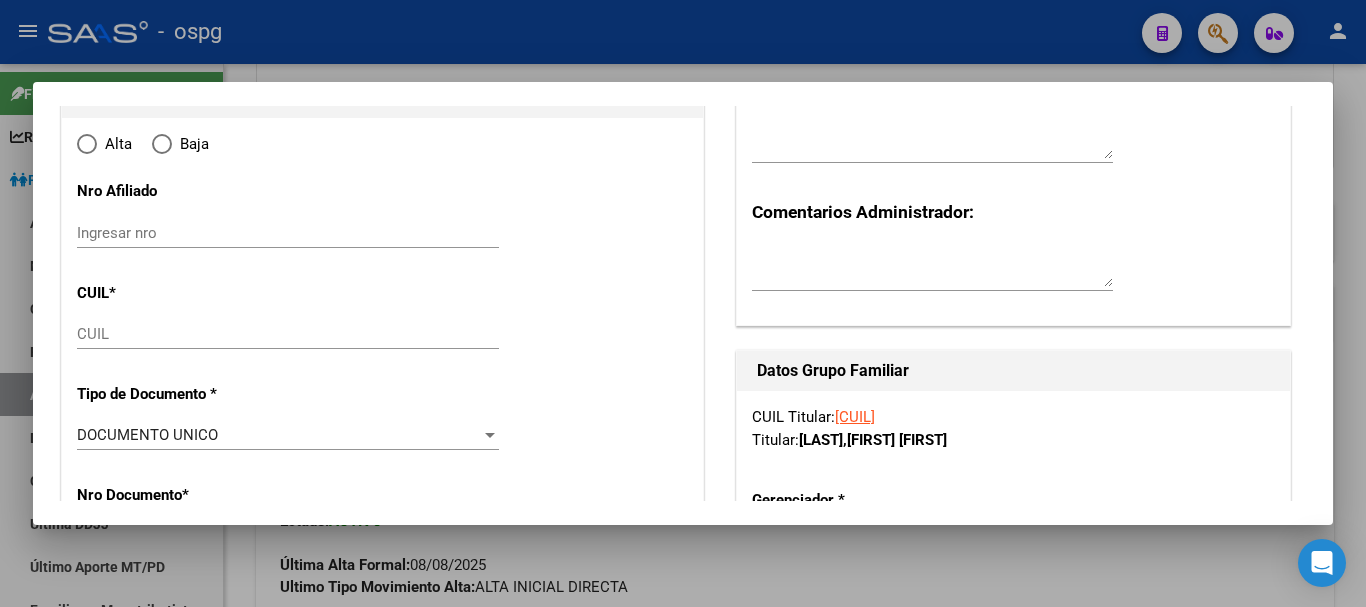 radio on "true" 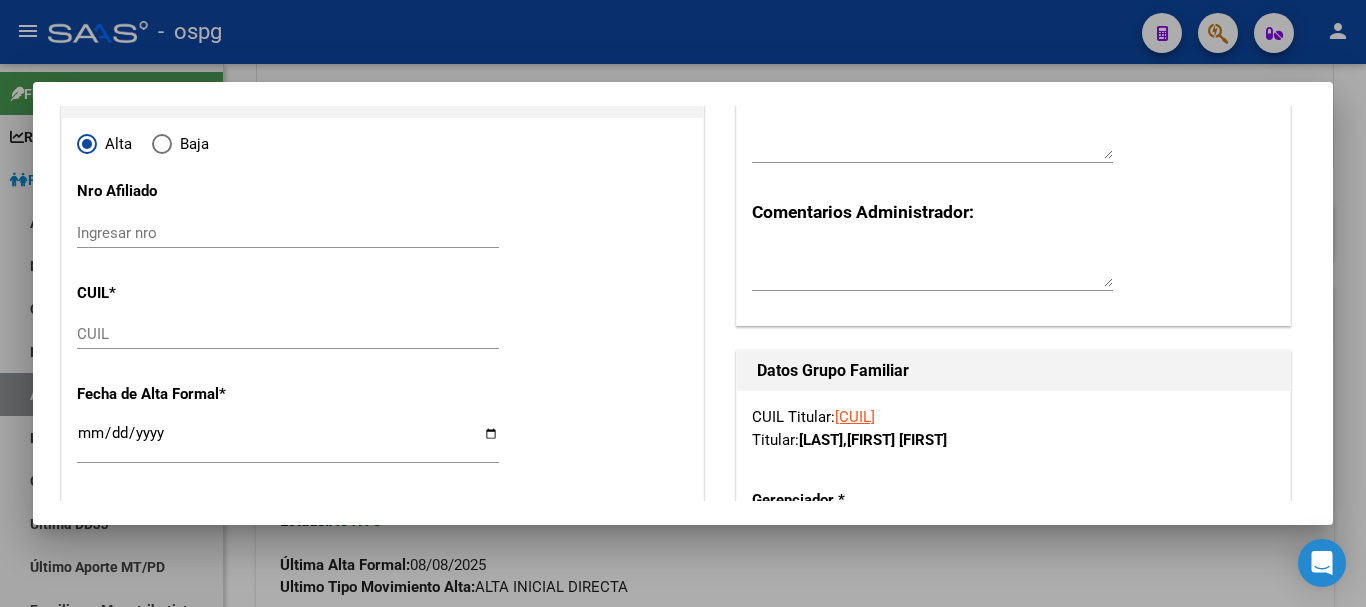 scroll, scrollTop: 400, scrollLeft: 0, axis: vertical 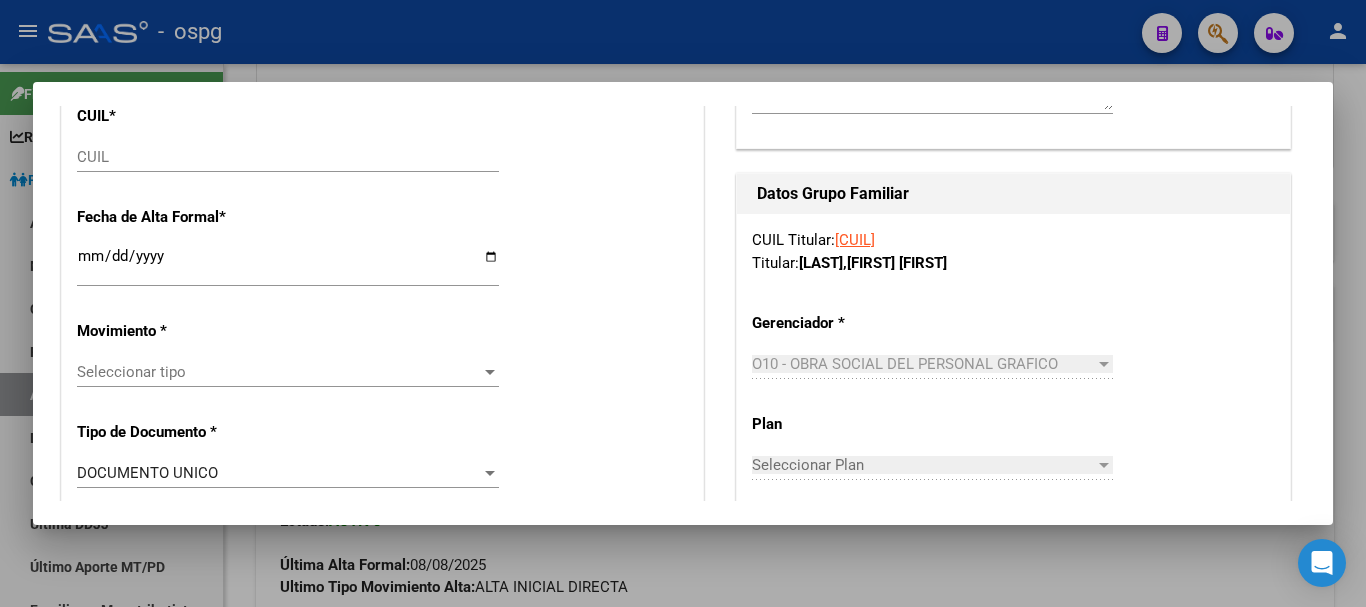 type on "[CUIL]" 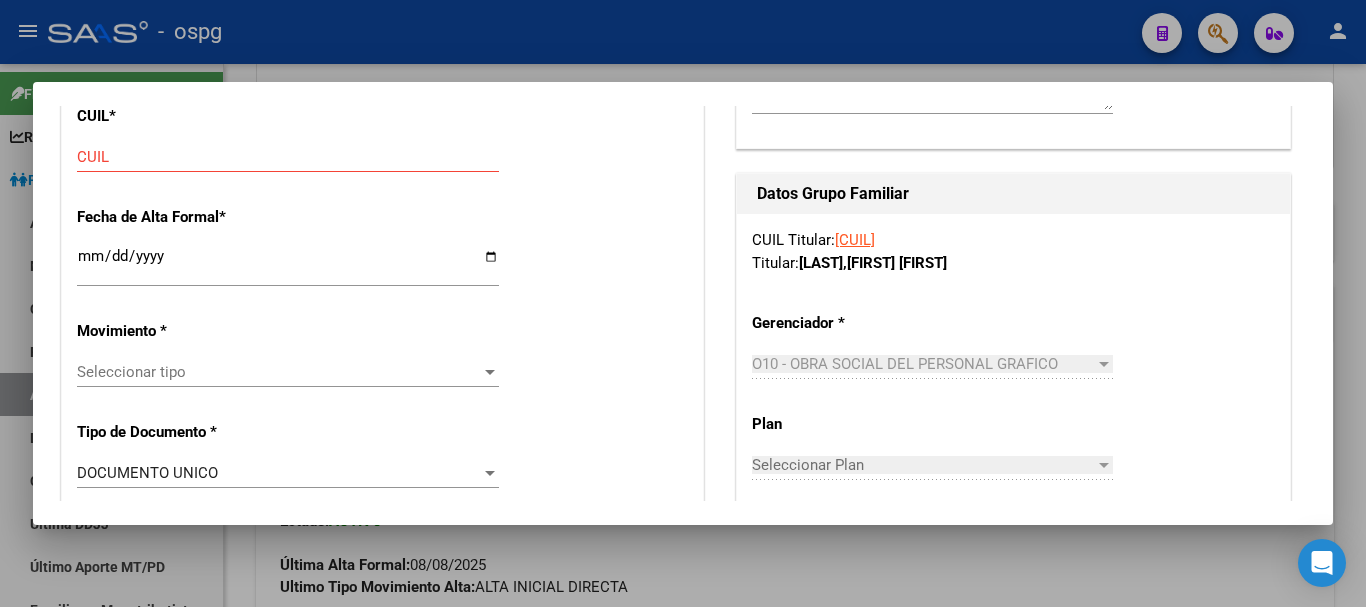 click on "CUIL" at bounding box center (288, 157) 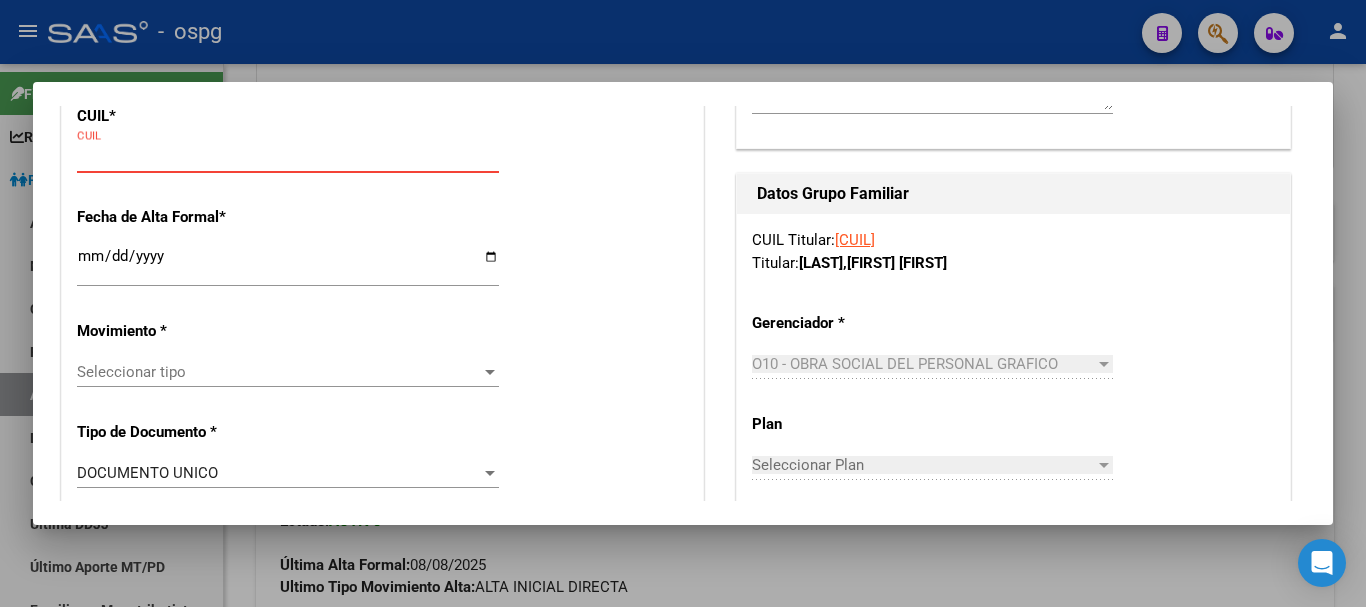 paste on "[CUIL]" 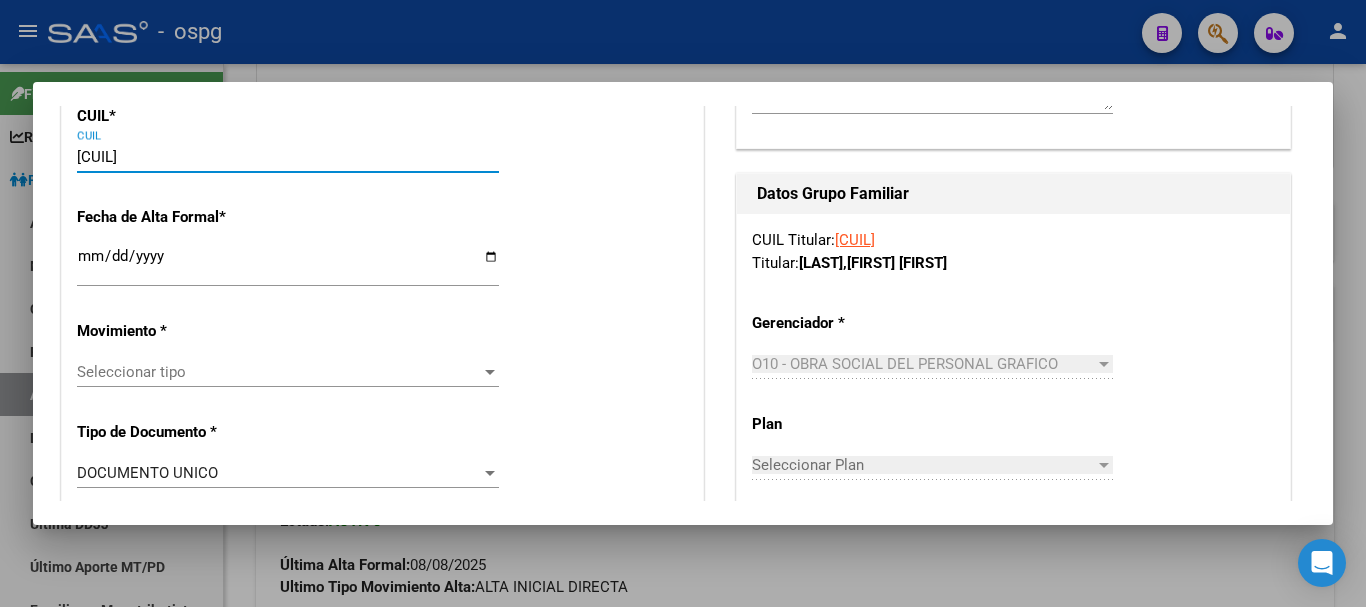 type on "[CUIL]" 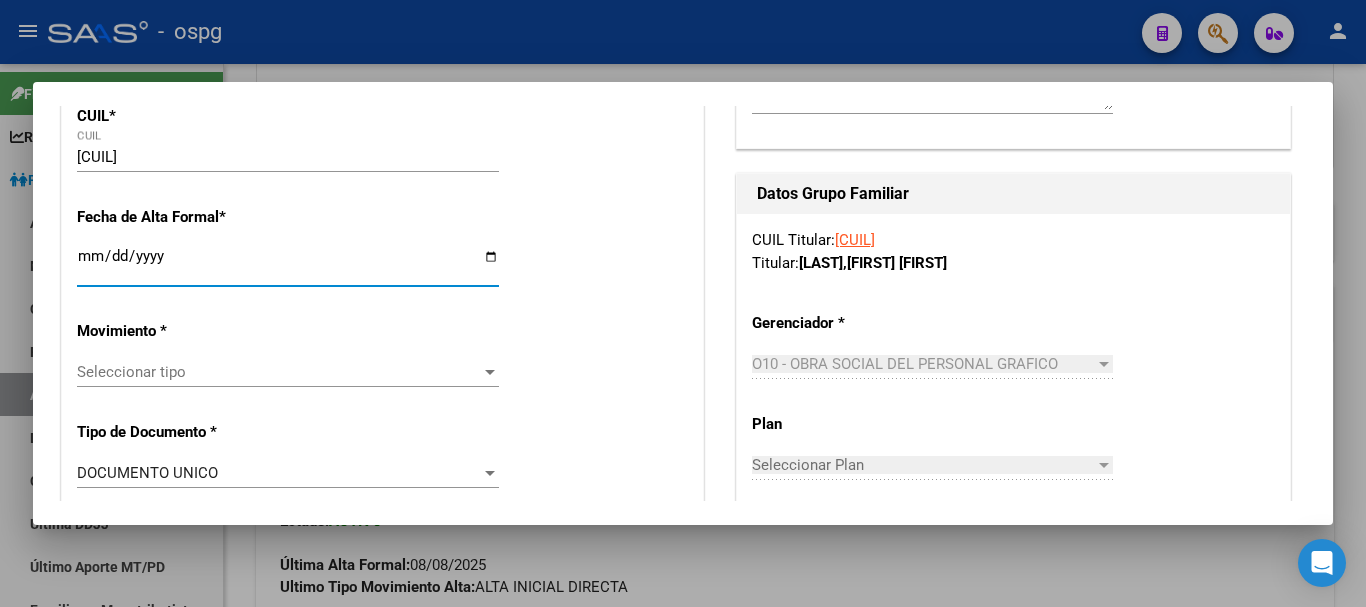 type on "[NUMBER]" 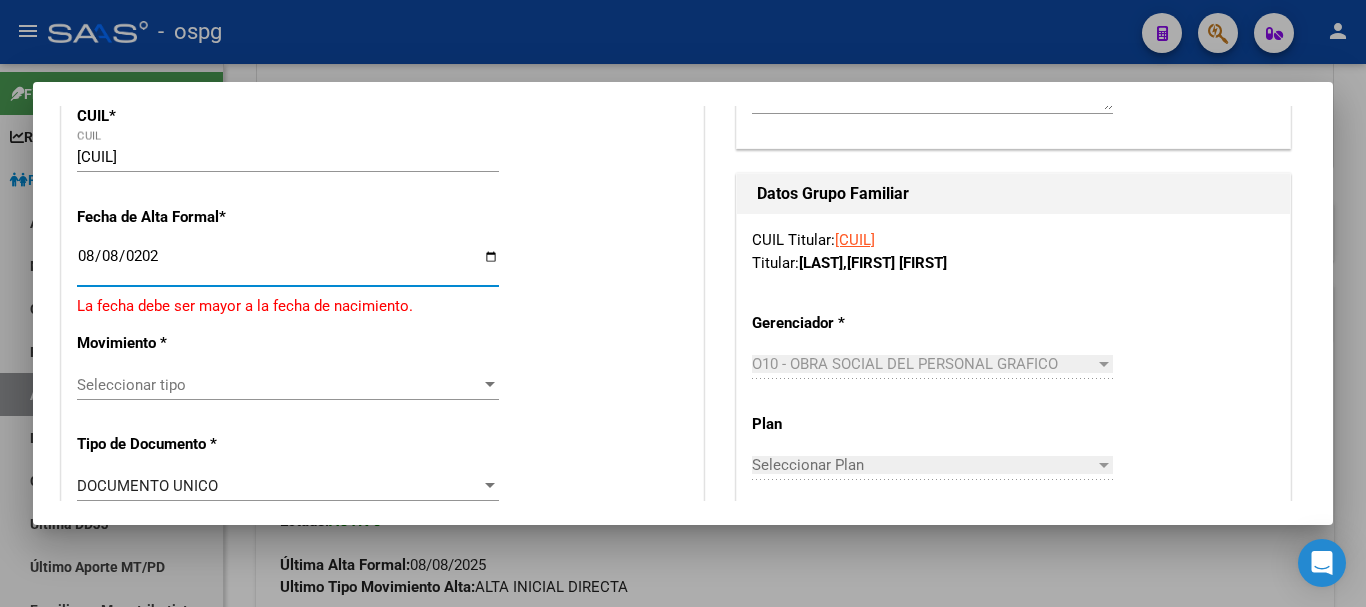 type on "2025-08-08" 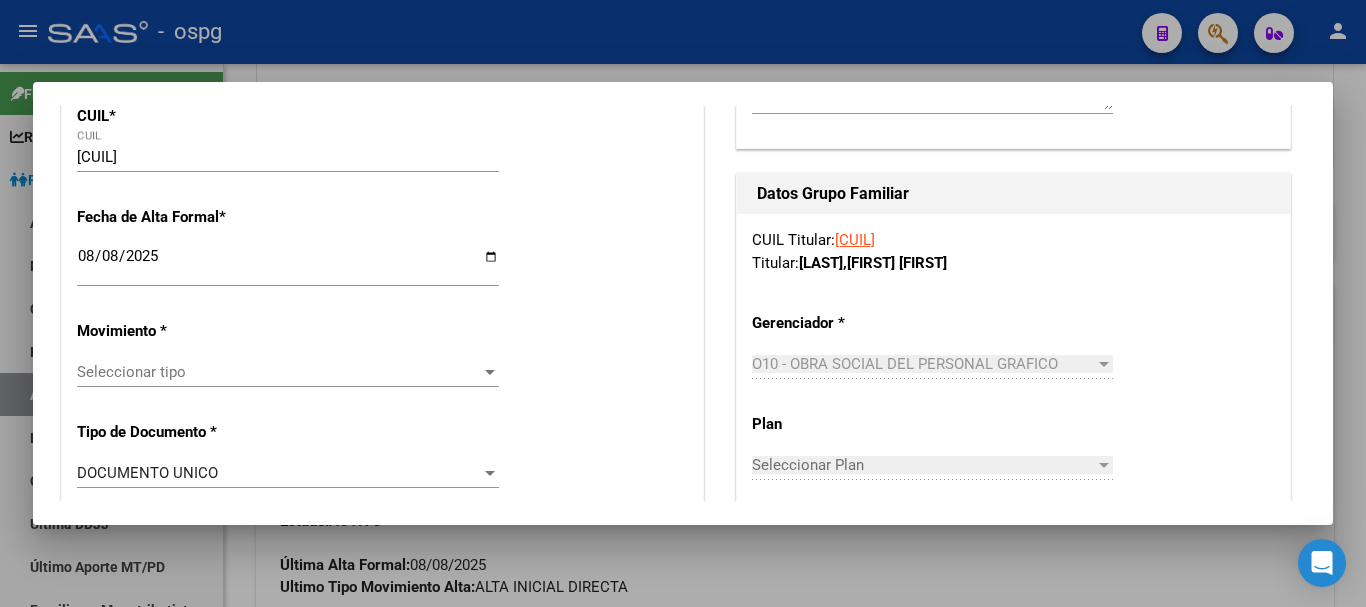 click on "Seleccionar tipo Seleccionar tipo" 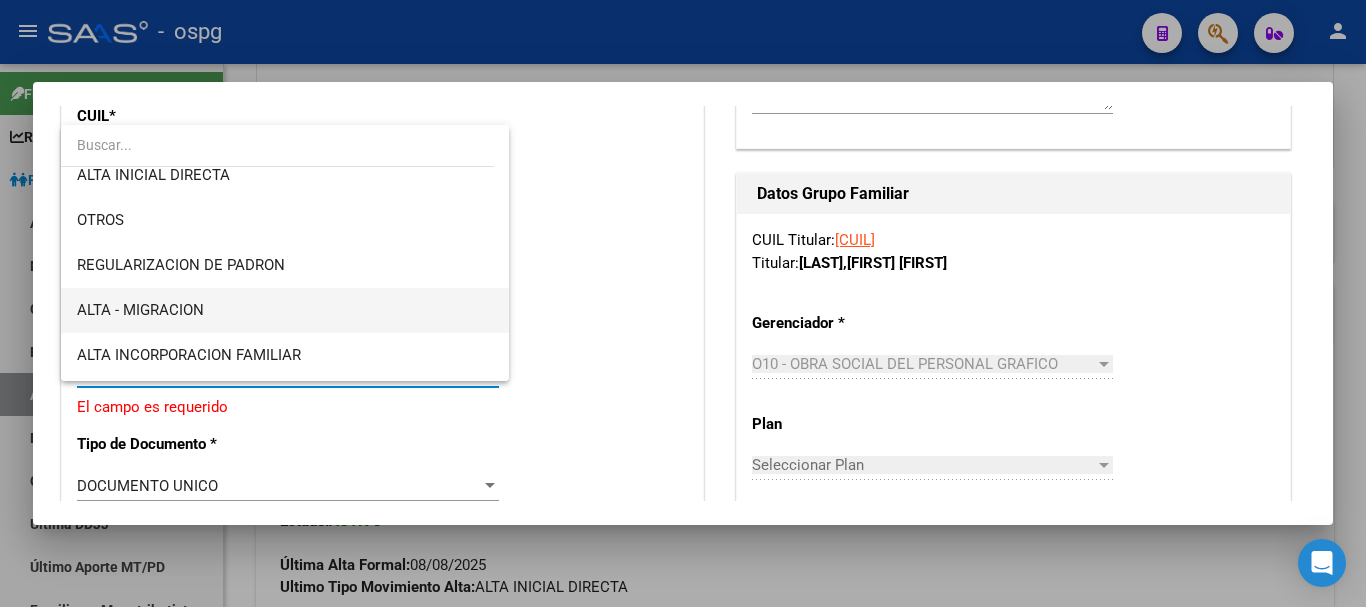 scroll, scrollTop: 200, scrollLeft: 0, axis: vertical 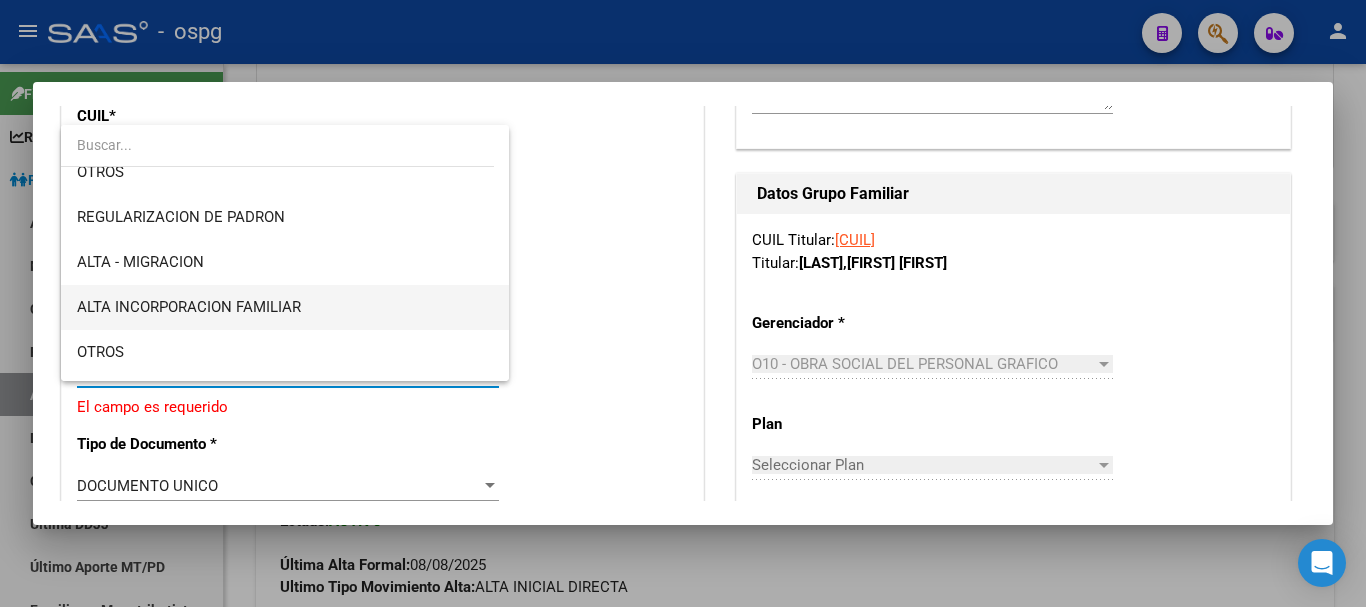 click on "ALTA INCORPORACION FAMILIAR" at bounding box center (189, 307) 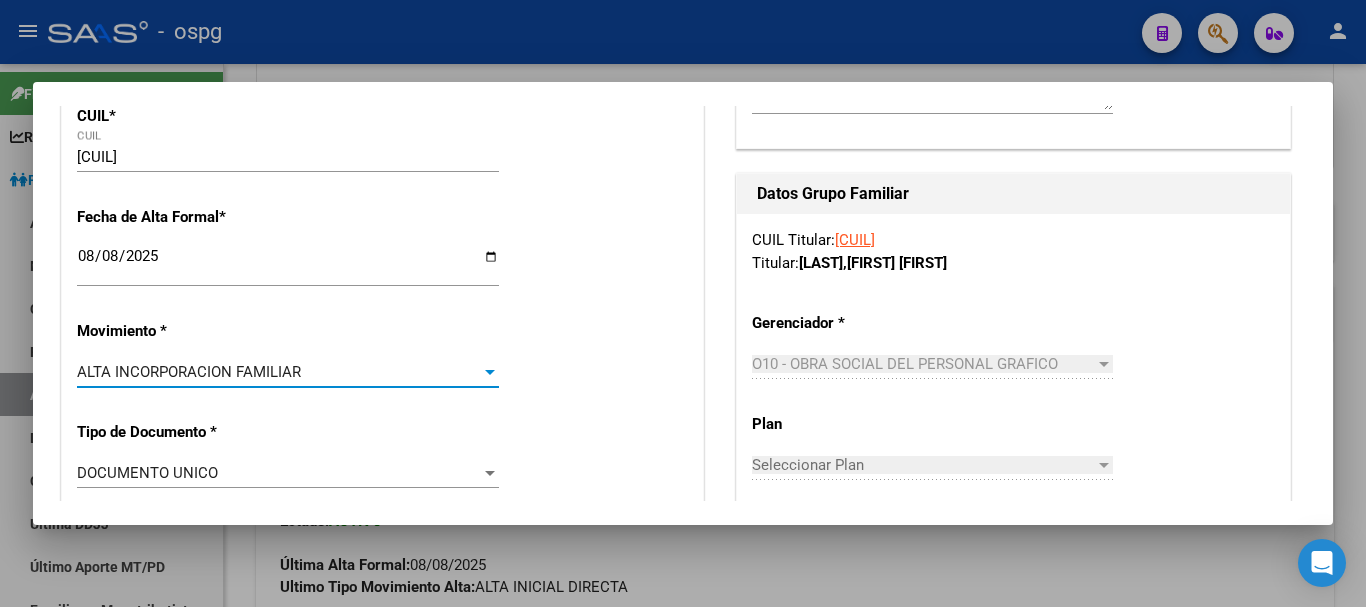 scroll, scrollTop: 0, scrollLeft: 0, axis: both 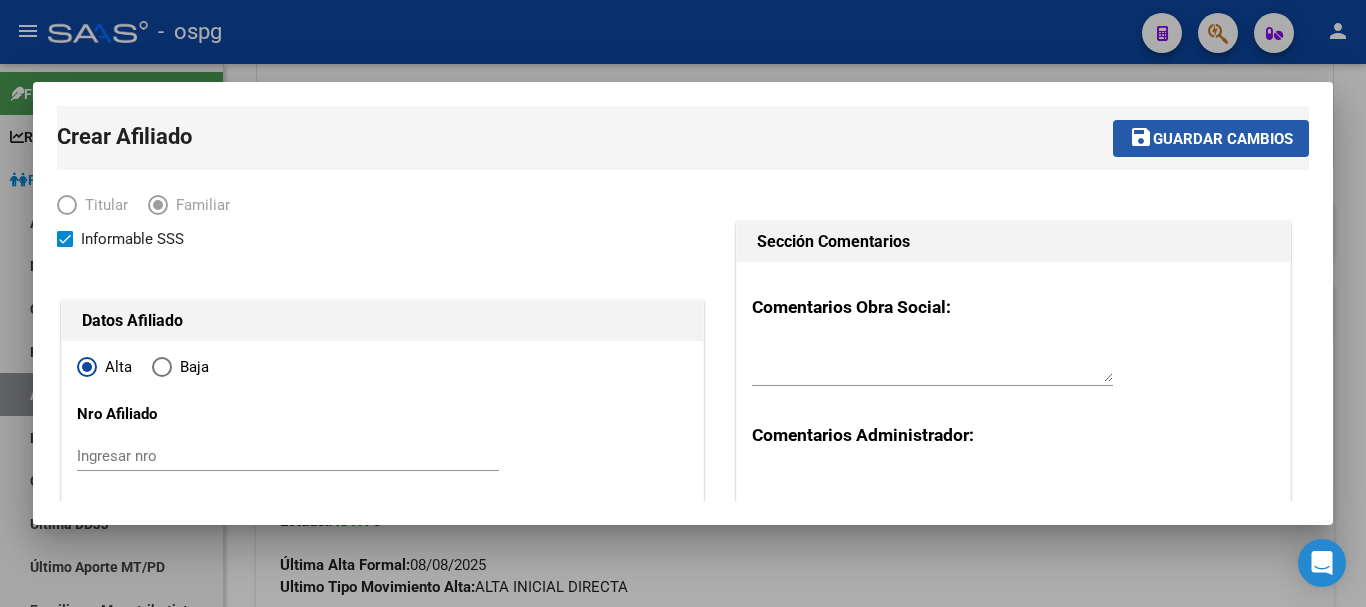 click on "Guardar cambios" at bounding box center (1223, 139) 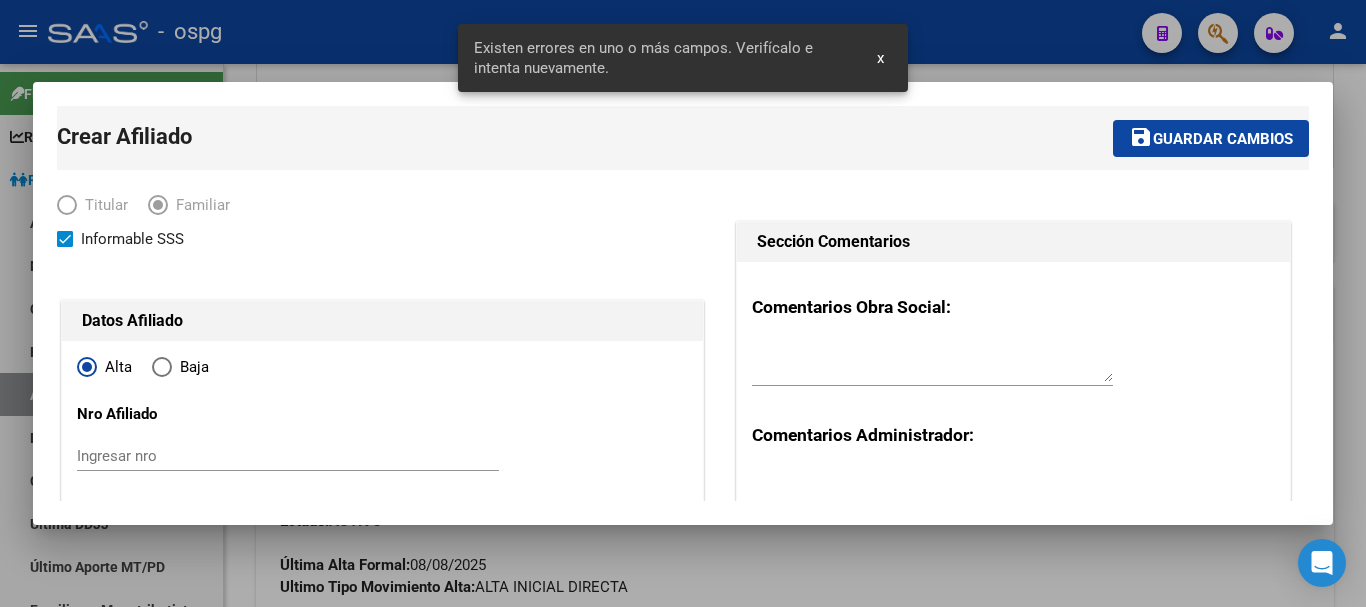 click on "save Guardar cambios" at bounding box center (959, 138) 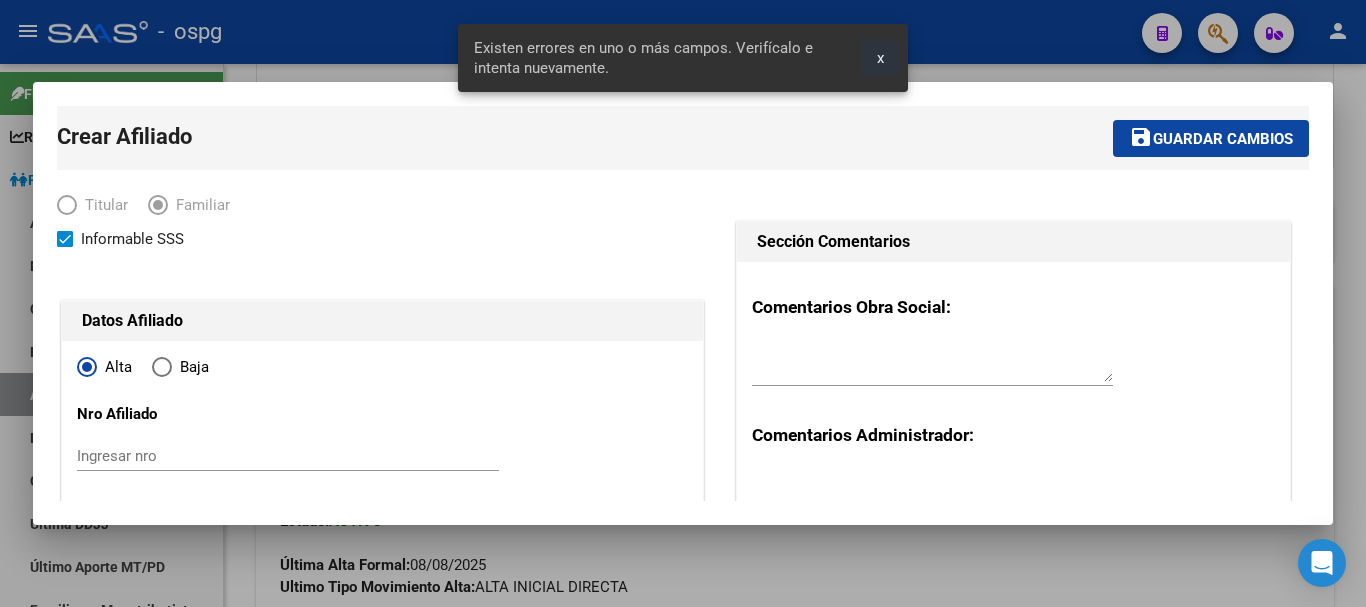 click on "x" at bounding box center [880, 58] 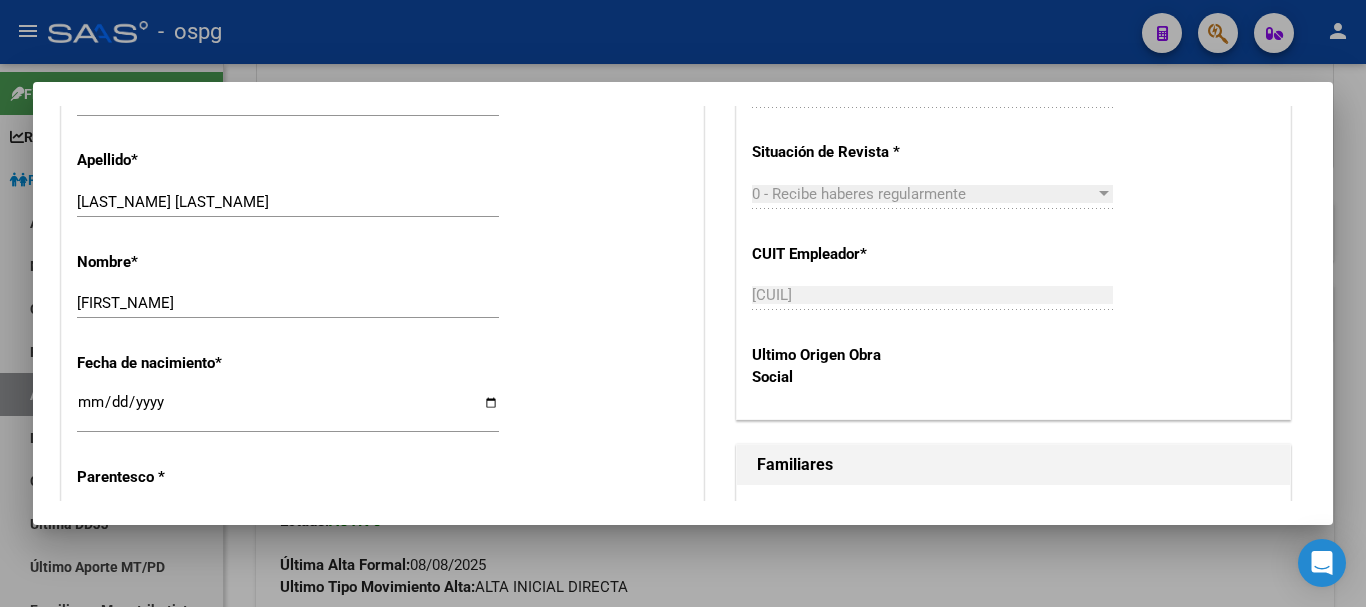 scroll, scrollTop: 1000, scrollLeft: 0, axis: vertical 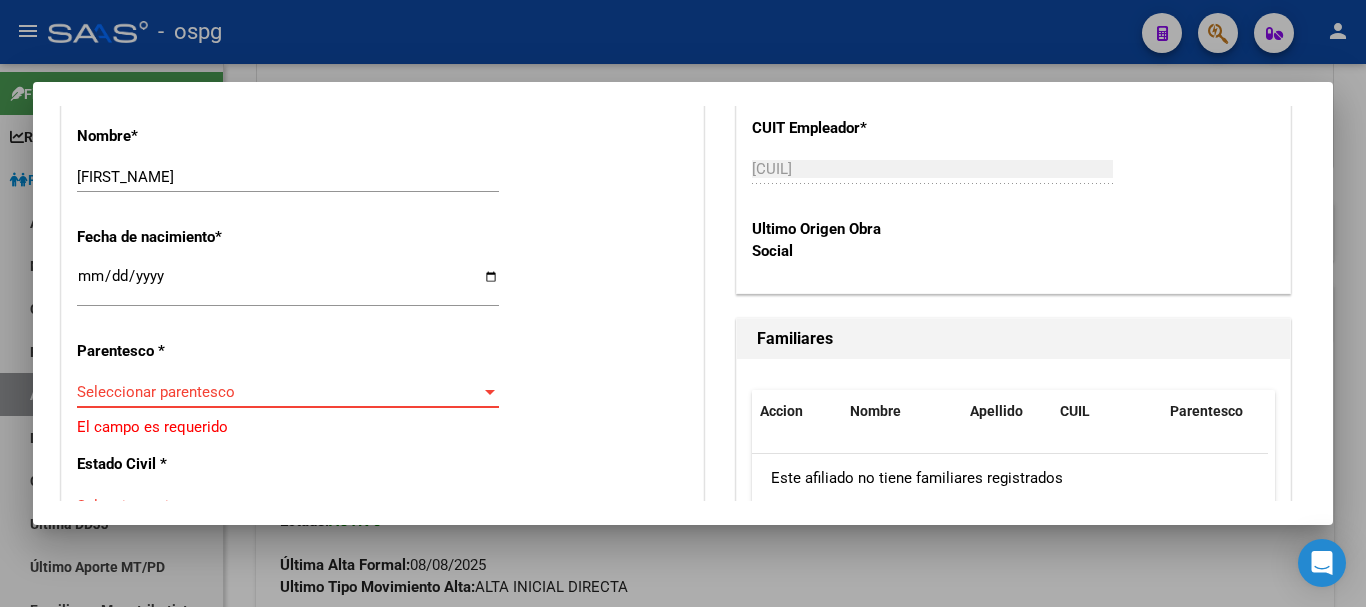 click on "Seleccionar parentesco" at bounding box center [279, 392] 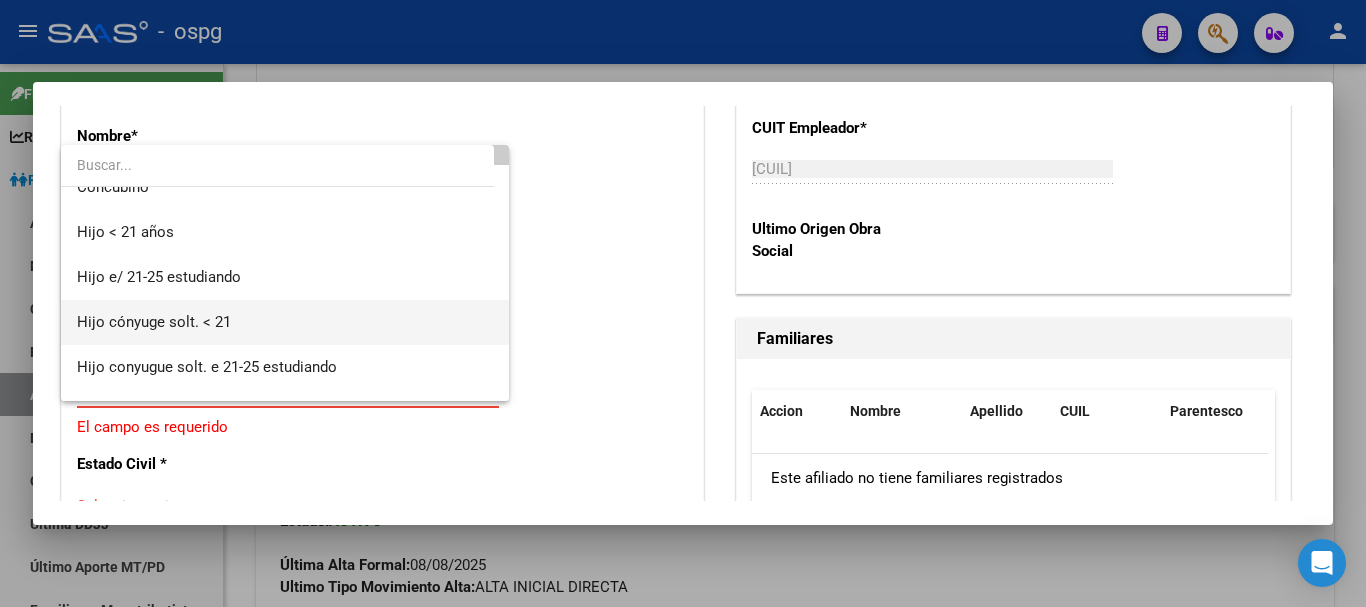 scroll, scrollTop: 100, scrollLeft: 0, axis: vertical 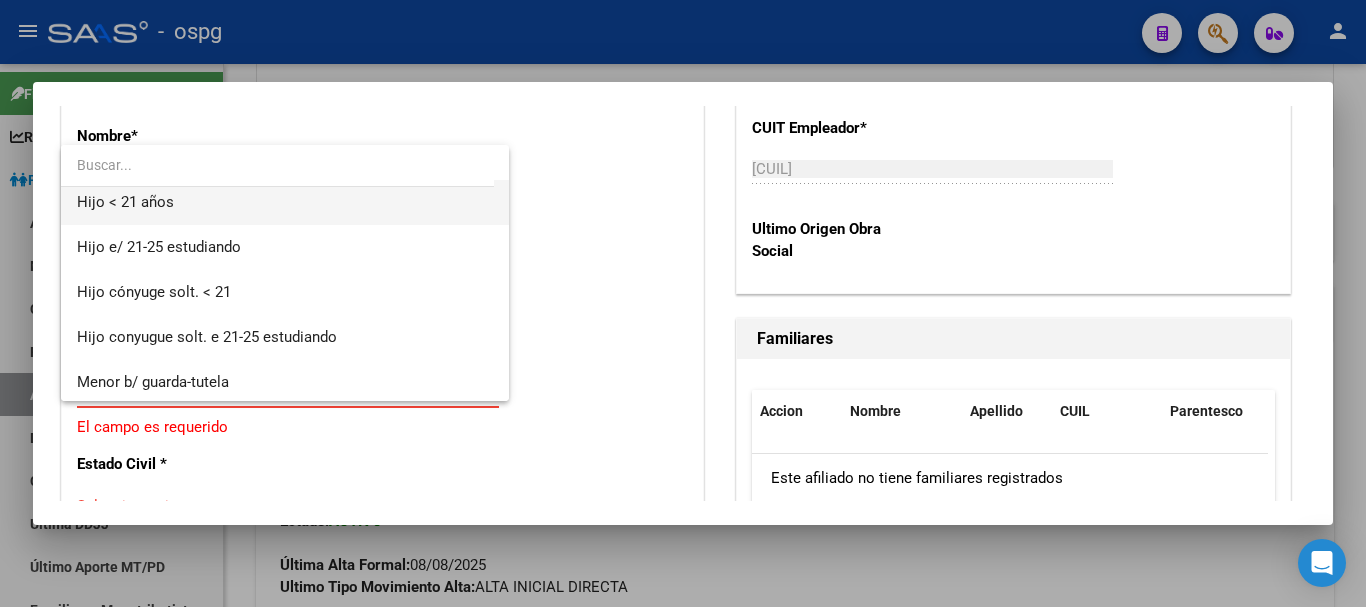 click on "Hijo < 21 años" at bounding box center [285, 202] 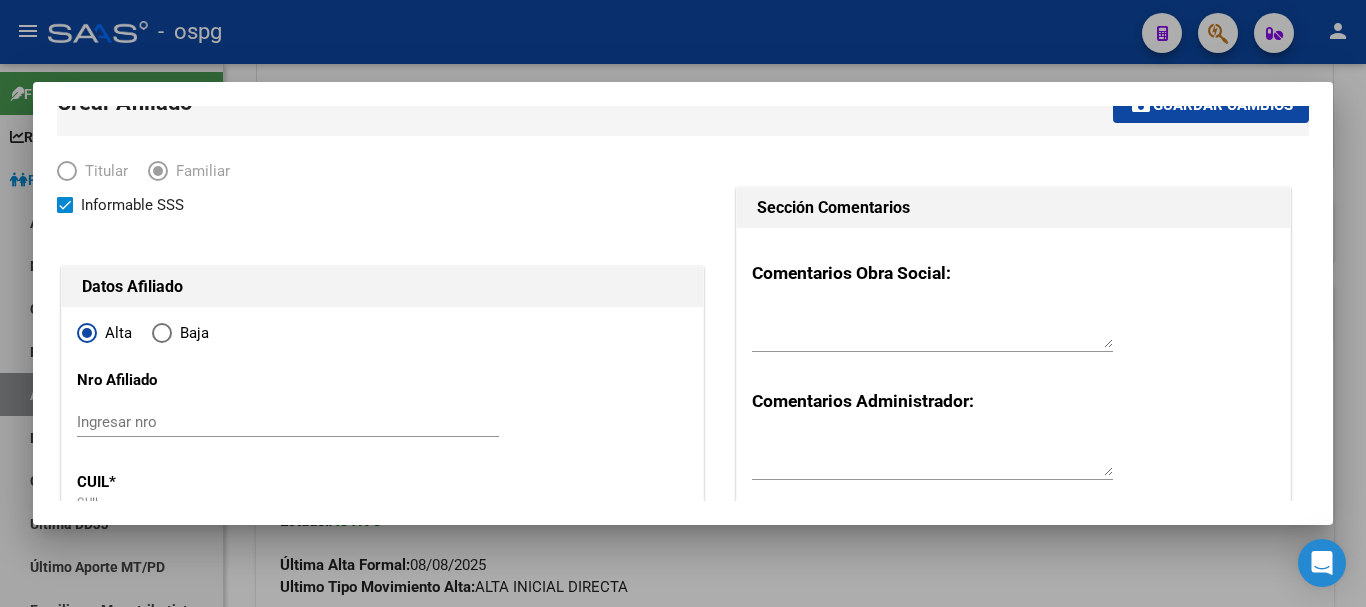 scroll, scrollTop: 0, scrollLeft: 0, axis: both 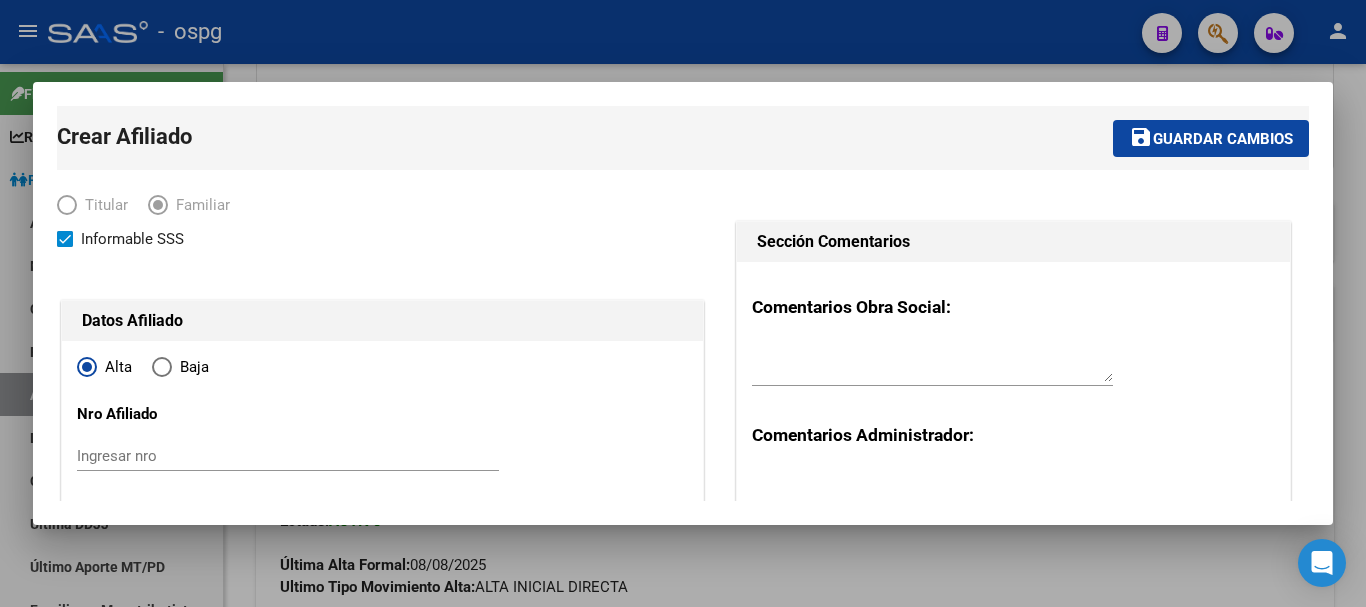 click on "Guardar cambios" at bounding box center (1223, 139) 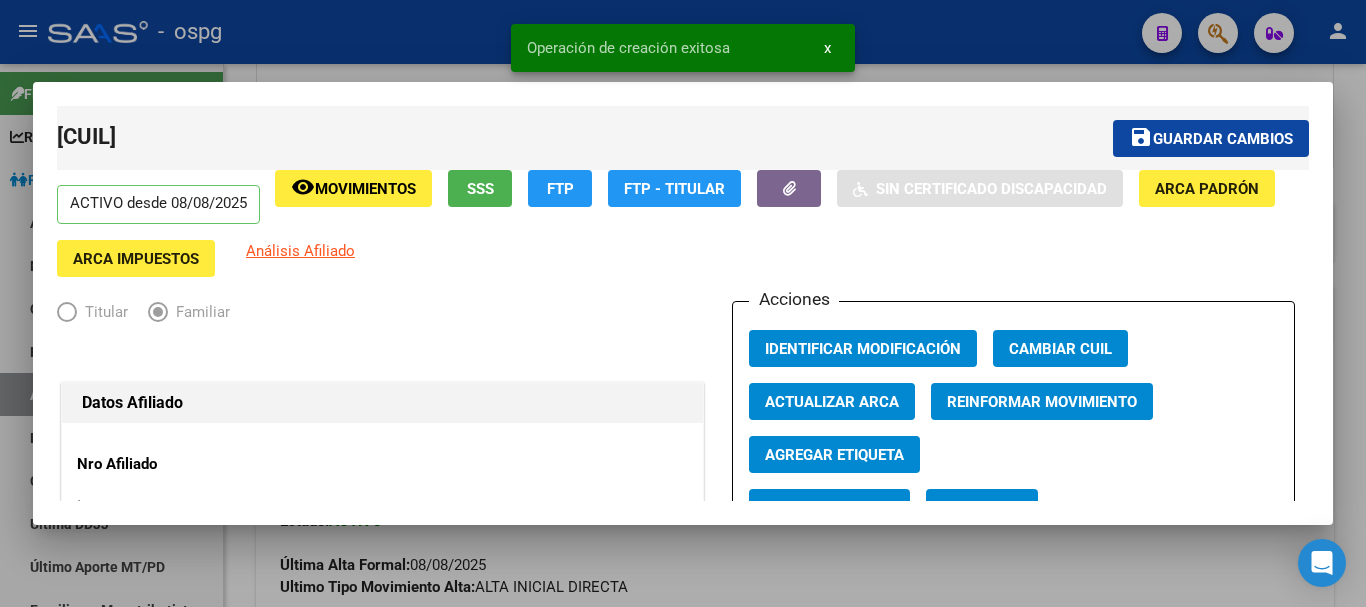 click at bounding box center [683, 303] 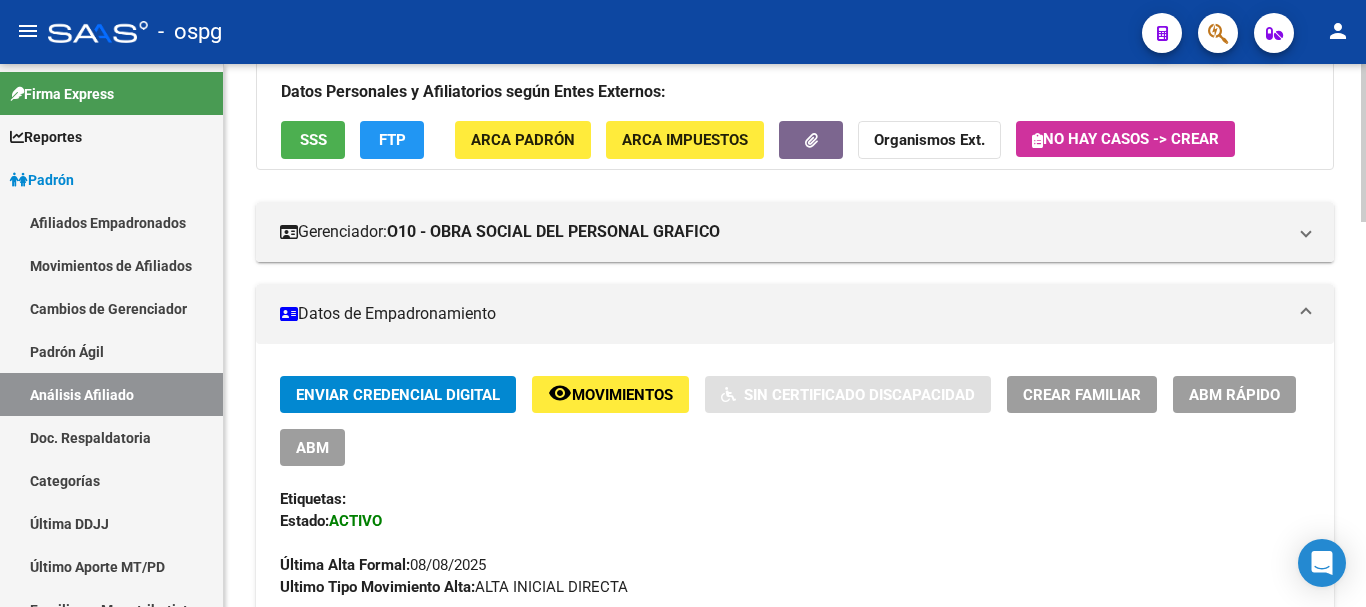 click on "Crear Familiar" at bounding box center [1082, 395] 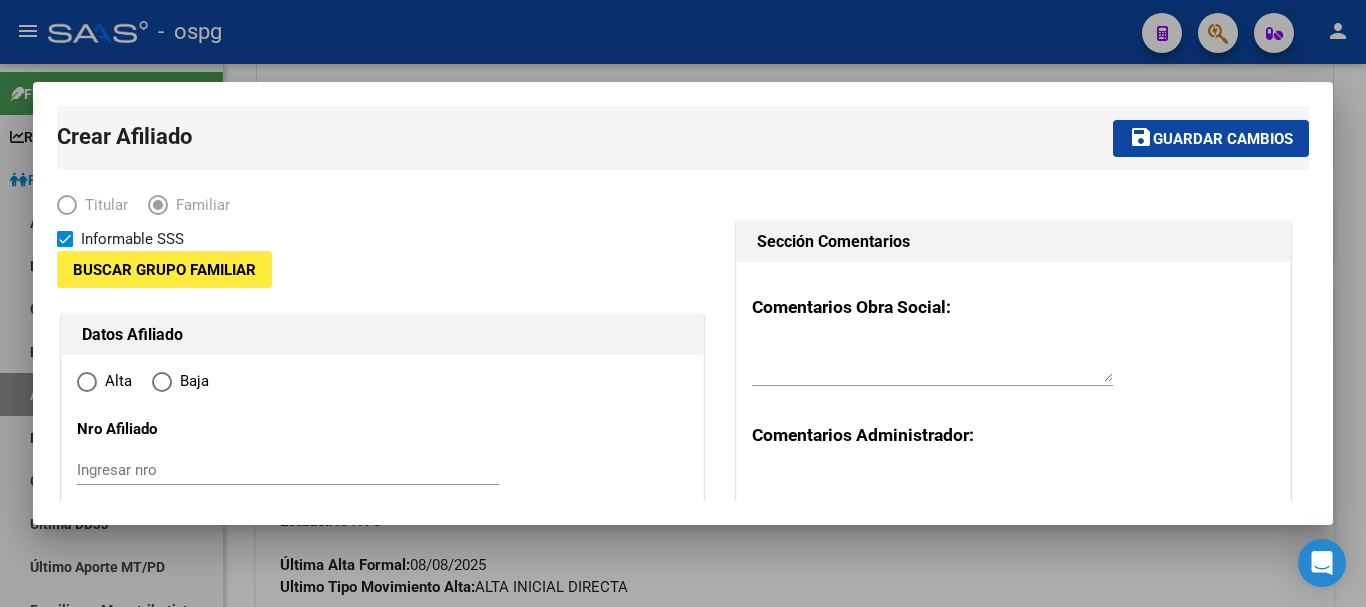 type on "[CUIL]" 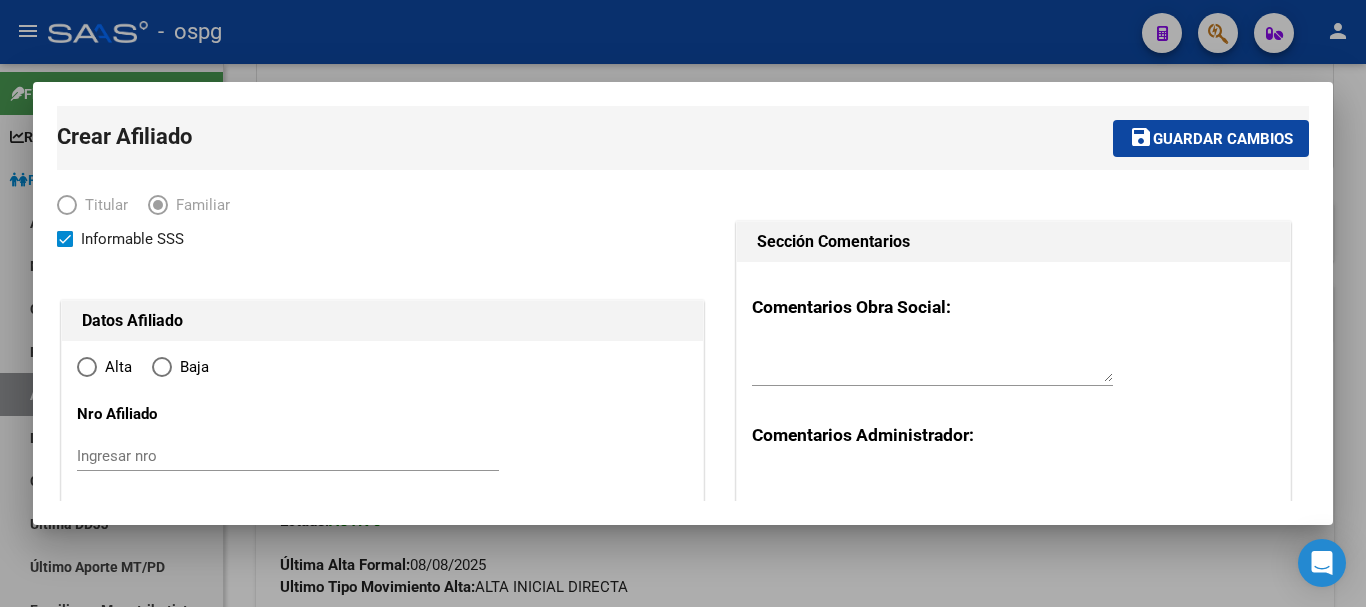 radio on "true" 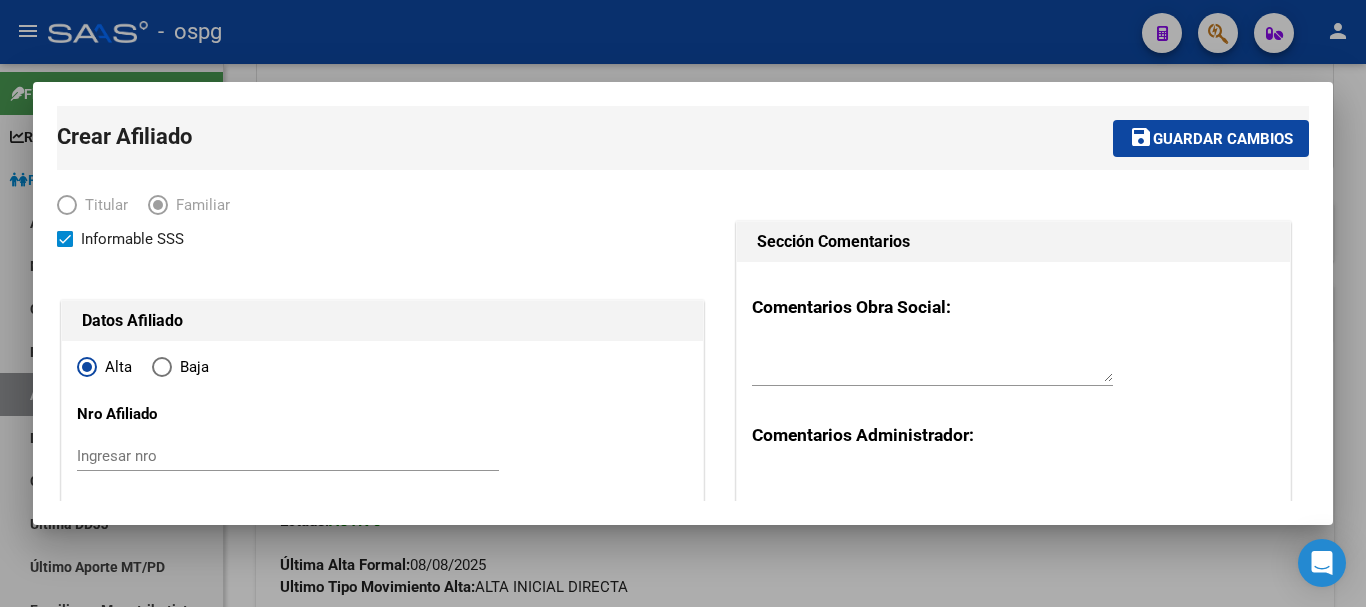 scroll, scrollTop: 400, scrollLeft: 0, axis: vertical 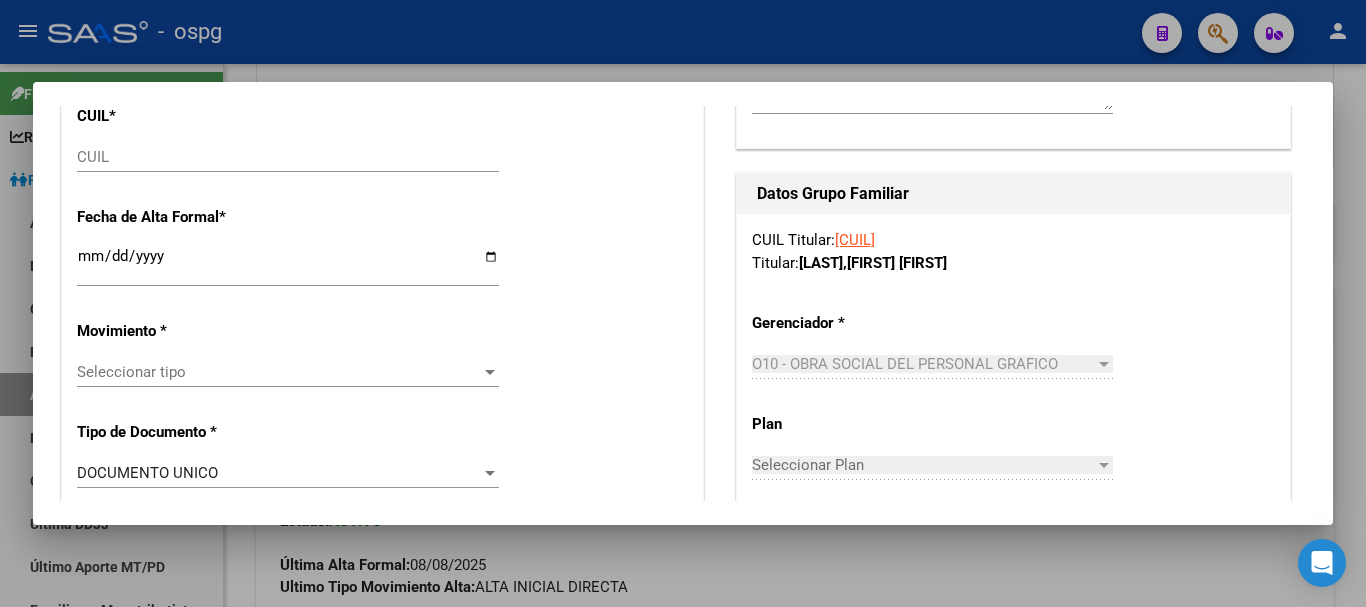 type on "[CUIL]" 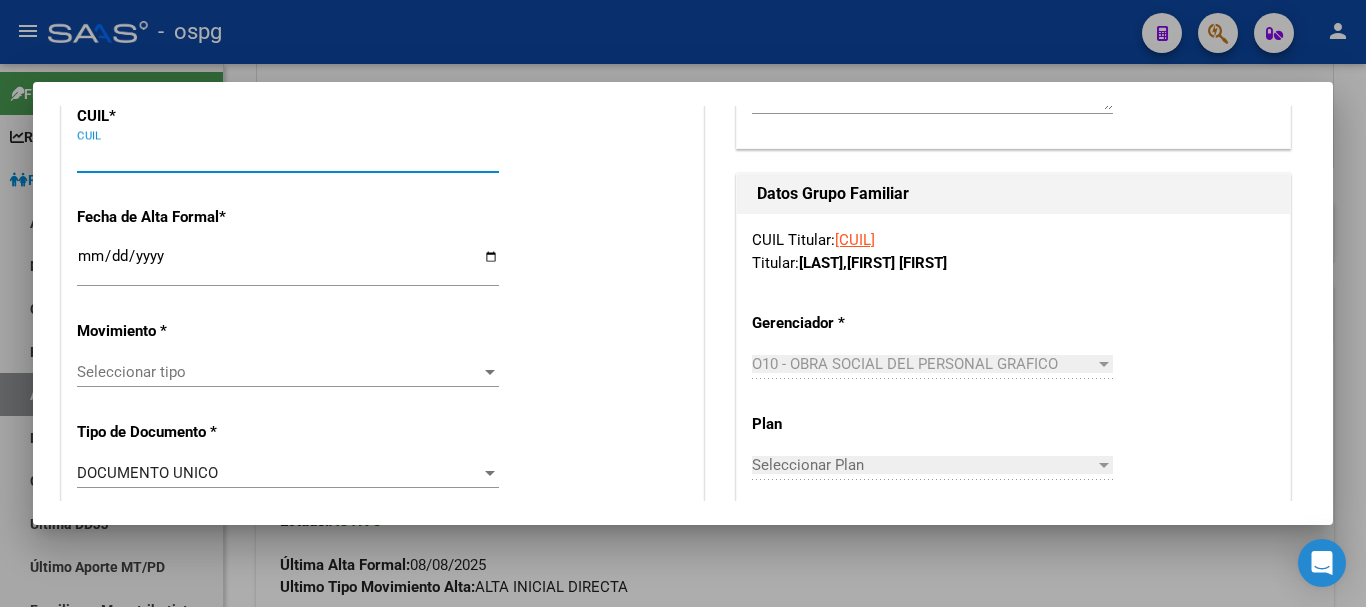 click on "CUIL" at bounding box center [288, 157] 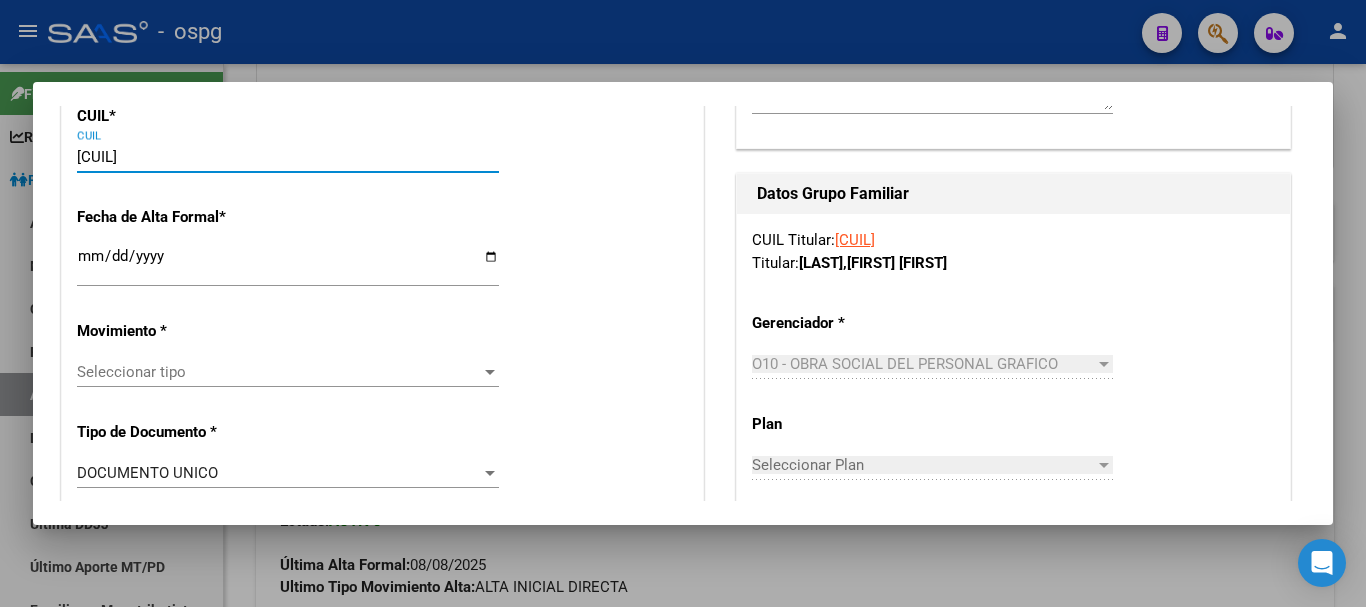 type on "[CUIL]" 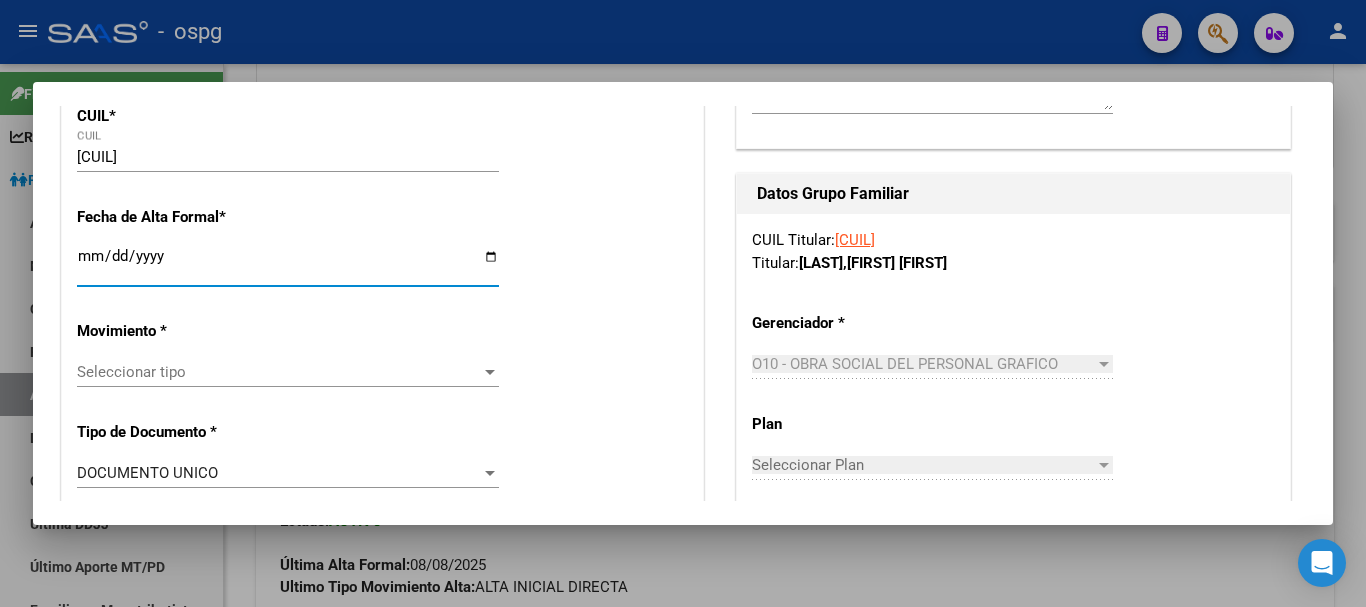 click on "Ingresar fecha" at bounding box center (288, 264) 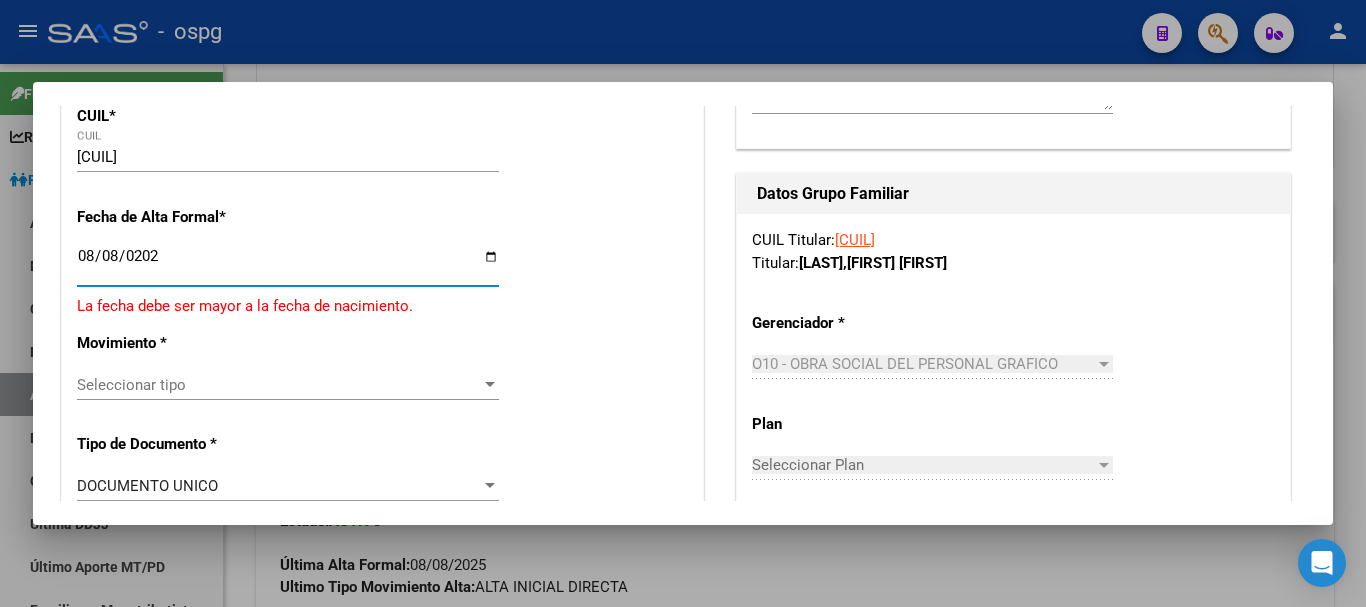 type on "2025-08-08" 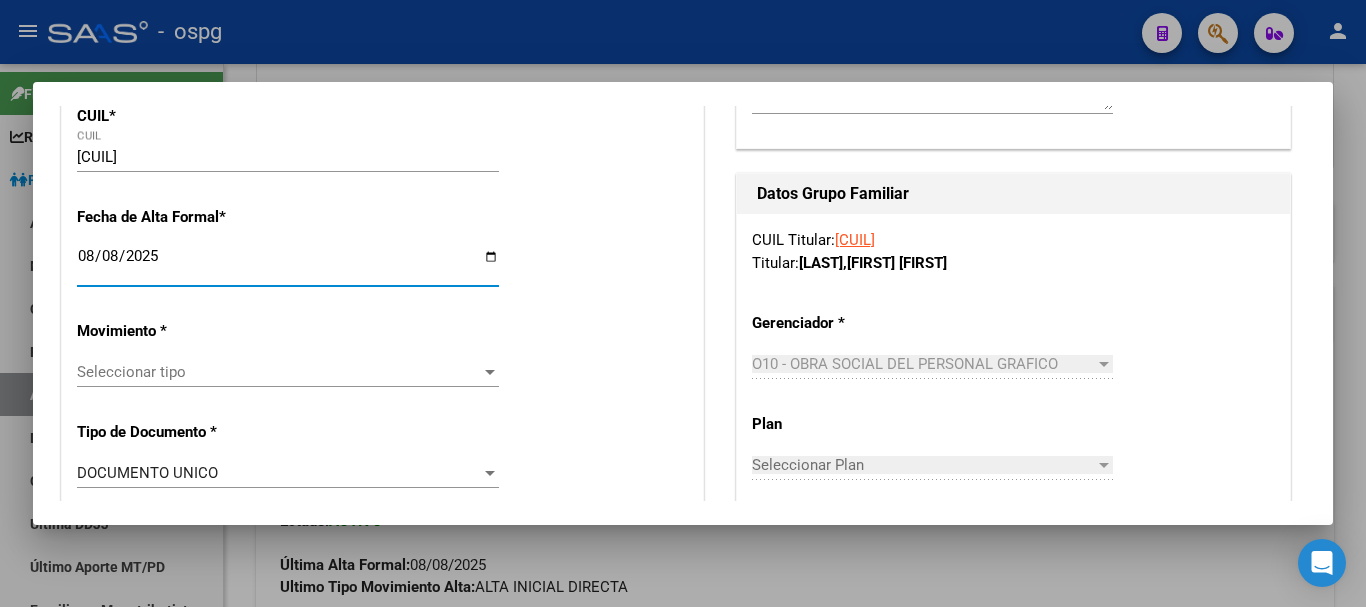 click on "Seleccionar tipo" at bounding box center (279, 372) 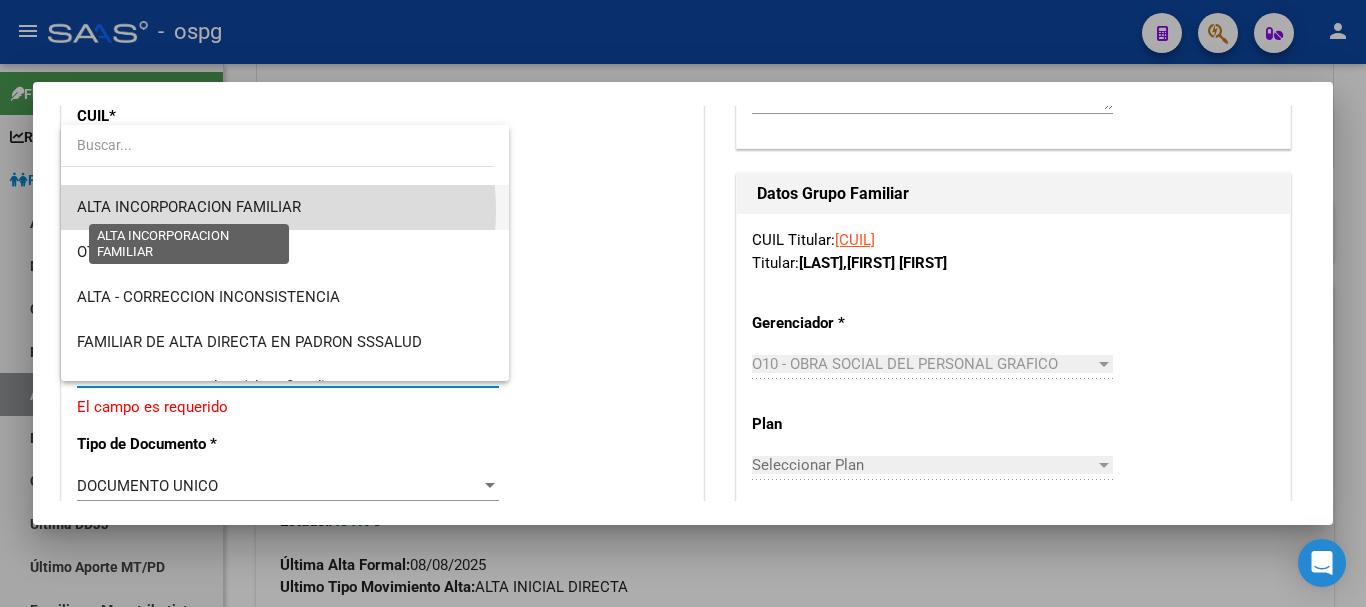 click on "ALTA INCORPORACION FAMILIAR" at bounding box center [189, 207] 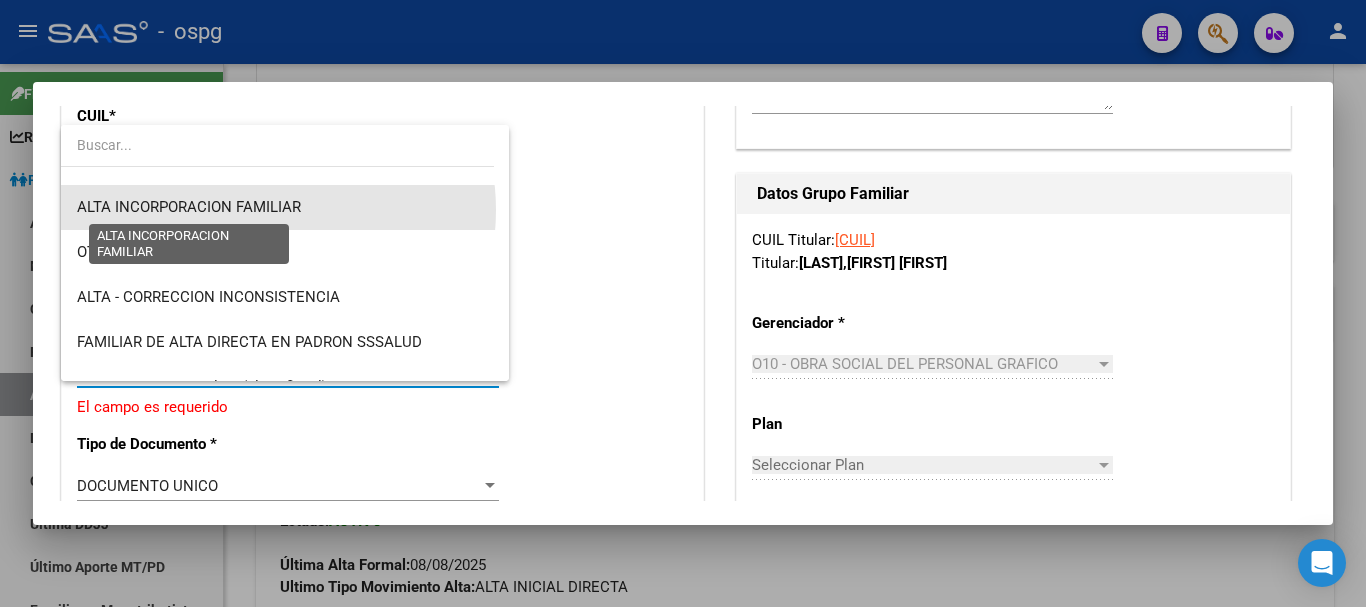 scroll, scrollTop: 315, scrollLeft: 0, axis: vertical 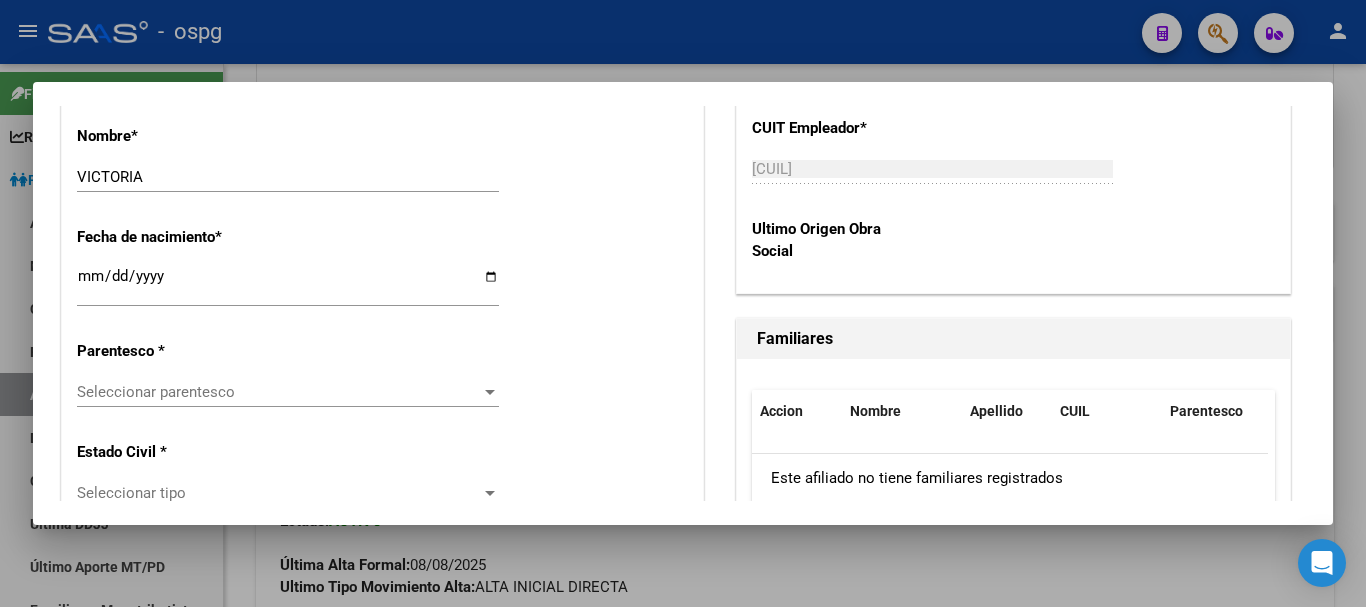 click on "Seleccionar parentesco" at bounding box center [279, 392] 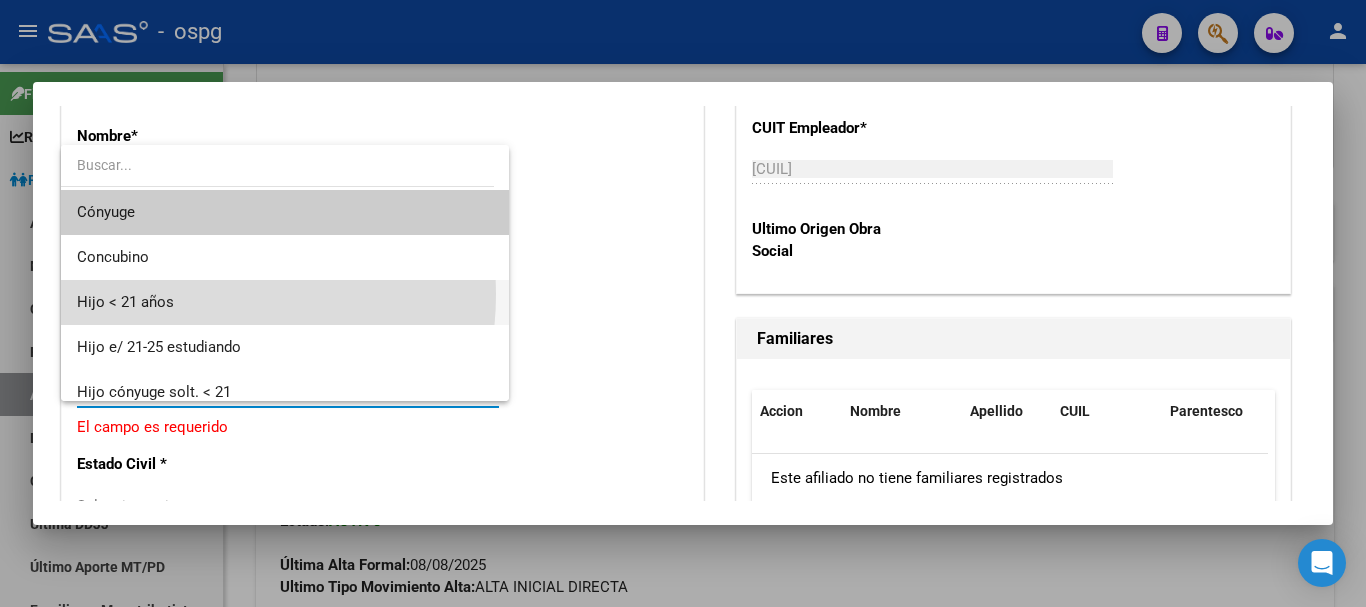 click on "Hijo < 21 años" at bounding box center (285, 302) 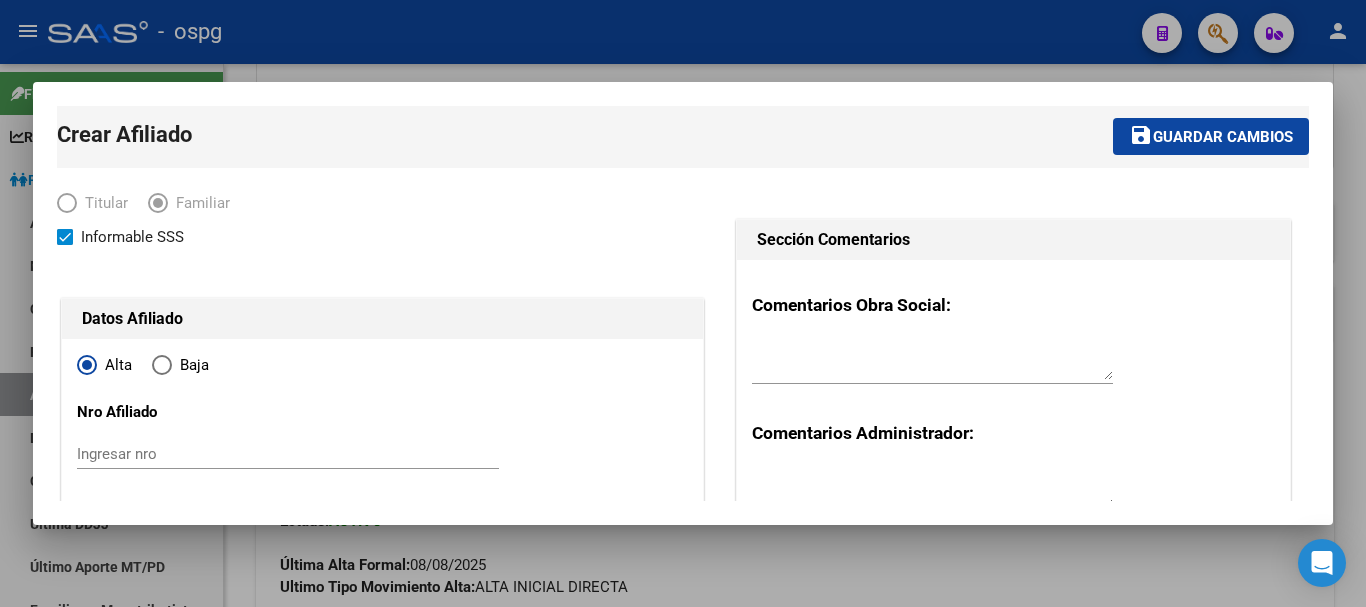 scroll, scrollTop: 0, scrollLeft: 0, axis: both 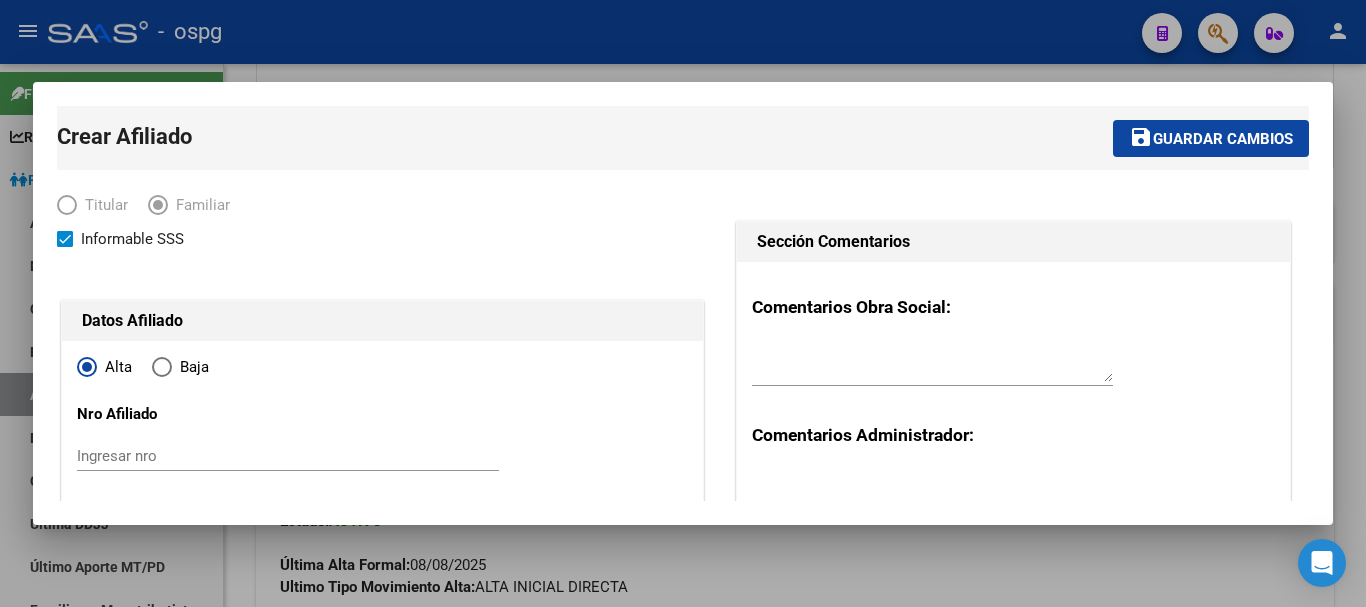 click on "Guardar cambios" at bounding box center (1223, 139) 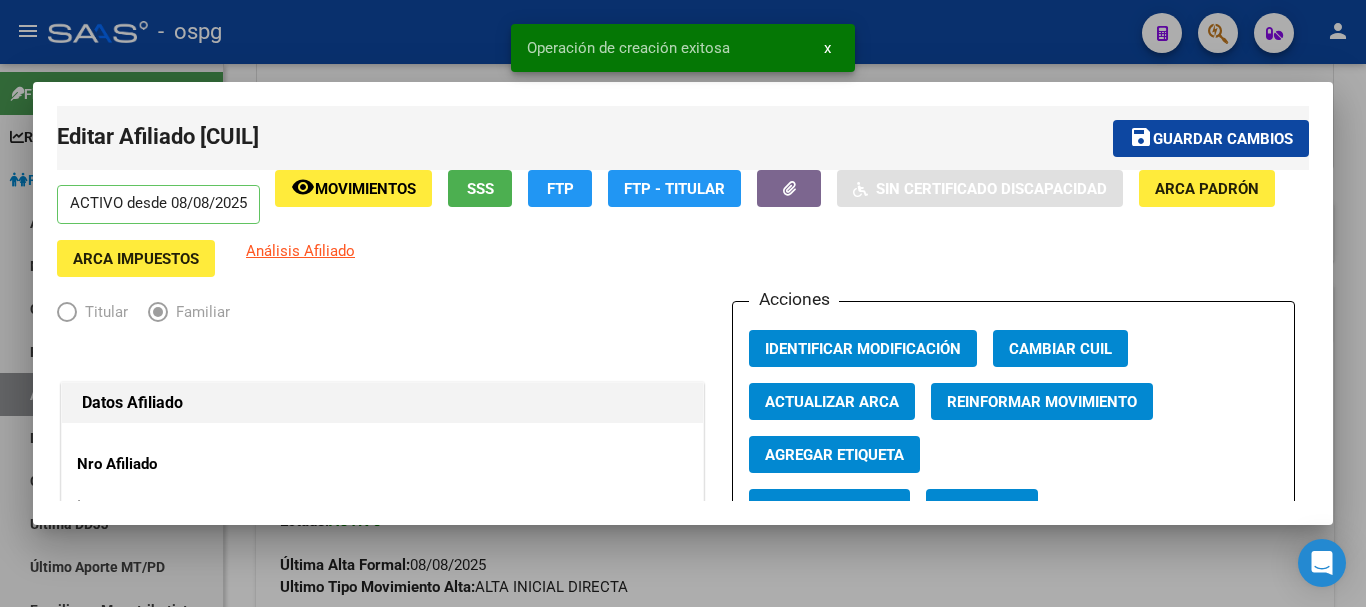 click at bounding box center (683, 303) 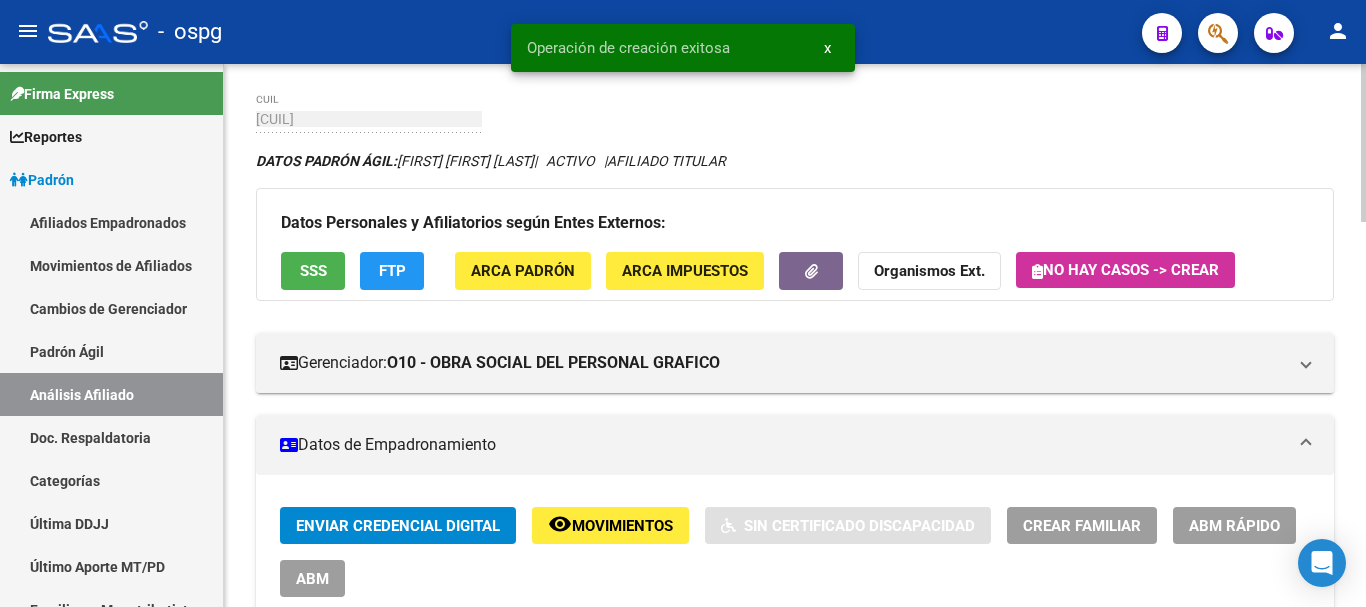 scroll, scrollTop: 100, scrollLeft: 0, axis: vertical 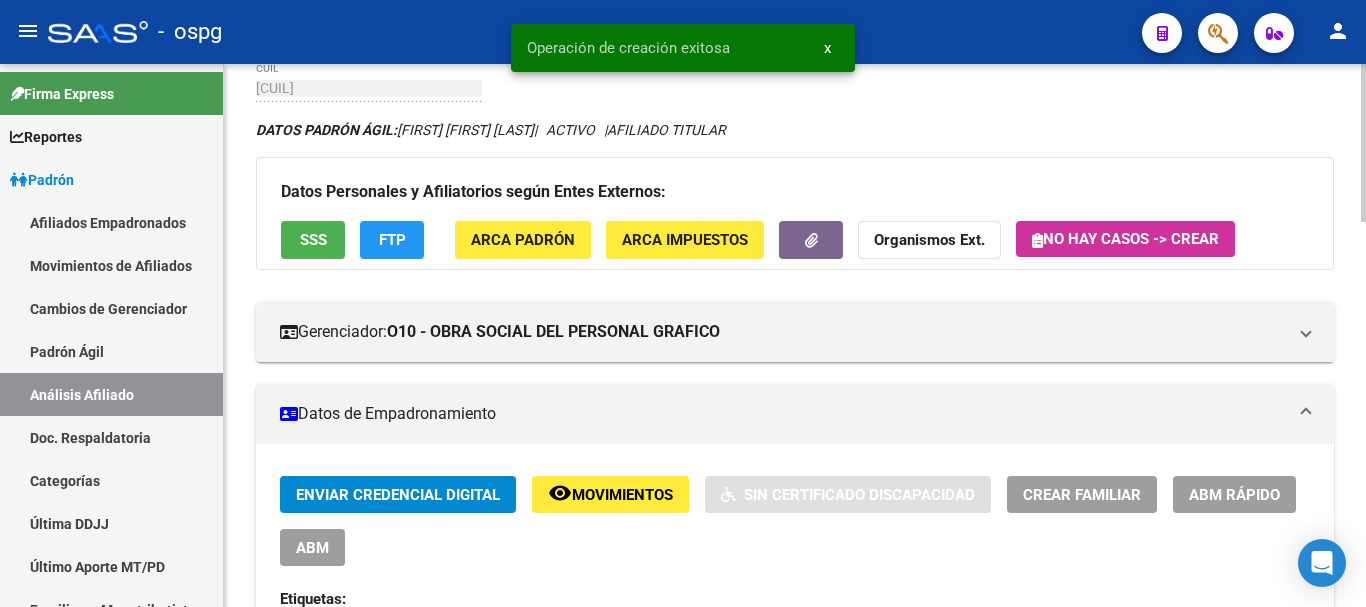 click on "Crear Familiar" at bounding box center [1082, 495] 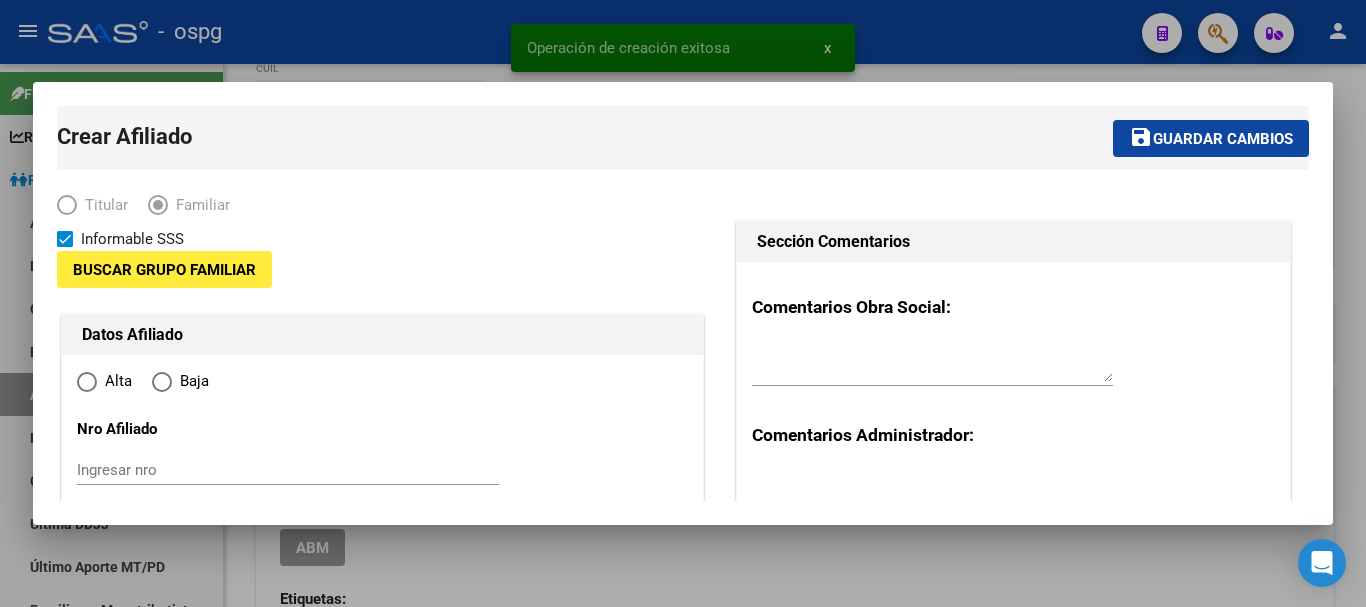 type on "[CUIL]" 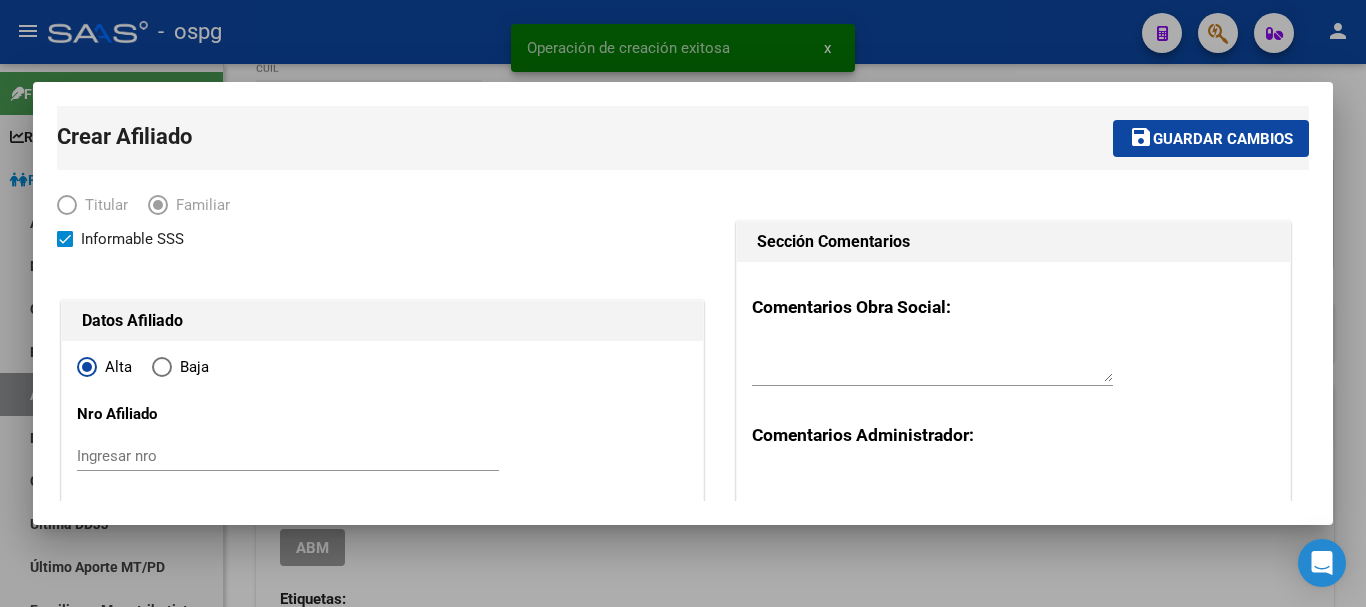 radio on "true" 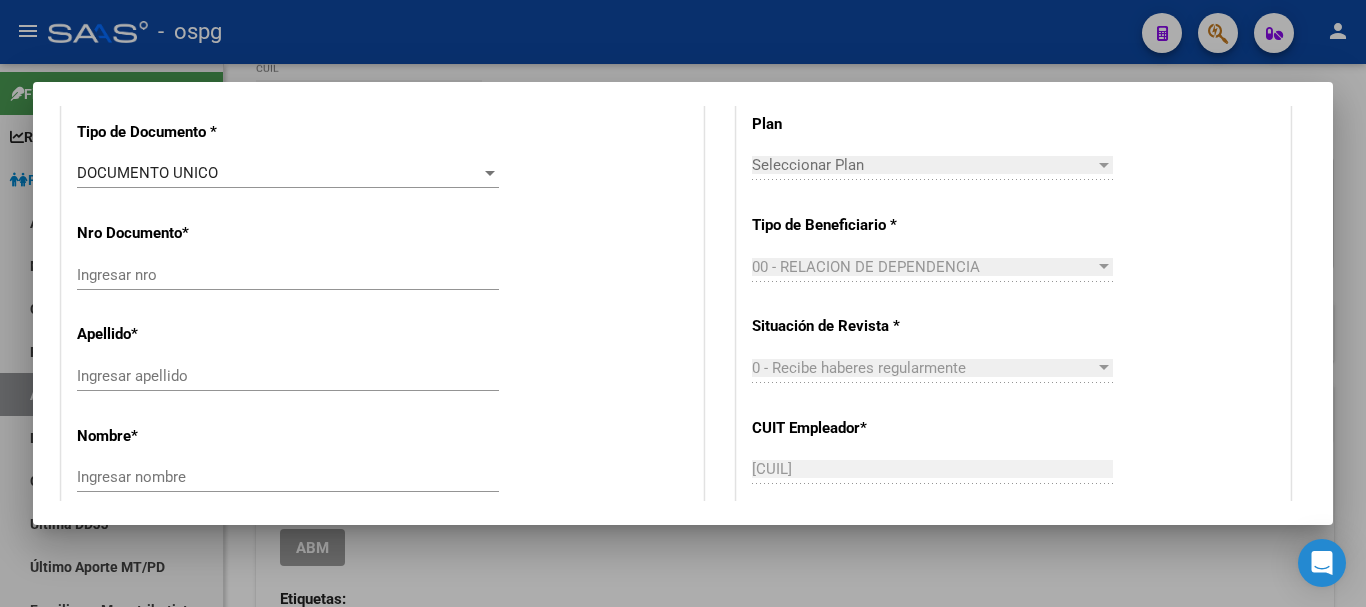 scroll, scrollTop: 300, scrollLeft: 0, axis: vertical 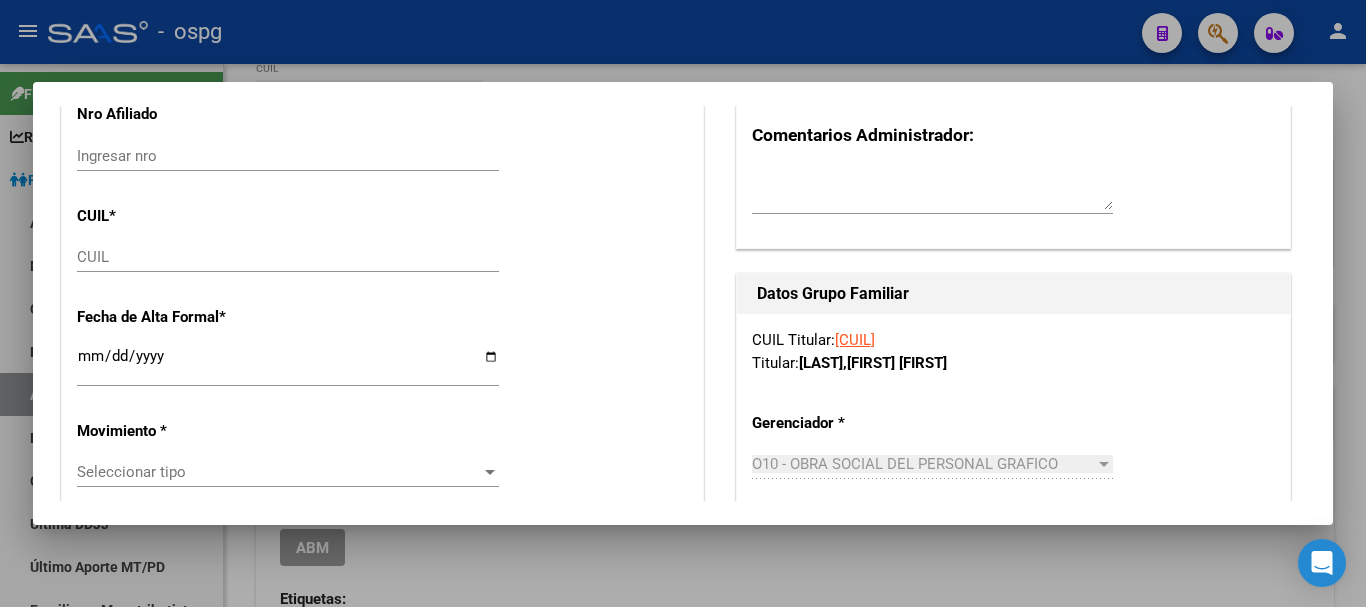 drag, startPoint x: 93, startPoint y: 236, endPoint x: 86, endPoint y: 251, distance: 16.552946 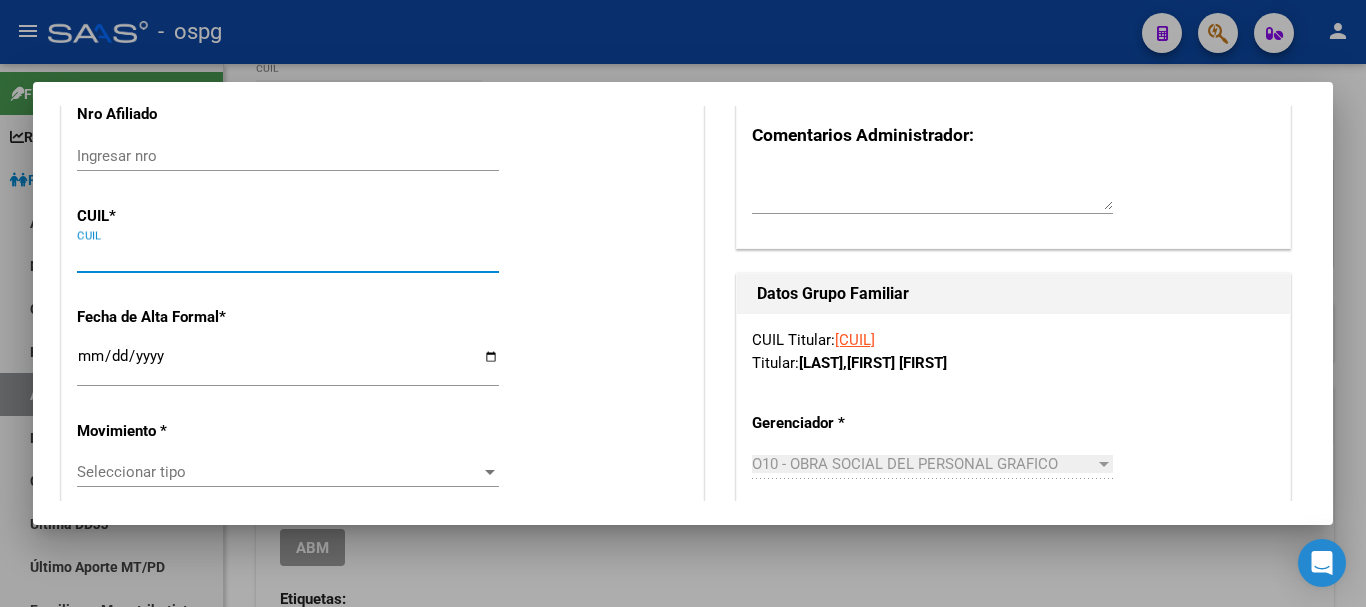 click on "CUIL" at bounding box center [288, 257] 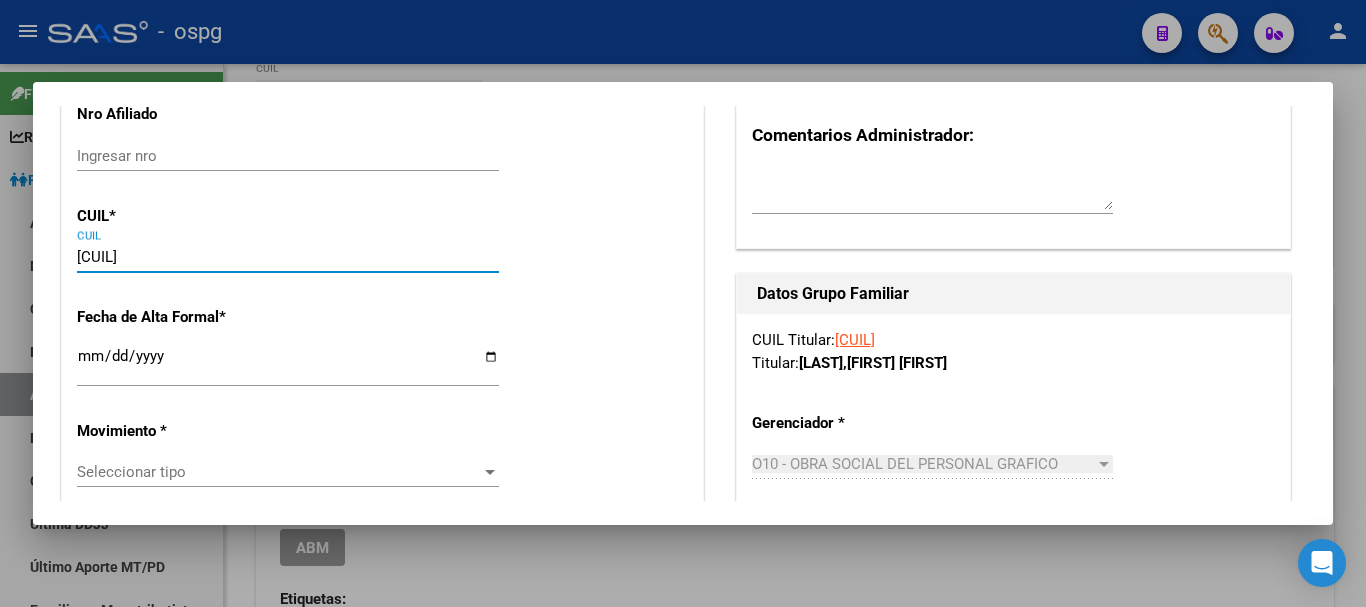 type on "[CUIL]" 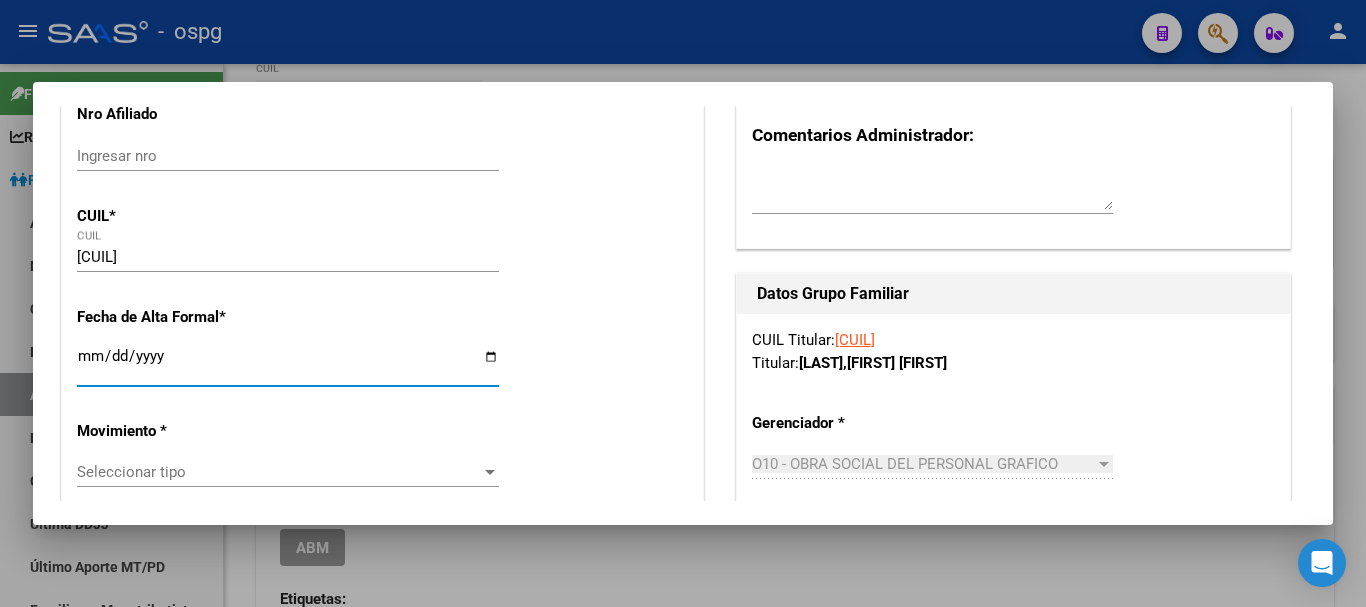 click on "Ingresar fecha" at bounding box center (288, 364) 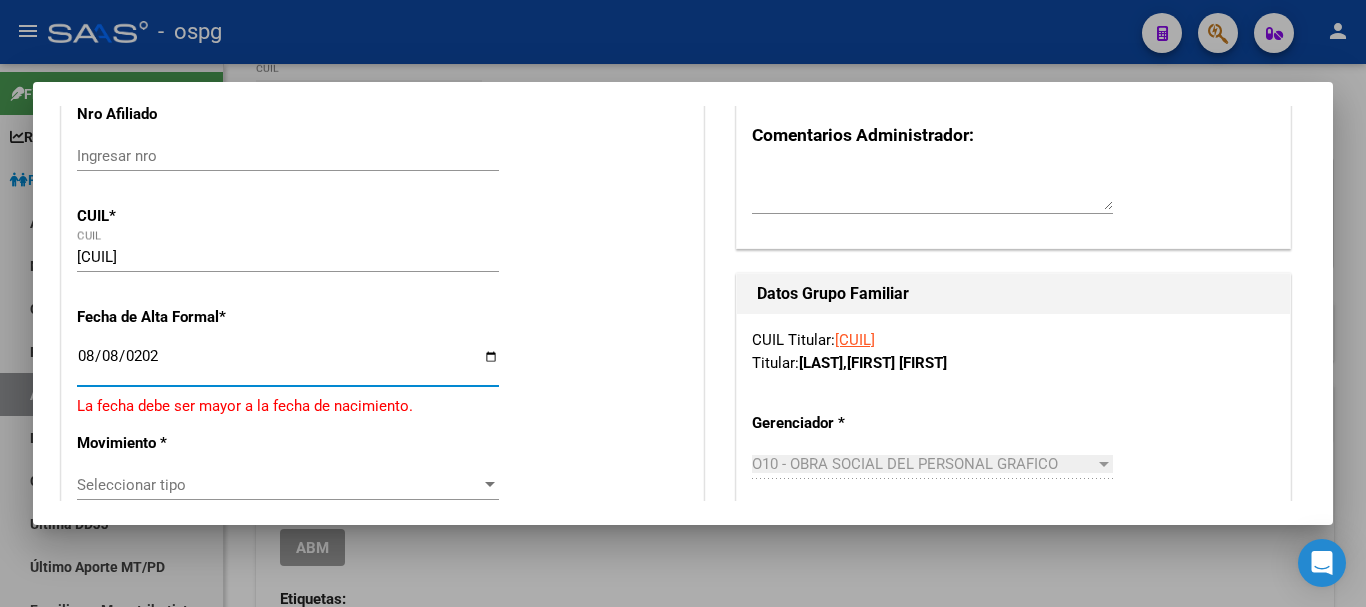 type on "2025-08-08" 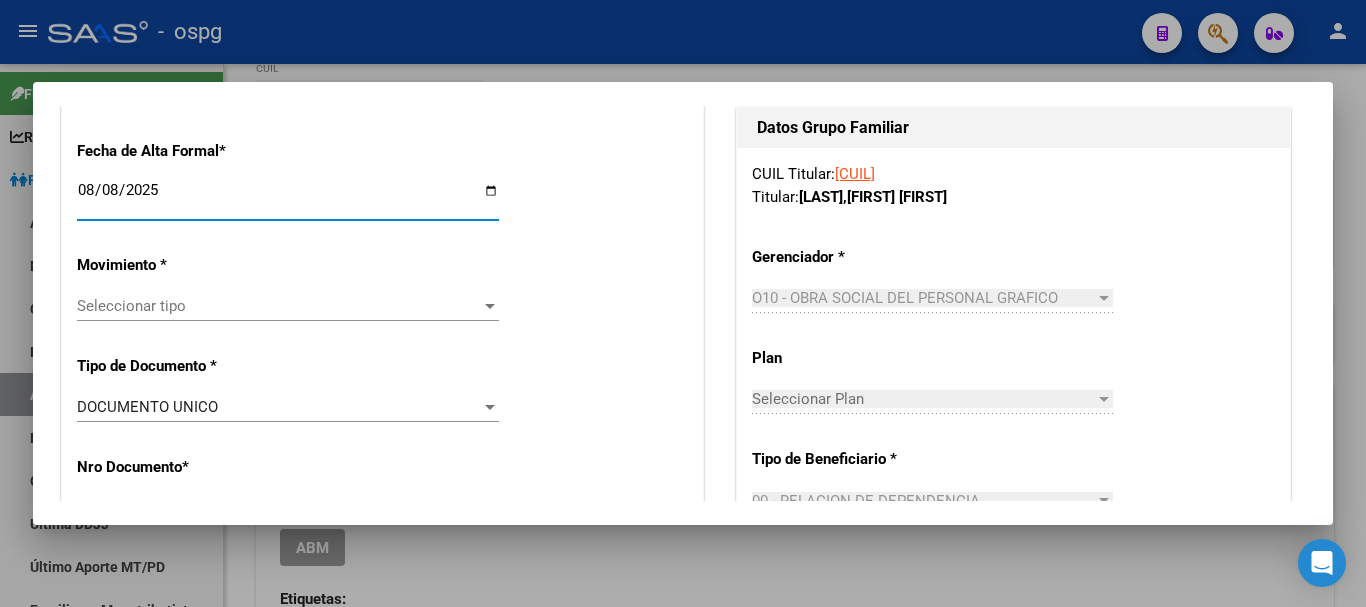 scroll, scrollTop: 500, scrollLeft: 0, axis: vertical 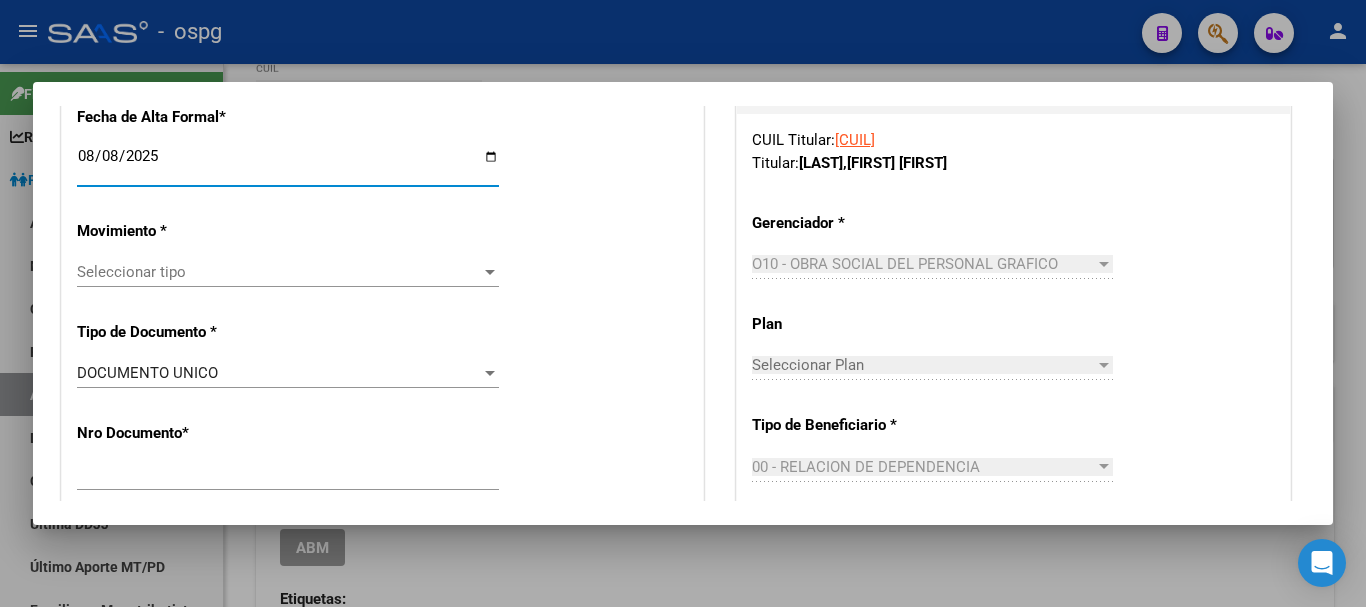 click on "Seleccionar tipo Seleccionar tipo" 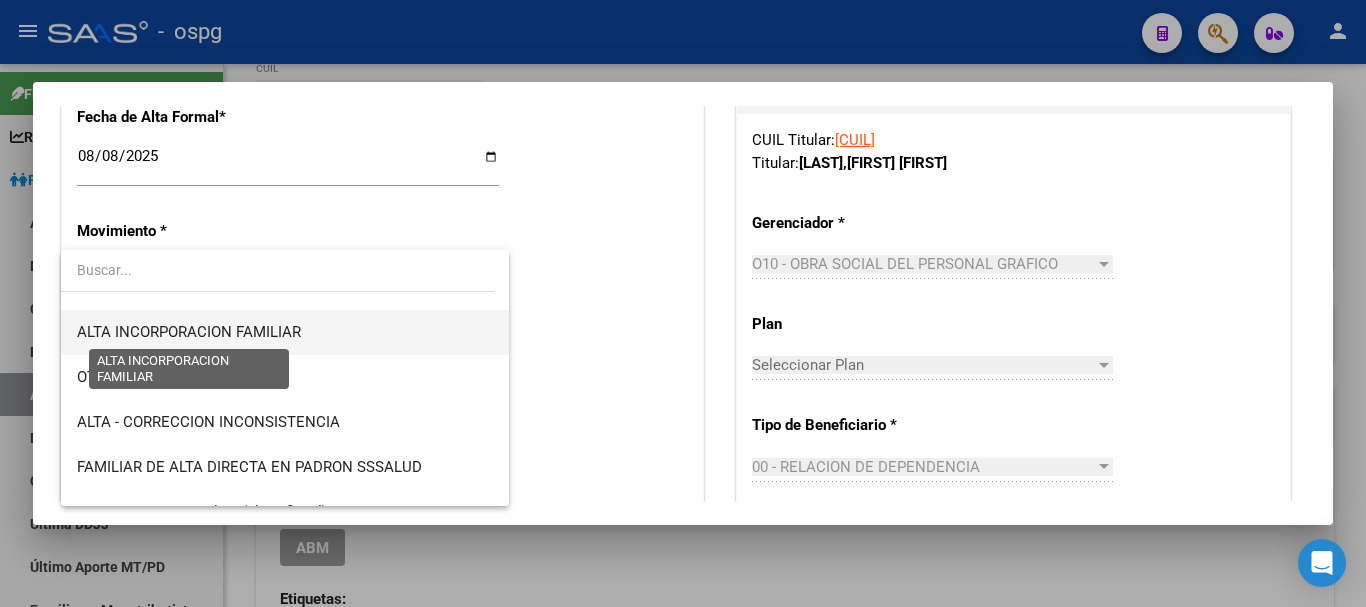 click on "ALTA INCORPORACION FAMILIAR" at bounding box center [189, 332] 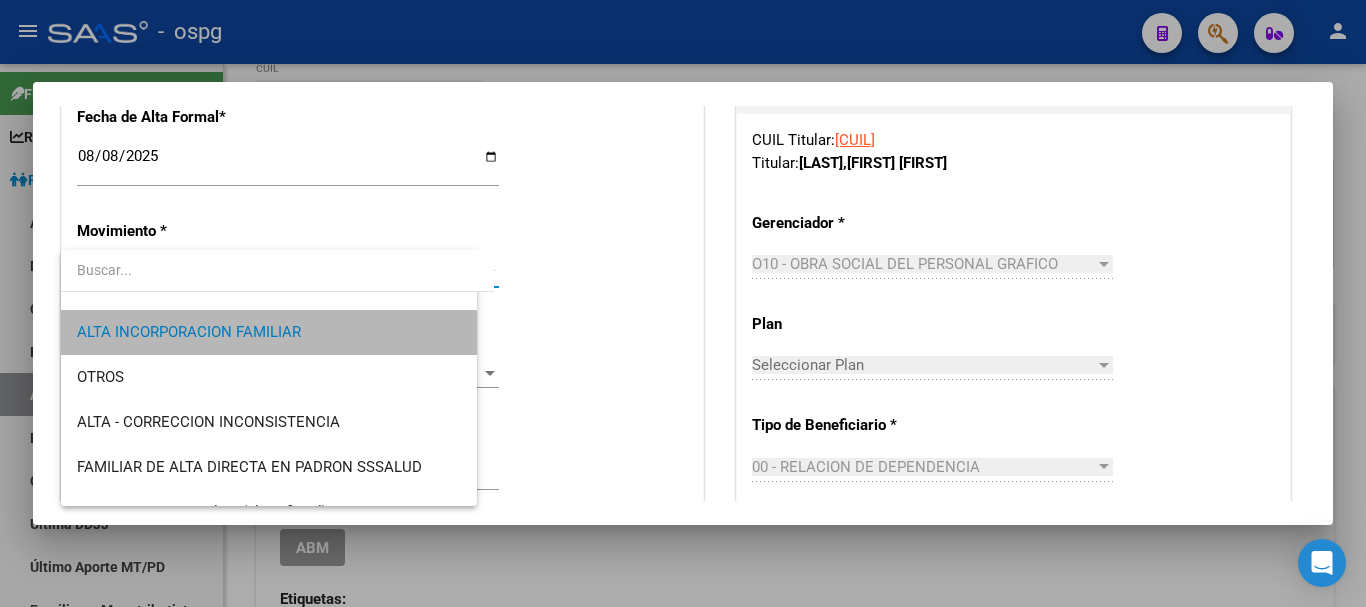 scroll, scrollTop: 315, scrollLeft: 0, axis: vertical 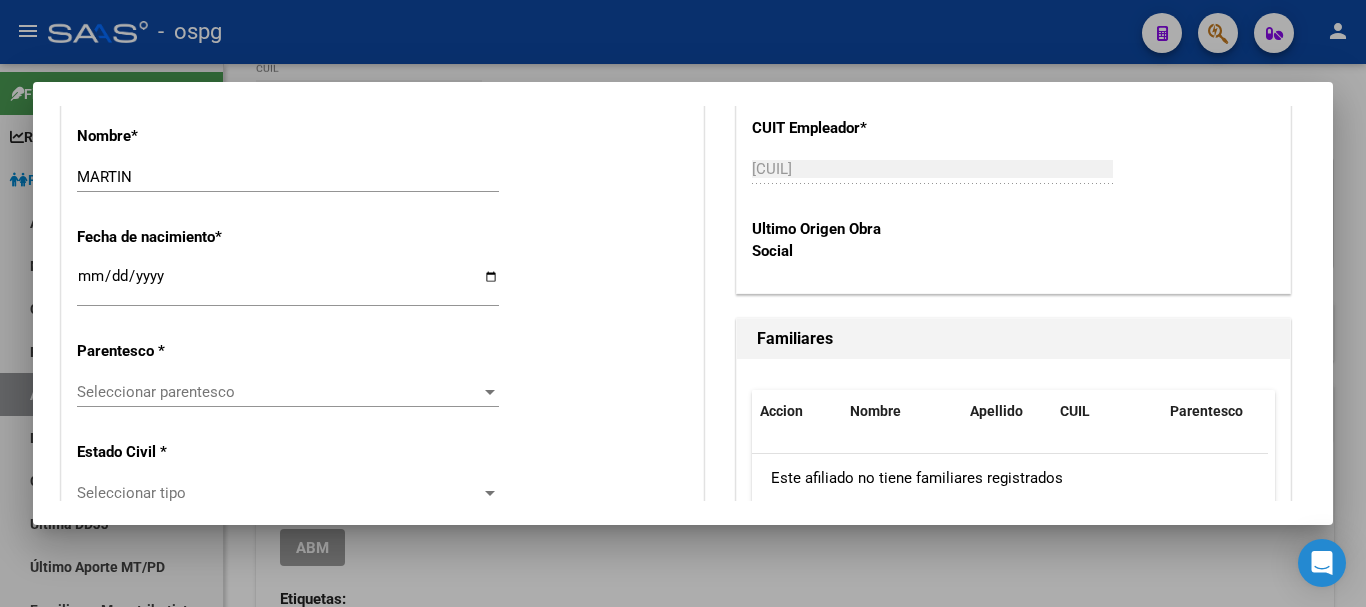 click on "Seleccionar parentesco" at bounding box center (279, 392) 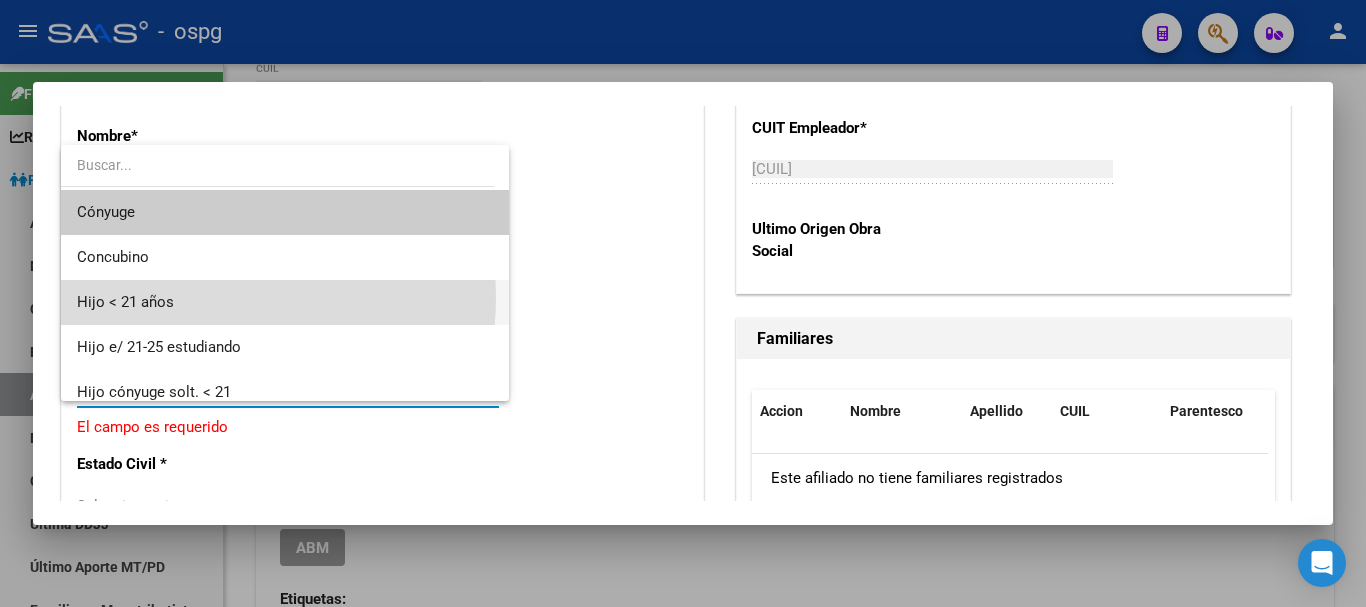 click on "Hijo < 21 años" at bounding box center (285, 302) 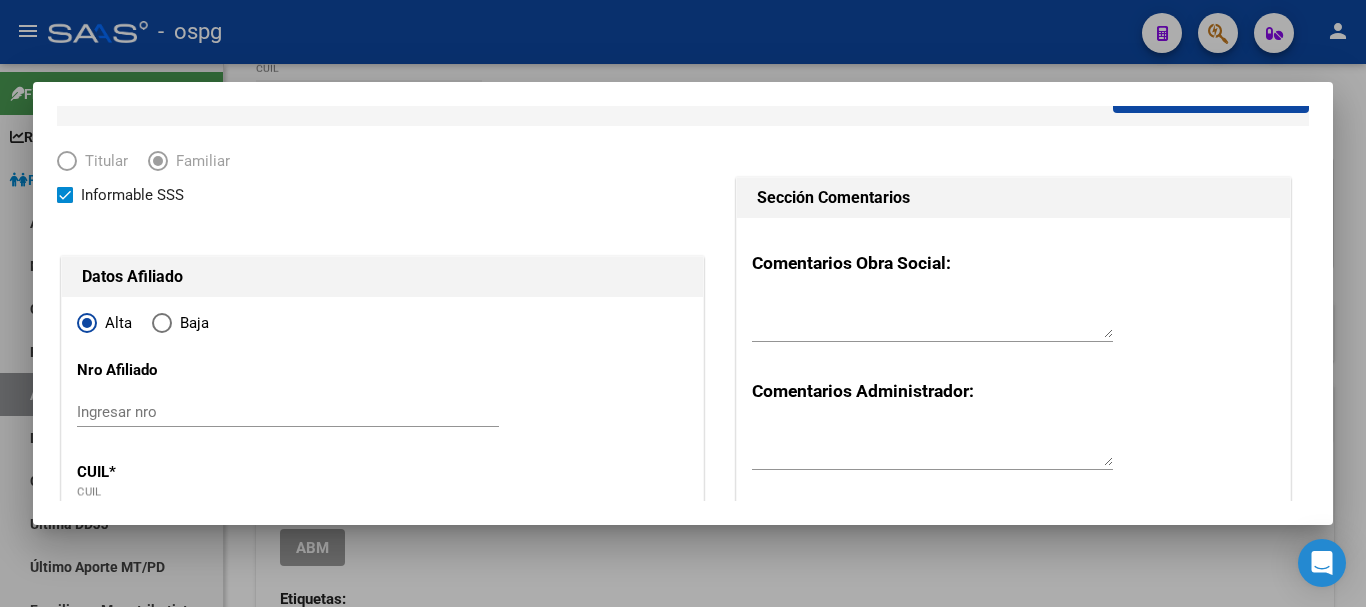 scroll, scrollTop: 0, scrollLeft: 0, axis: both 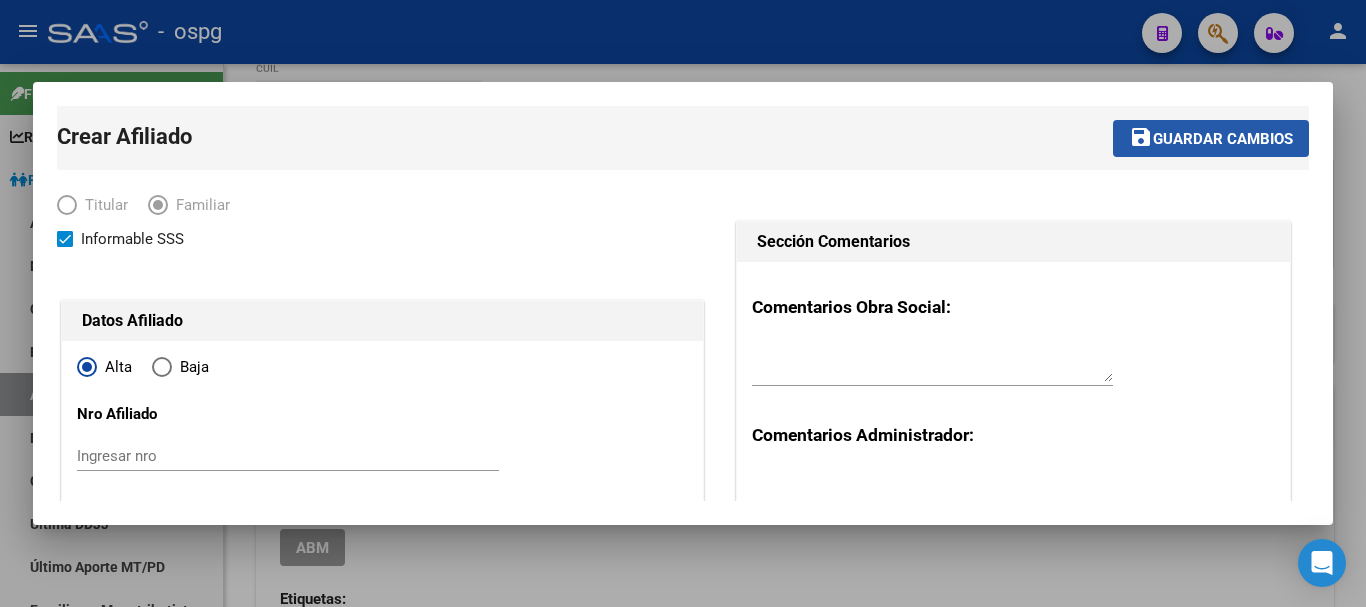 click on "Guardar cambios" at bounding box center (1223, 139) 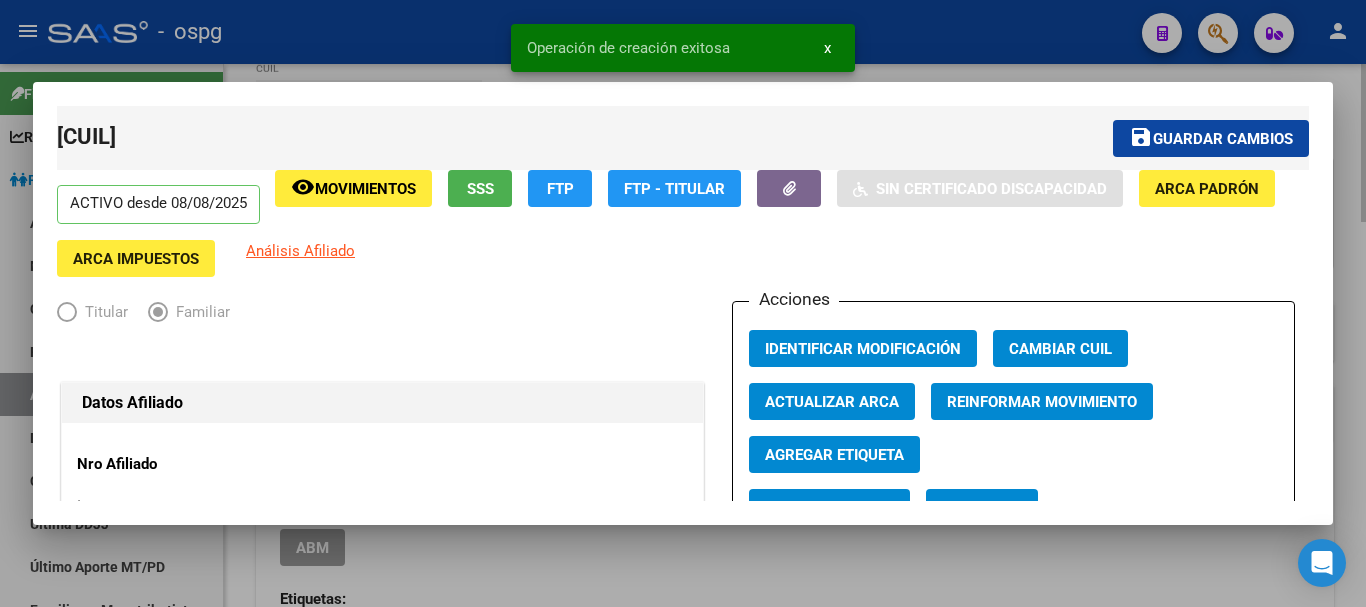 click at bounding box center (683, 303) 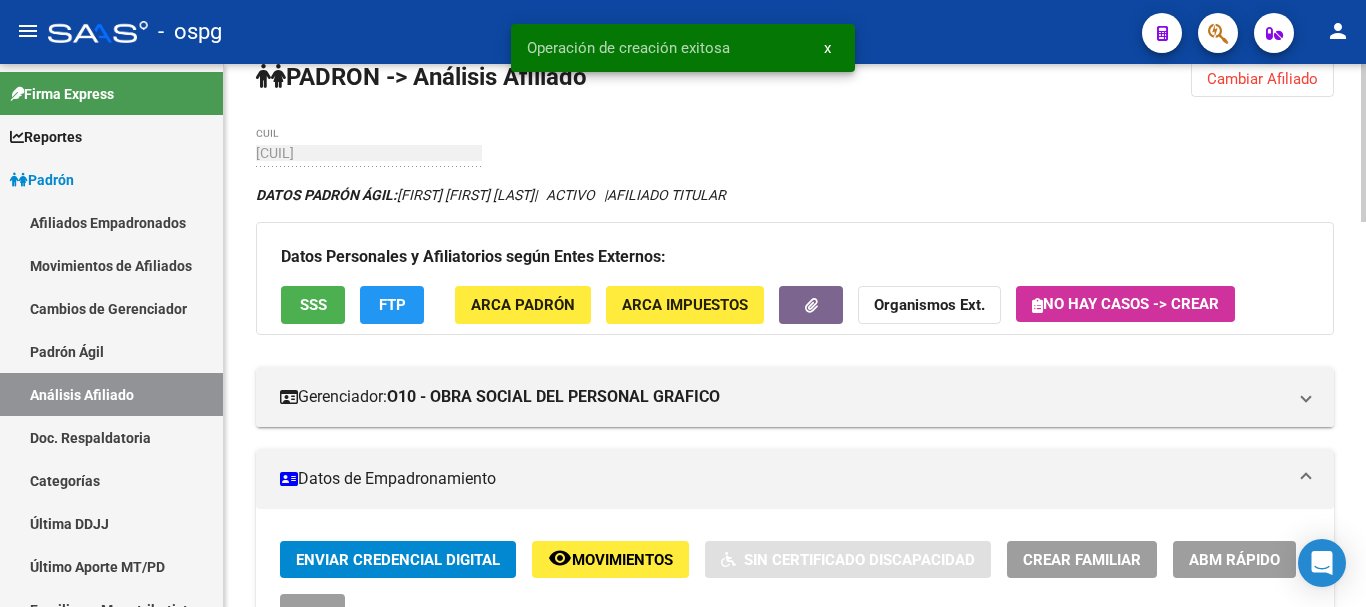 scroll, scrollTop: 0, scrollLeft: 0, axis: both 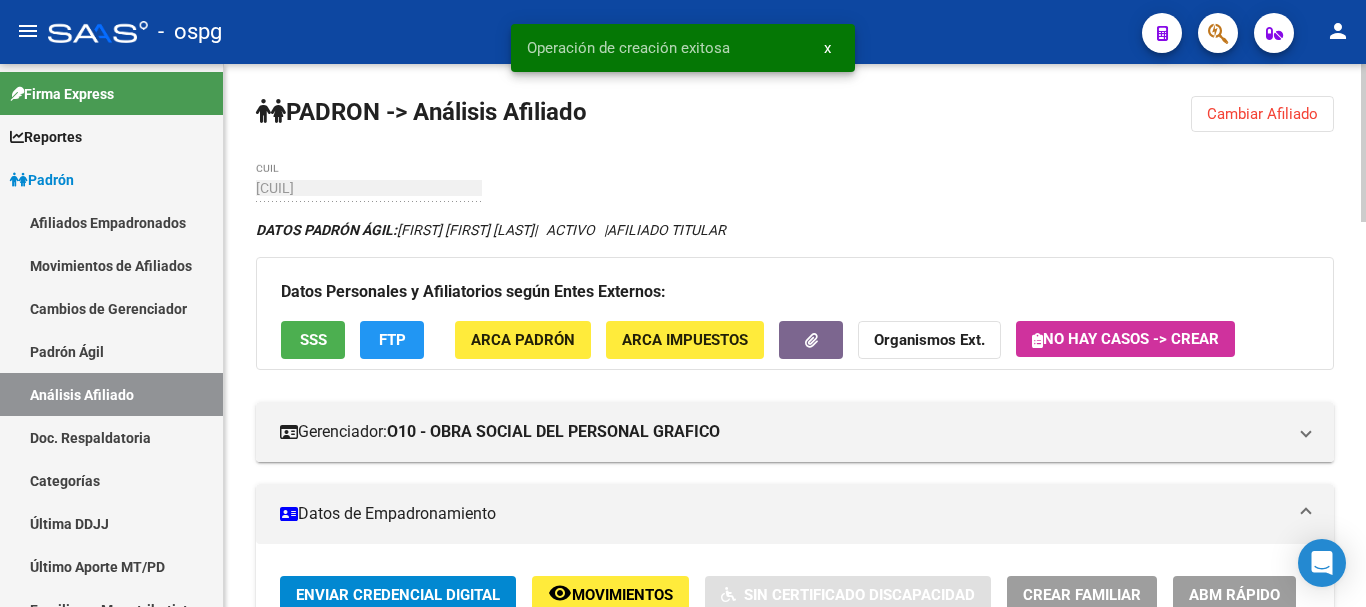 click on "Cambiar Afiliado" 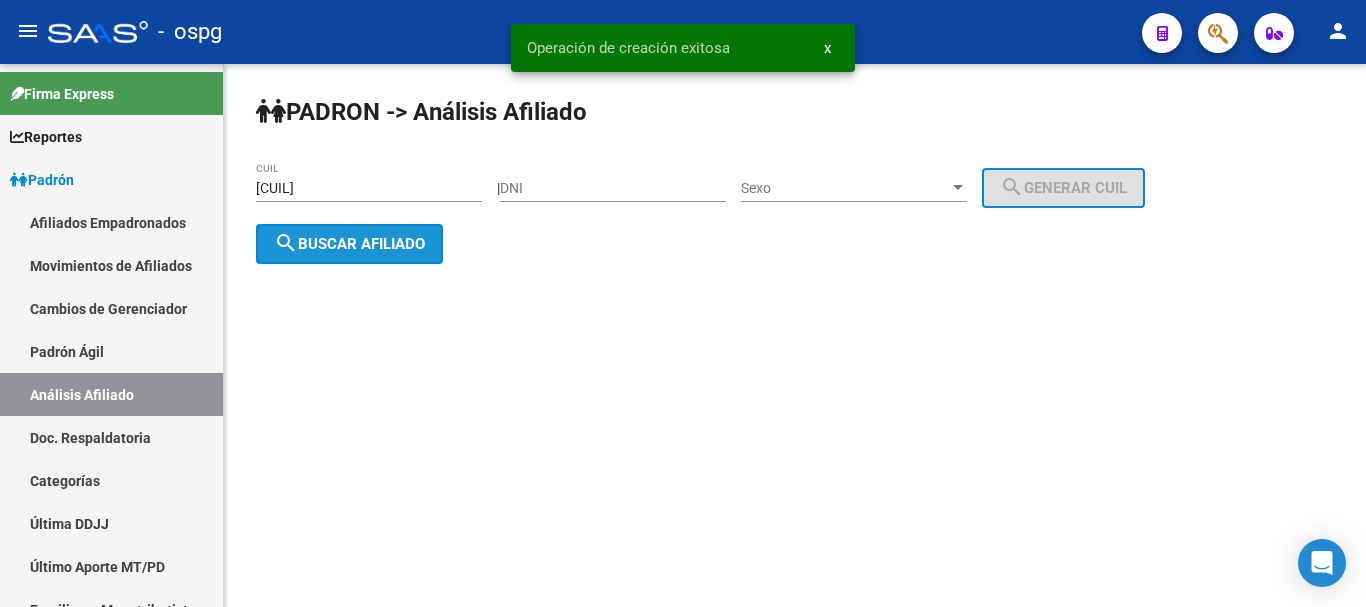 click on "search  Buscar afiliado" 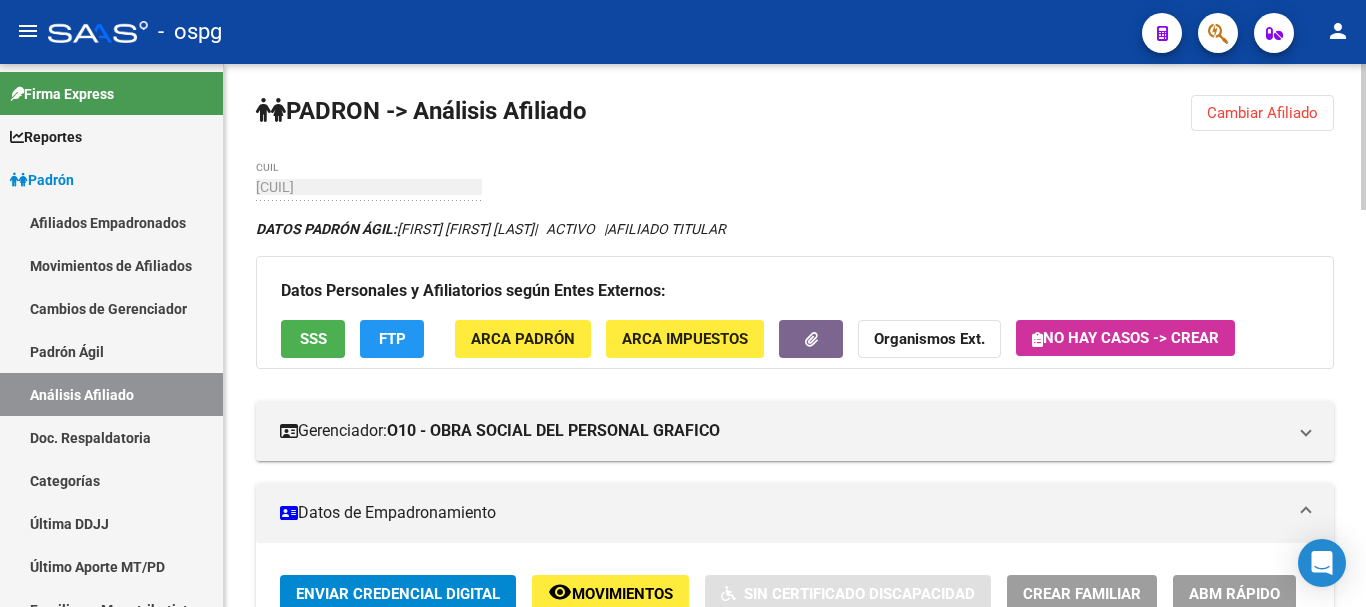 scroll, scrollTop: 0, scrollLeft: 0, axis: both 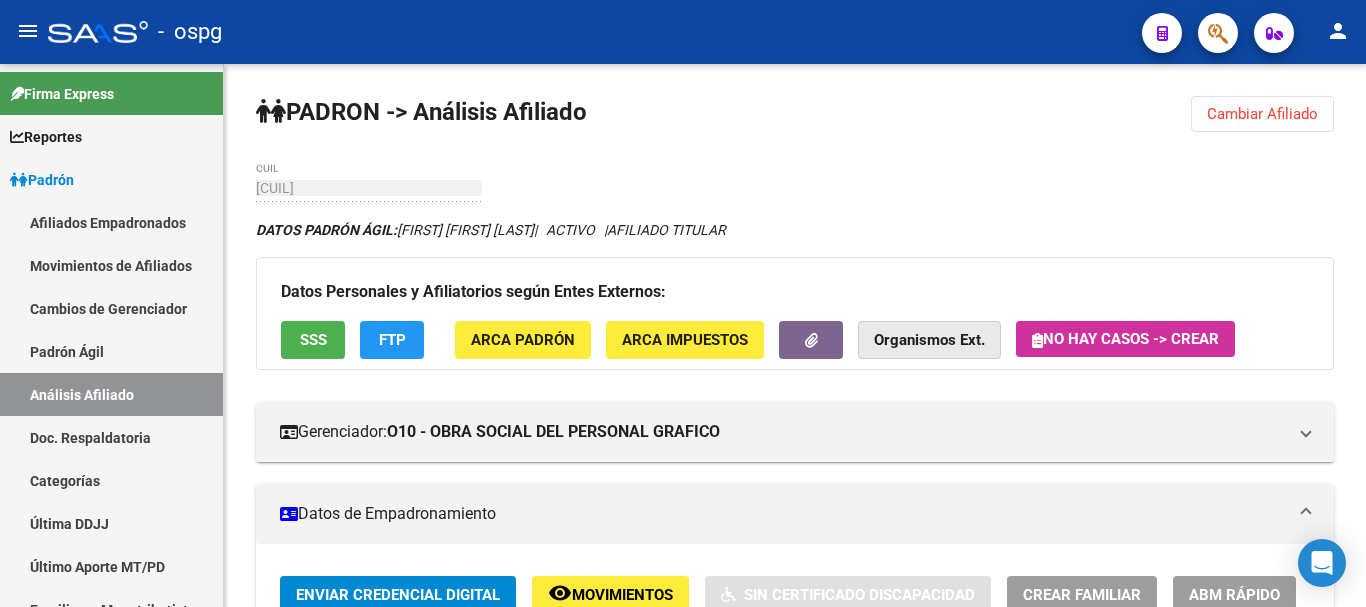 click on "Organismos Ext." 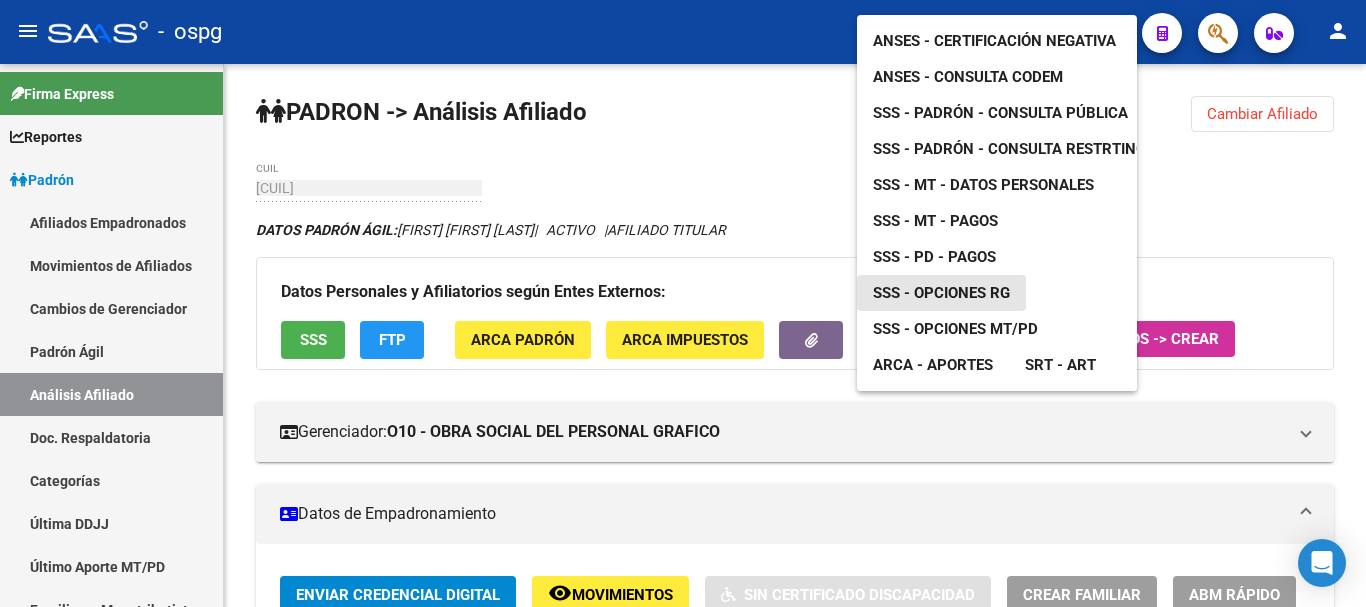 click on "SSS - Opciones RG" at bounding box center [941, 293] 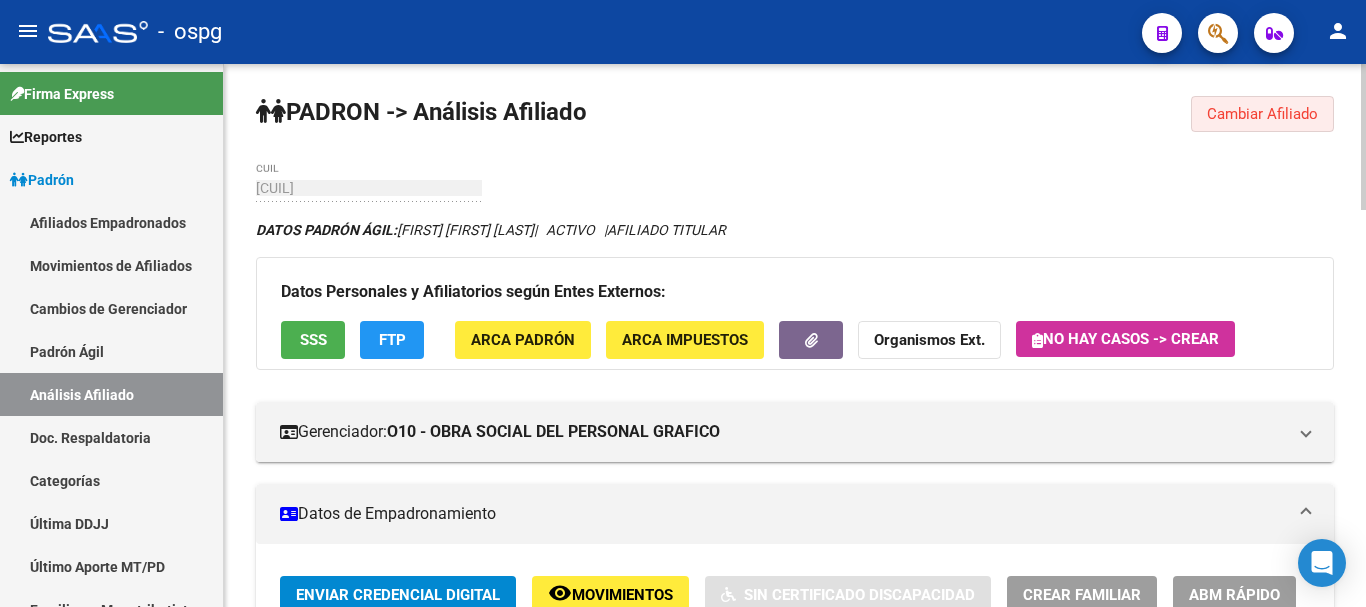 drag, startPoint x: 1274, startPoint y: 116, endPoint x: 654, endPoint y: 128, distance: 620.1161 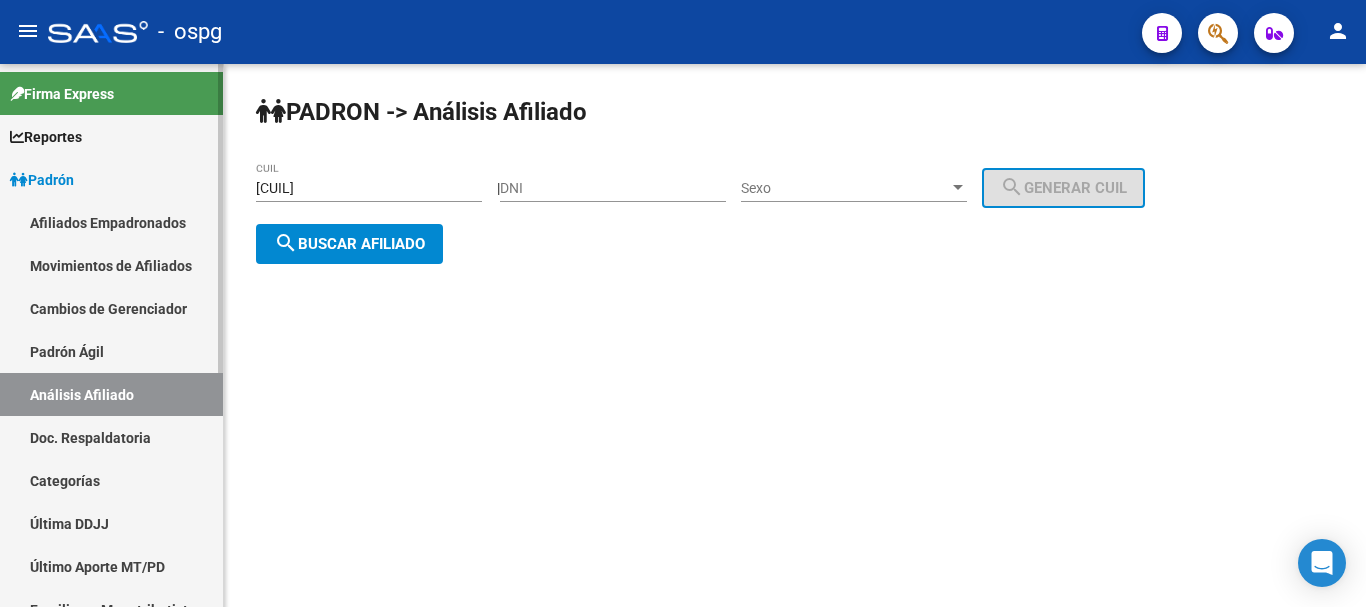 drag, startPoint x: 61, startPoint y: 171, endPoint x: 102, endPoint y: 180, distance: 41.976185 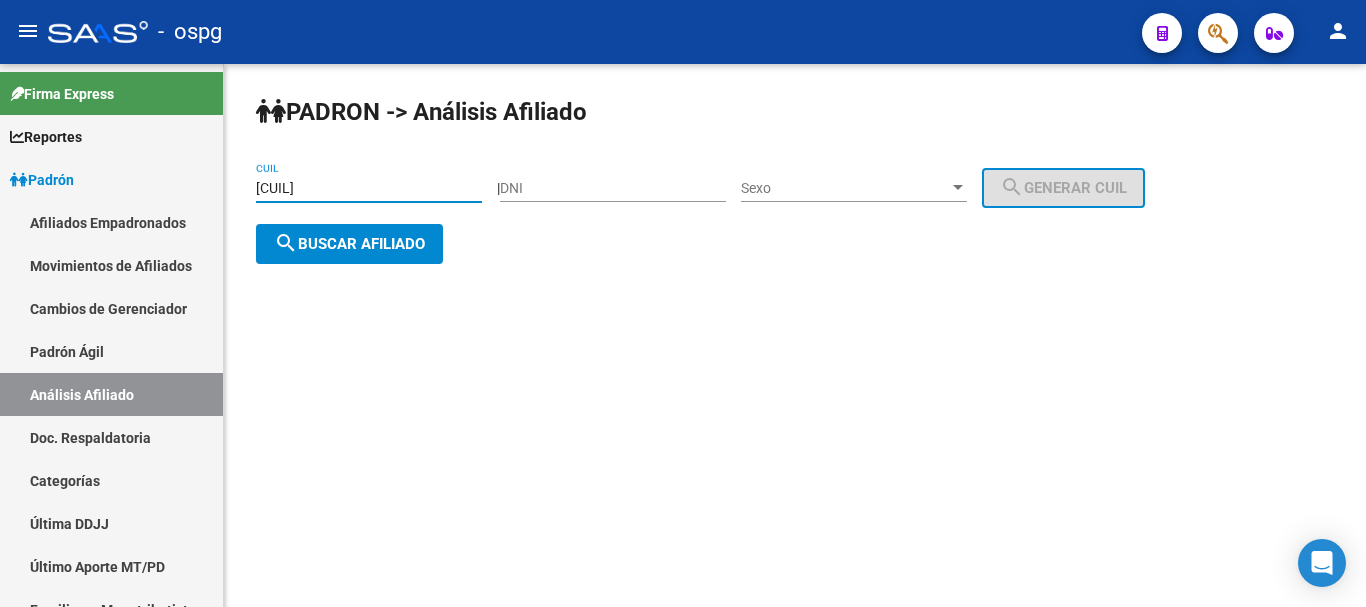 paste on "[CUIL]" 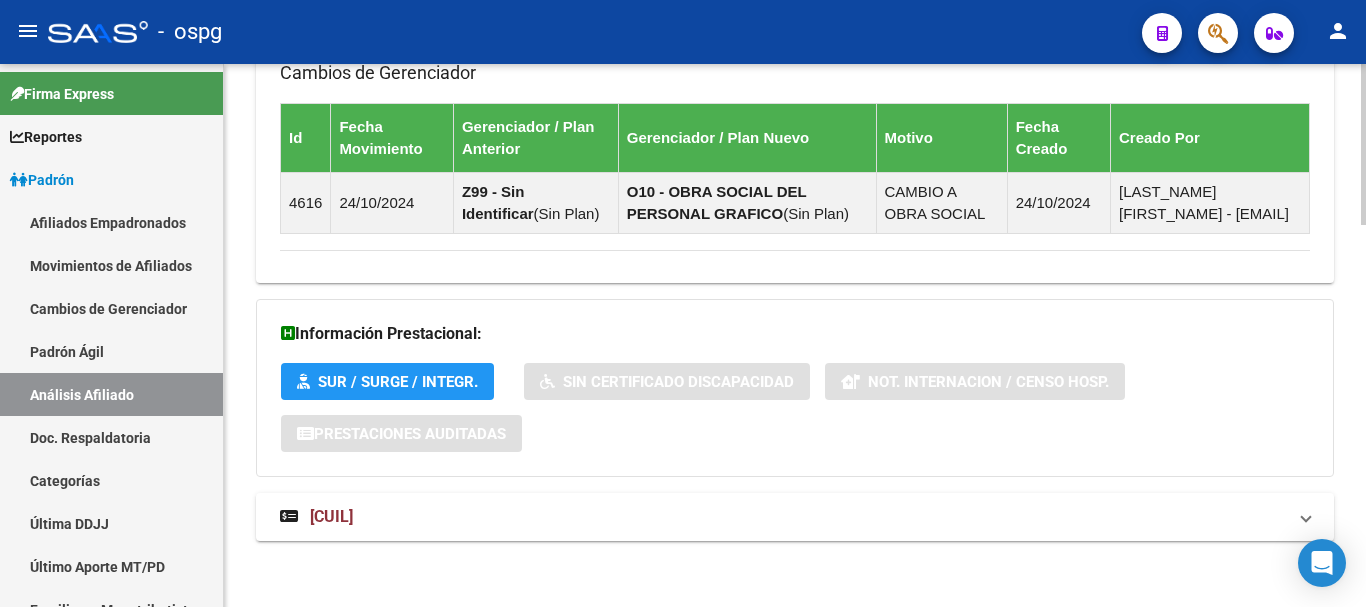 scroll, scrollTop: 1288, scrollLeft: 0, axis: vertical 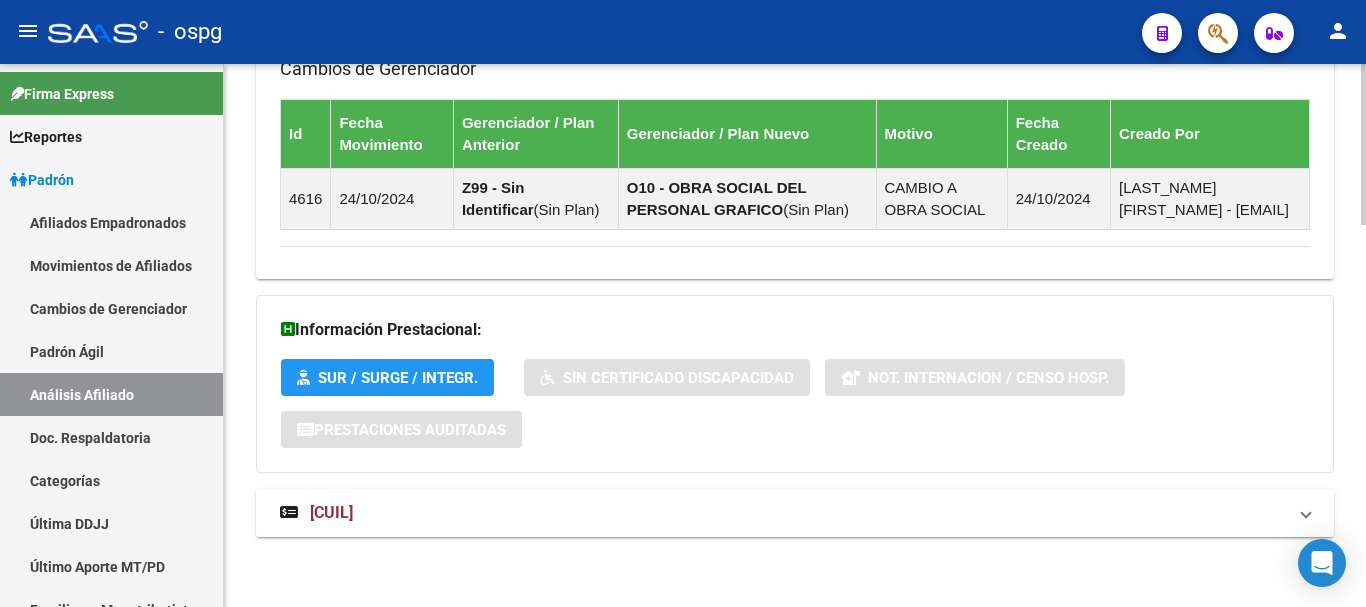 click on "[CUIL]" at bounding box center [331, 512] 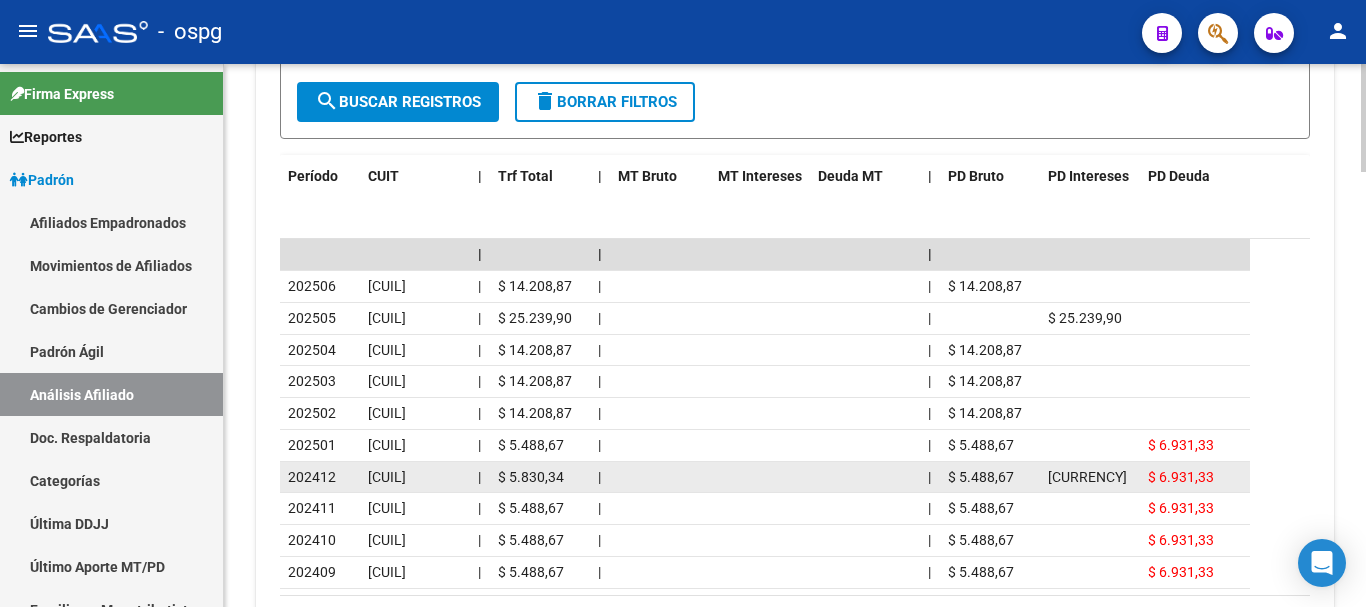 scroll, scrollTop: 2088, scrollLeft: 0, axis: vertical 